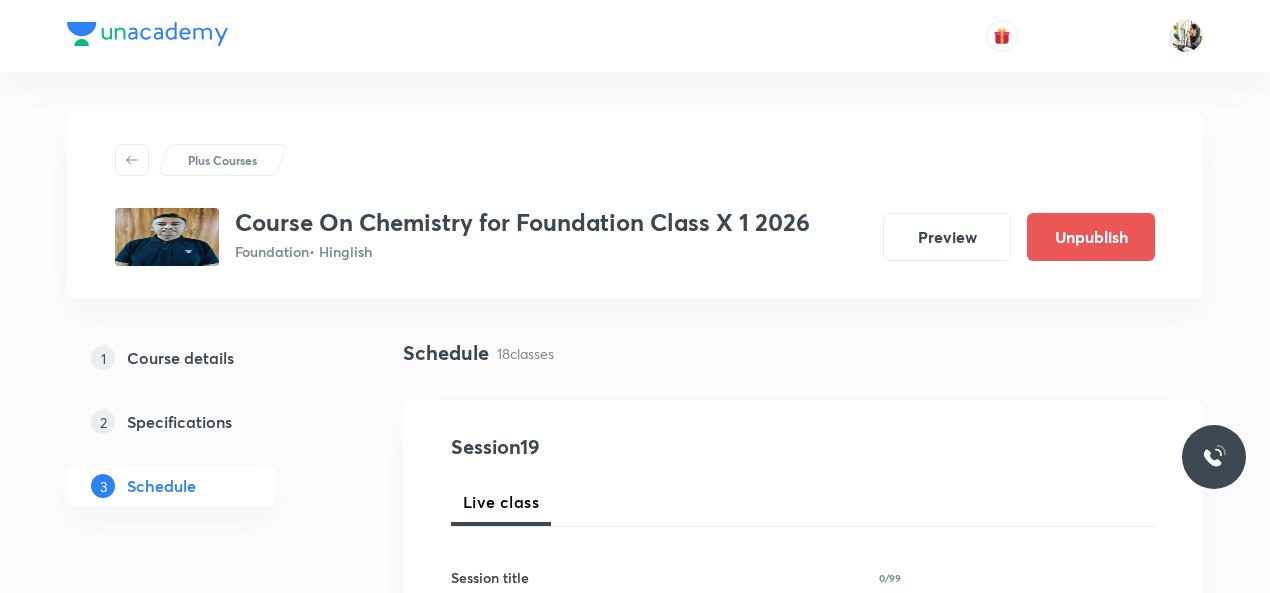 scroll, scrollTop: 0, scrollLeft: 0, axis: both 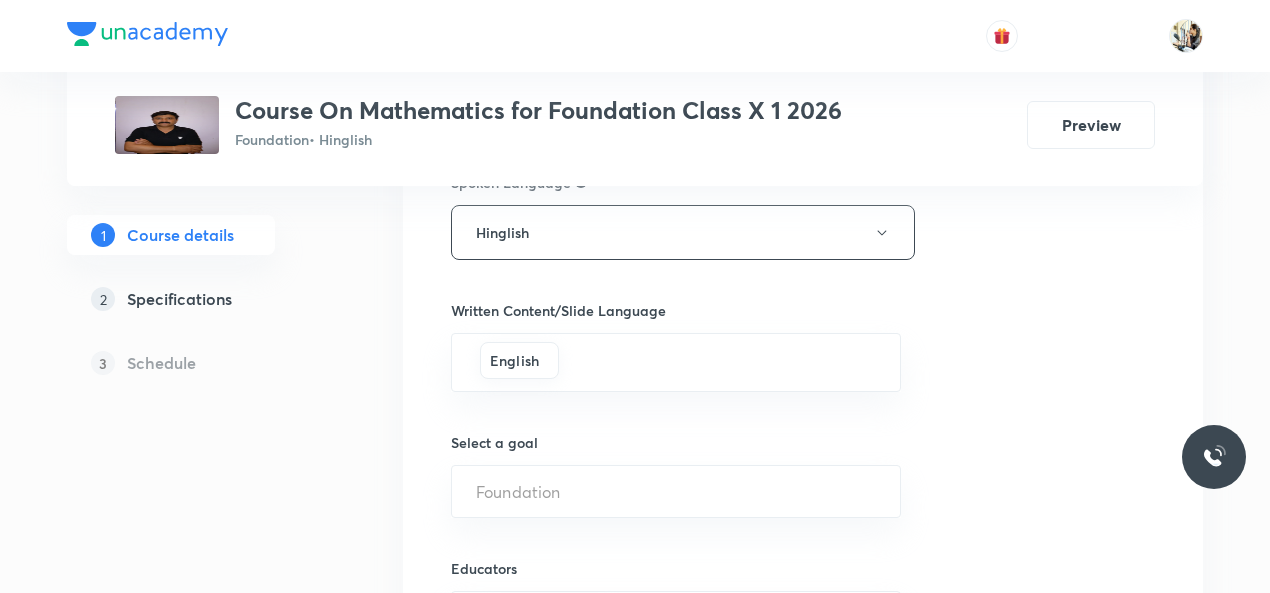 click on "Schedule" at bounding box center (161, 363) 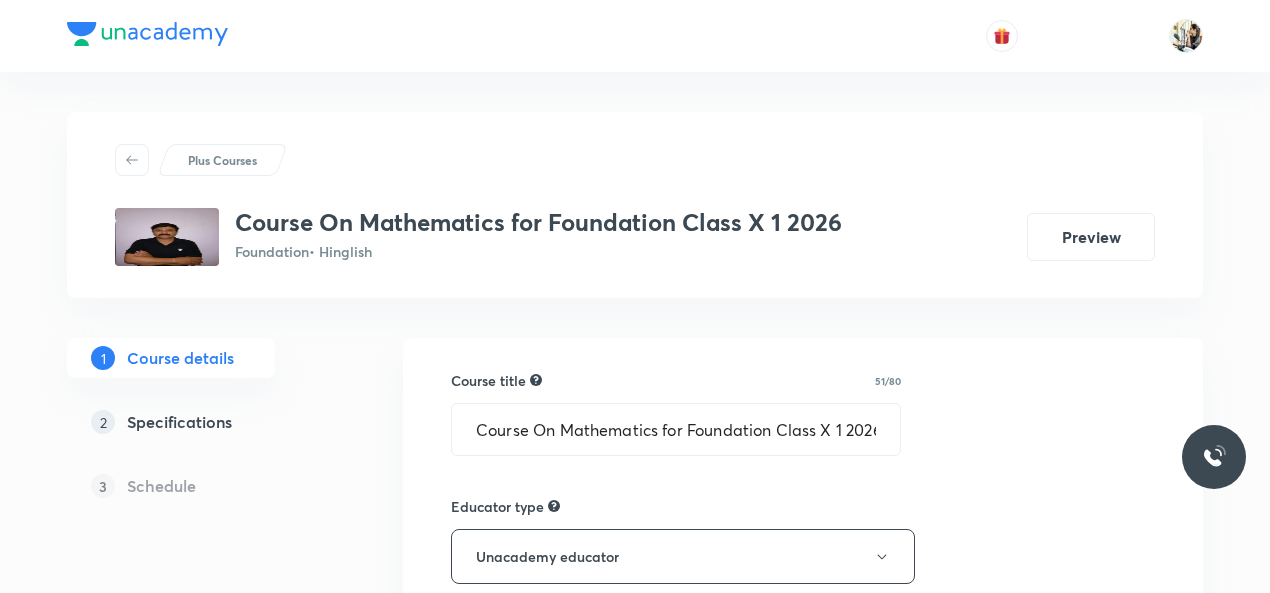 scroll, scrollTop: 0, scrollLeft: 0, axis: both 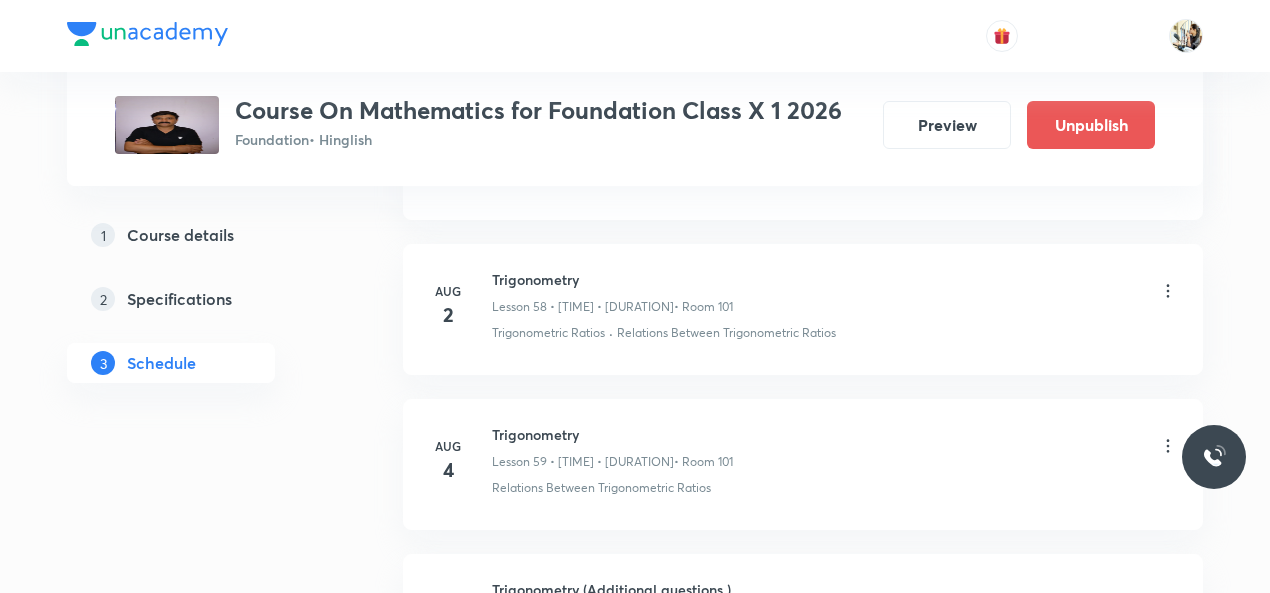 click 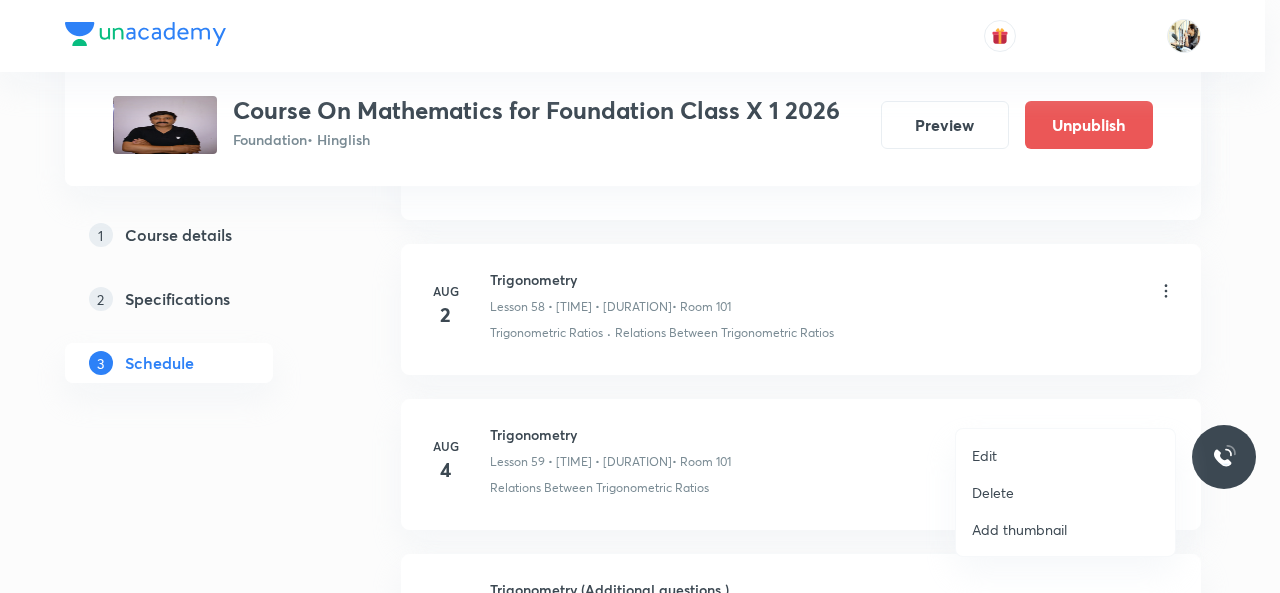click on "Edit" at bounding box center [1065, 455] 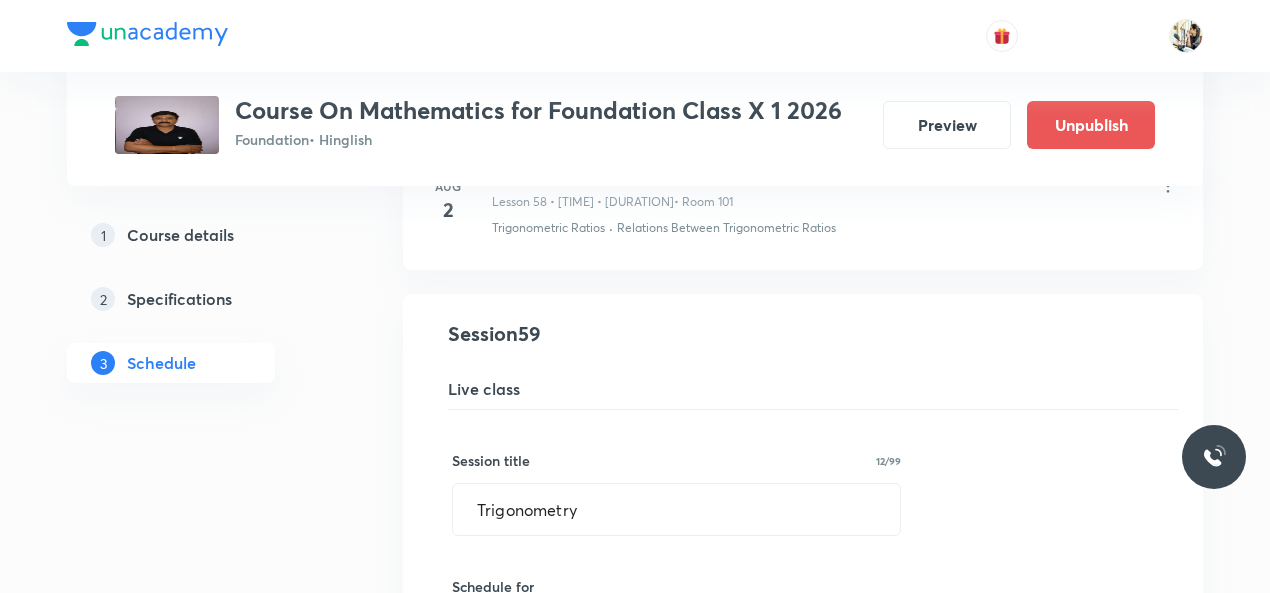 scroll, scrollTop: 9098, scrollLeft: 0, axis: vertical 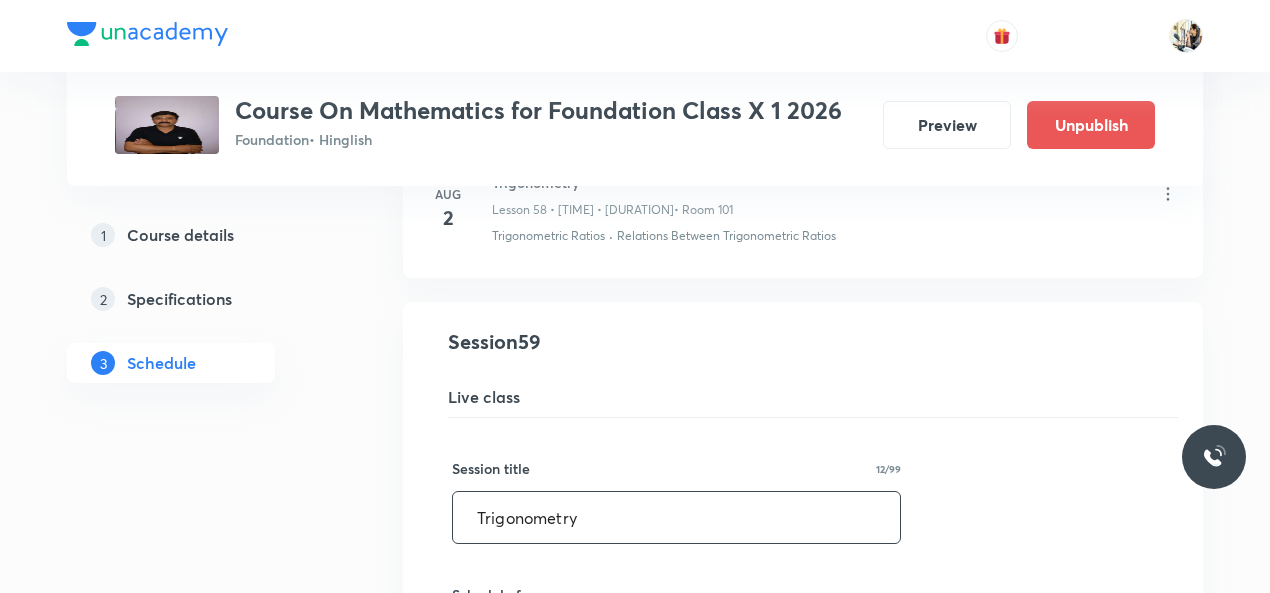 click on "Trigonometry" at bounding box center (676, 517) 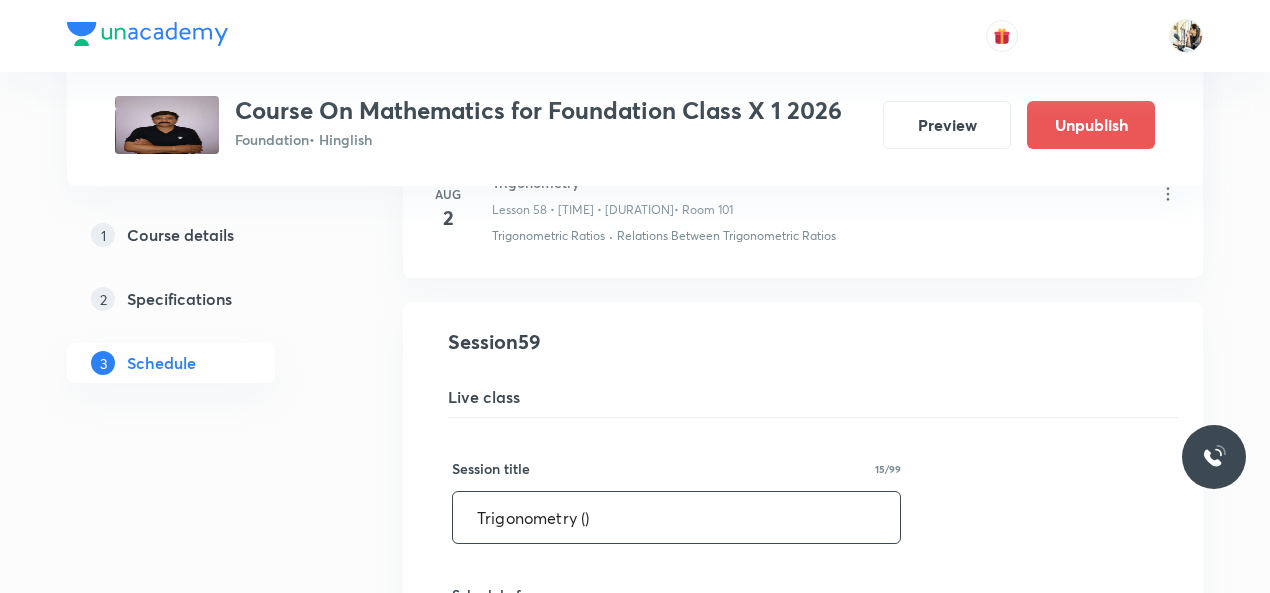 paste on "Relationship b/w trigonometric ratios" 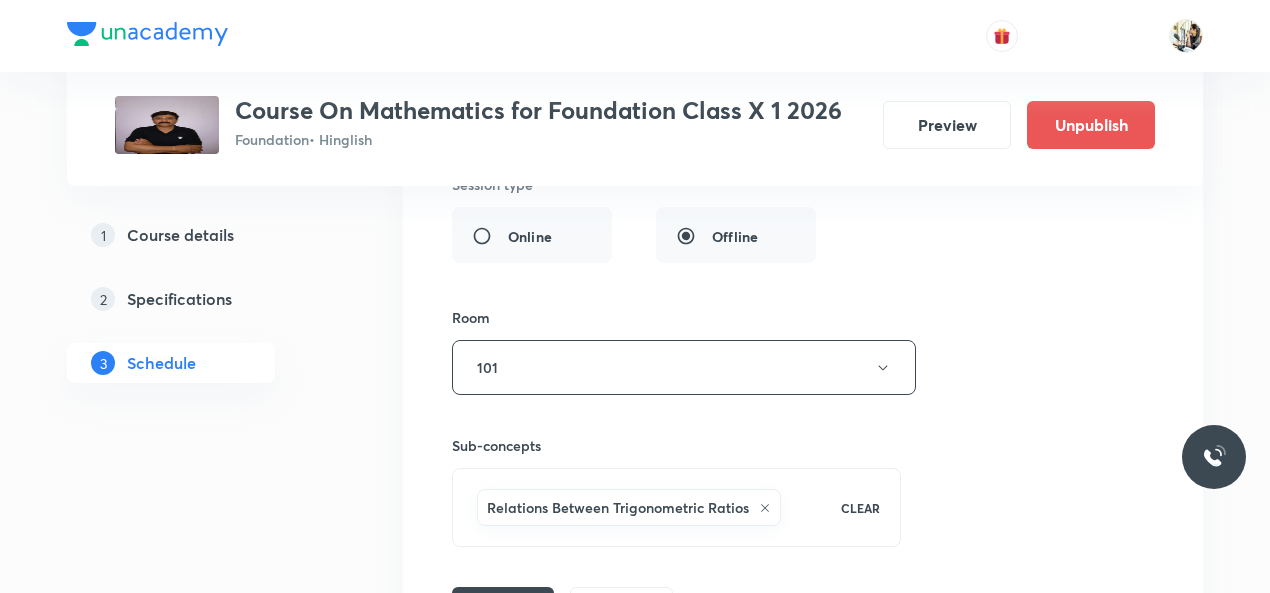 scroll, scrollTop: 9798, scrollLeft: 0, axis: vertical 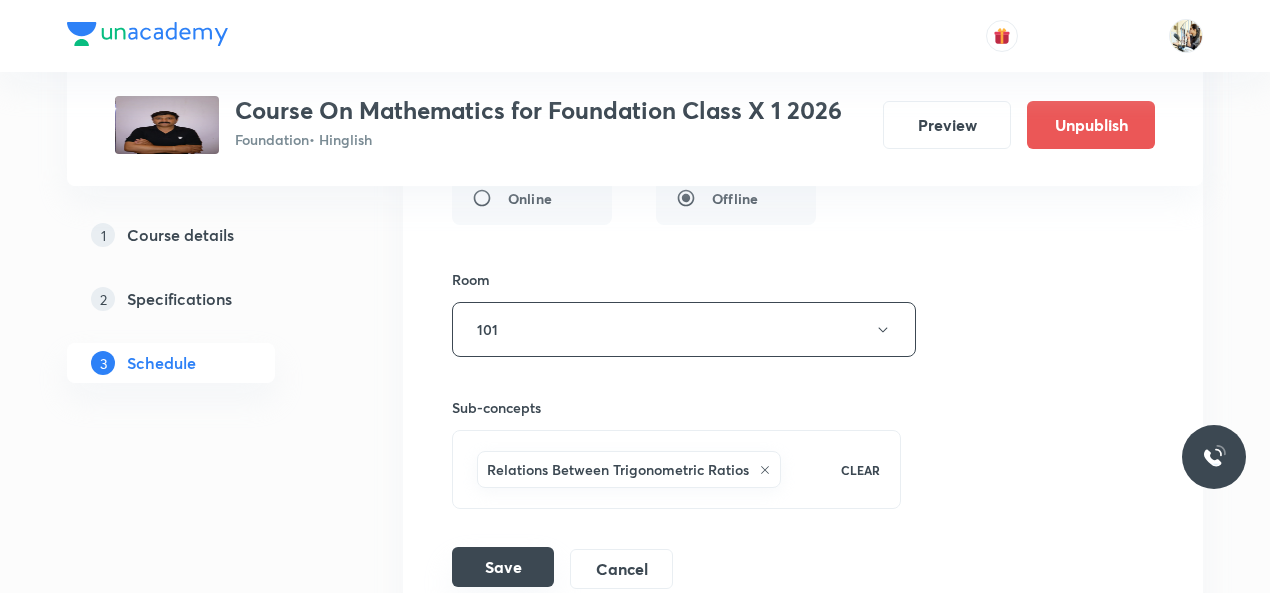 type on "Trigonometry (Relationship b/w trigonometric ratios)" 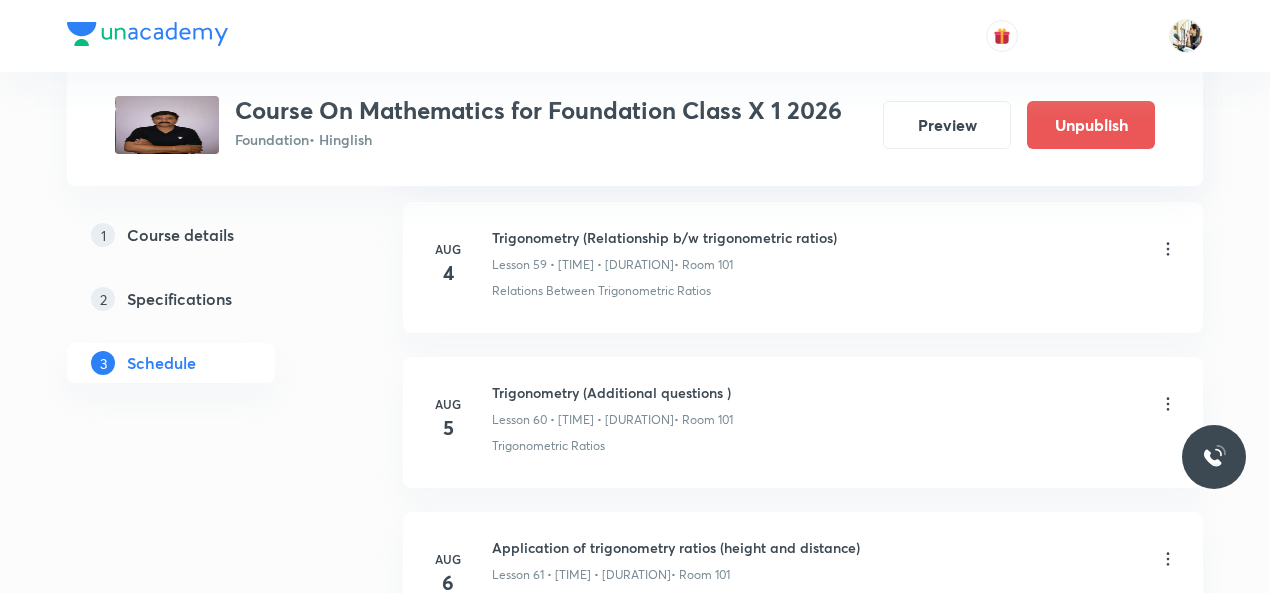 scroll, scrollTop: 9332, scrollLeft: 0, axis: vertical 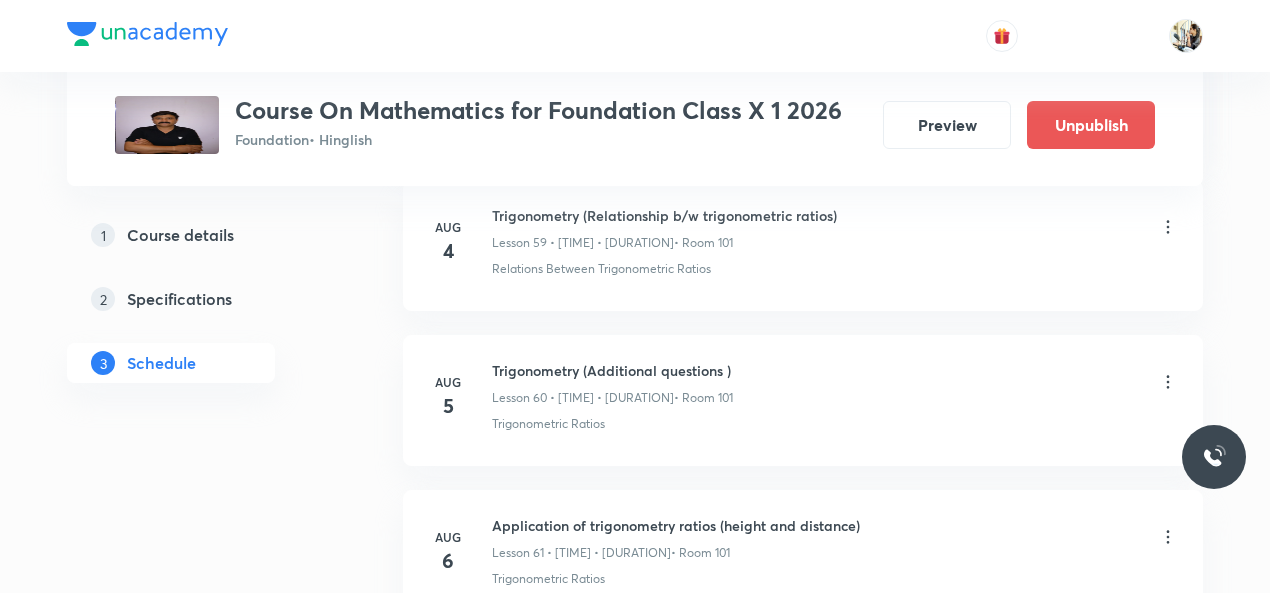 click 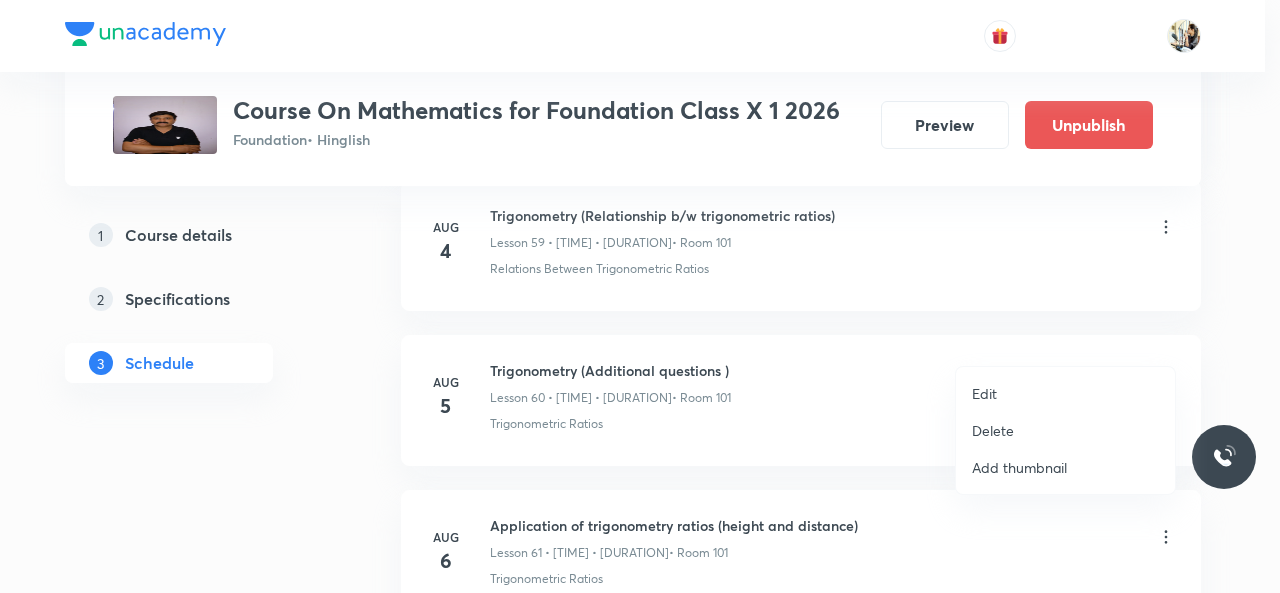 click on "Edit" at bounding box center [1065, 393] 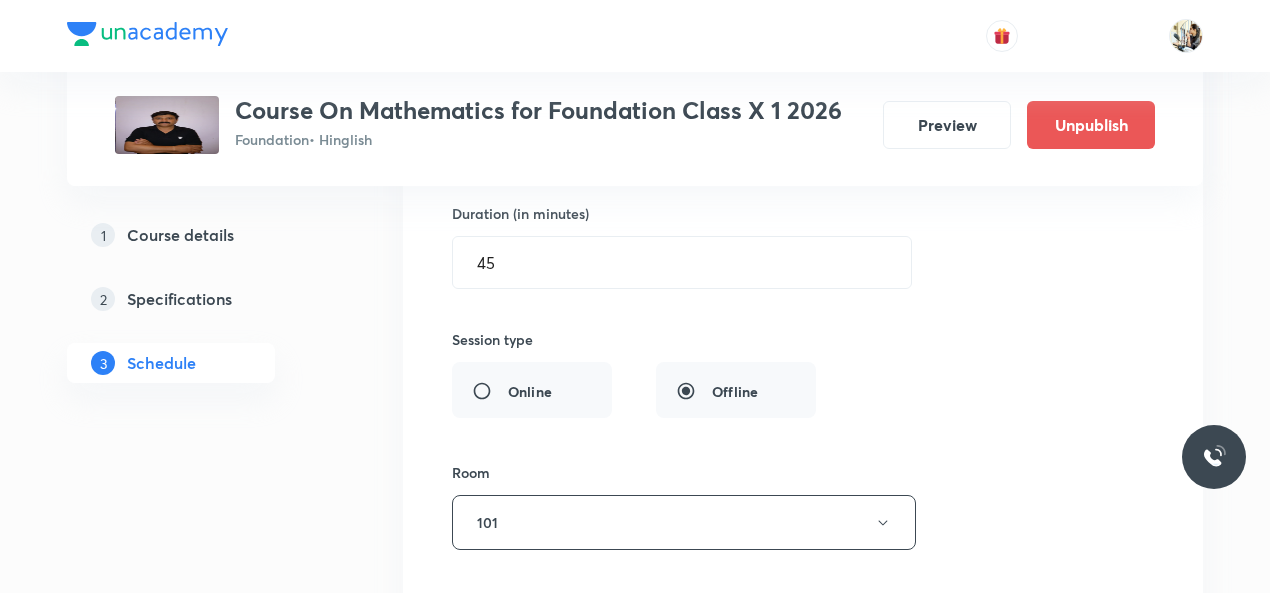 scroll, scrollTop: 10032, scrollLeft: 0, axis: vertical 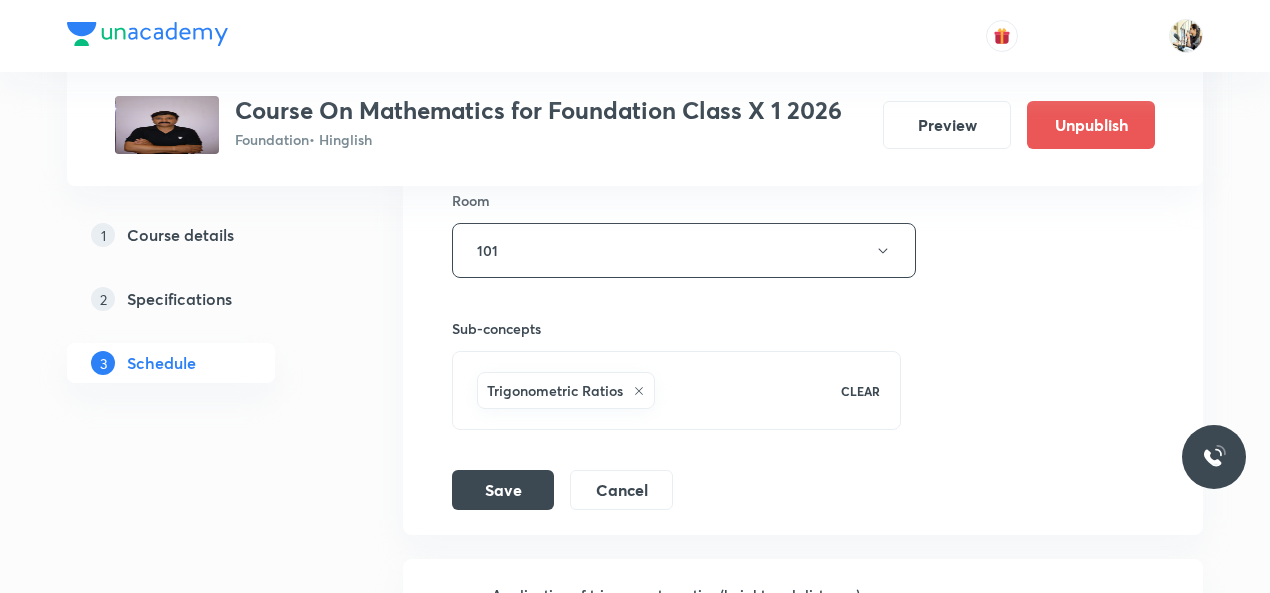 click on "[DATE] Application of trigonometry ratios (height and distance) Lesson 61 • [TIME] • [DURATION]  • Room 101 Trigonometric Ratios" at bounding box center (803, 624) 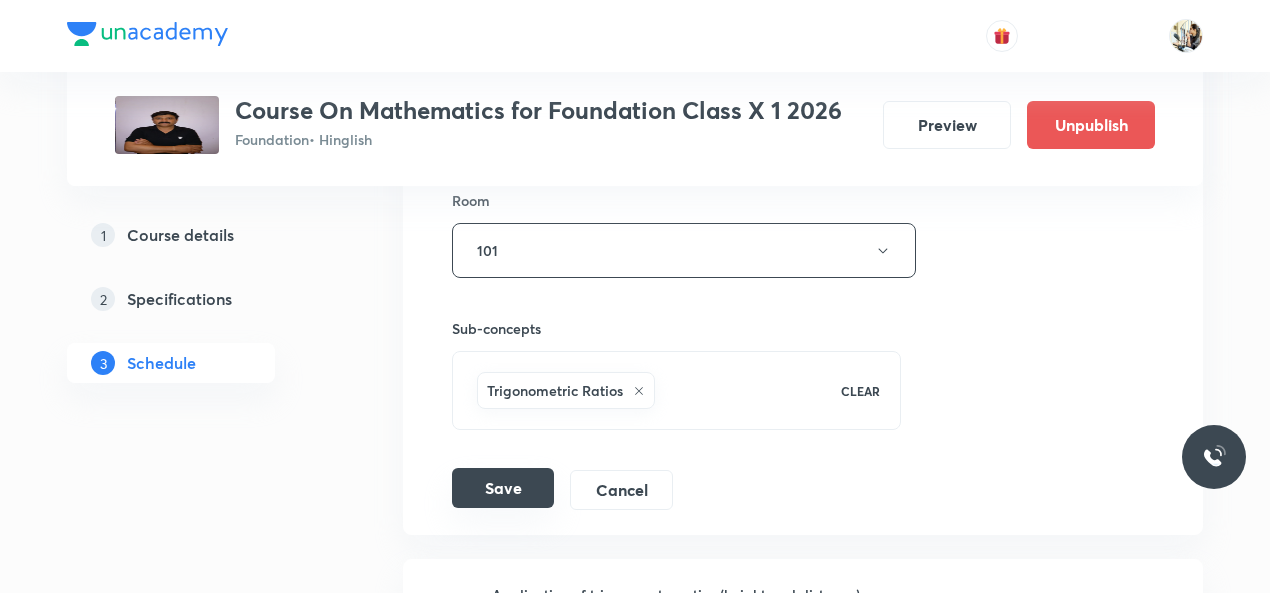 click on "Save" at bounding box center [503, 488] 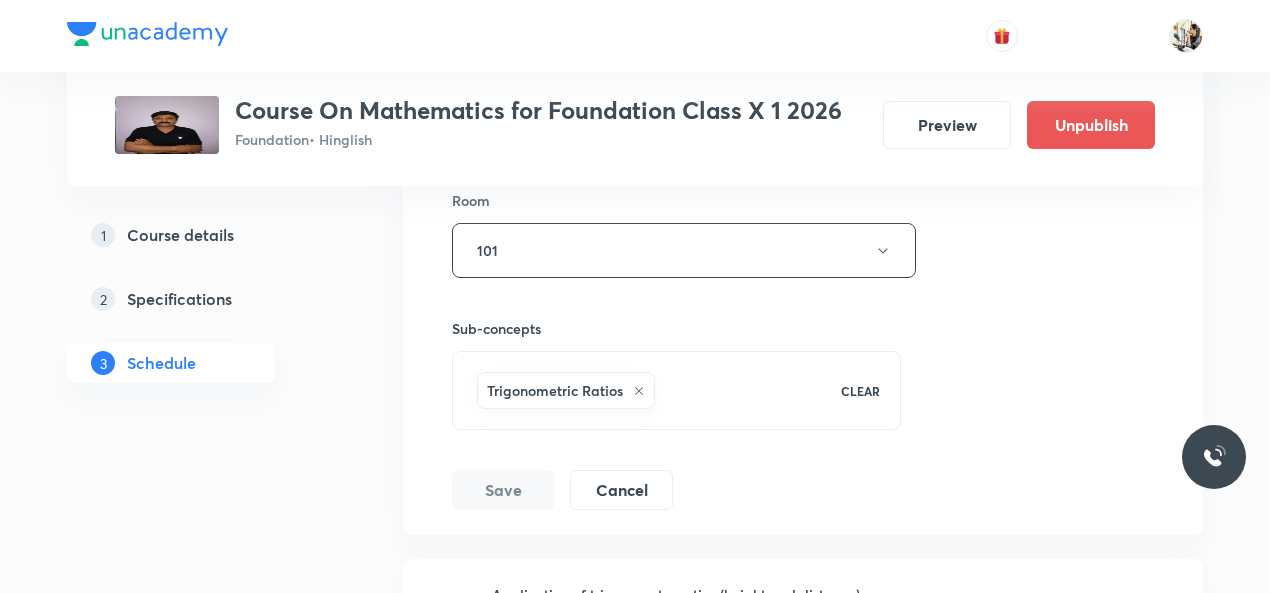 scroll, scrollTop: 10551, scrollLeft: 0, axis: vertical 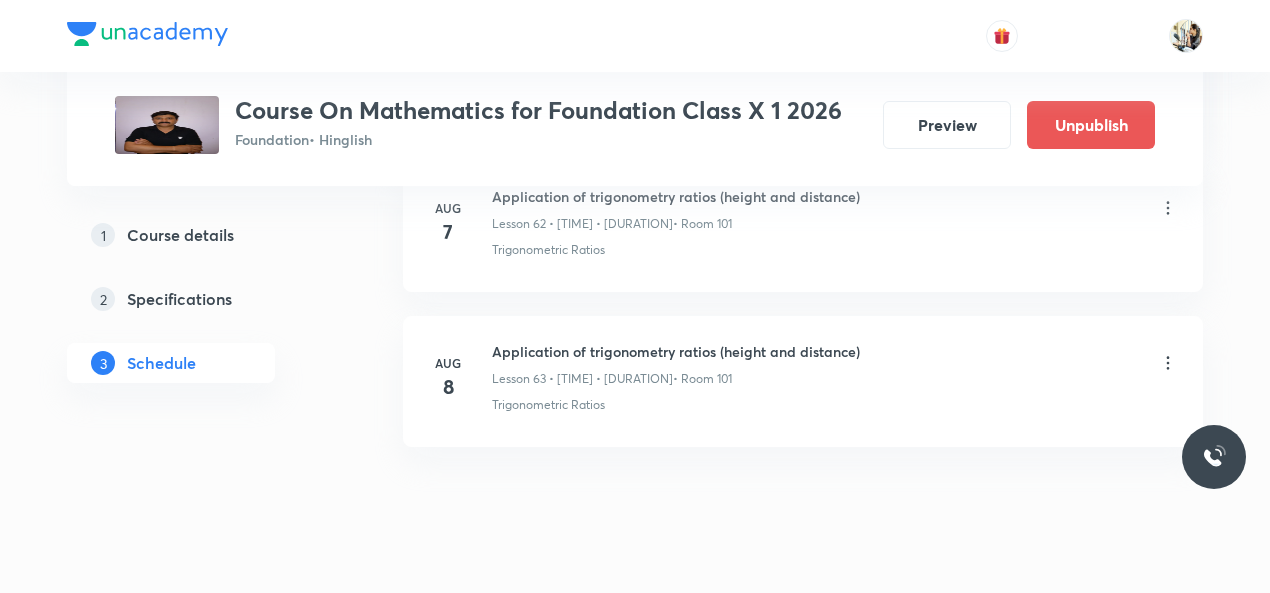 click 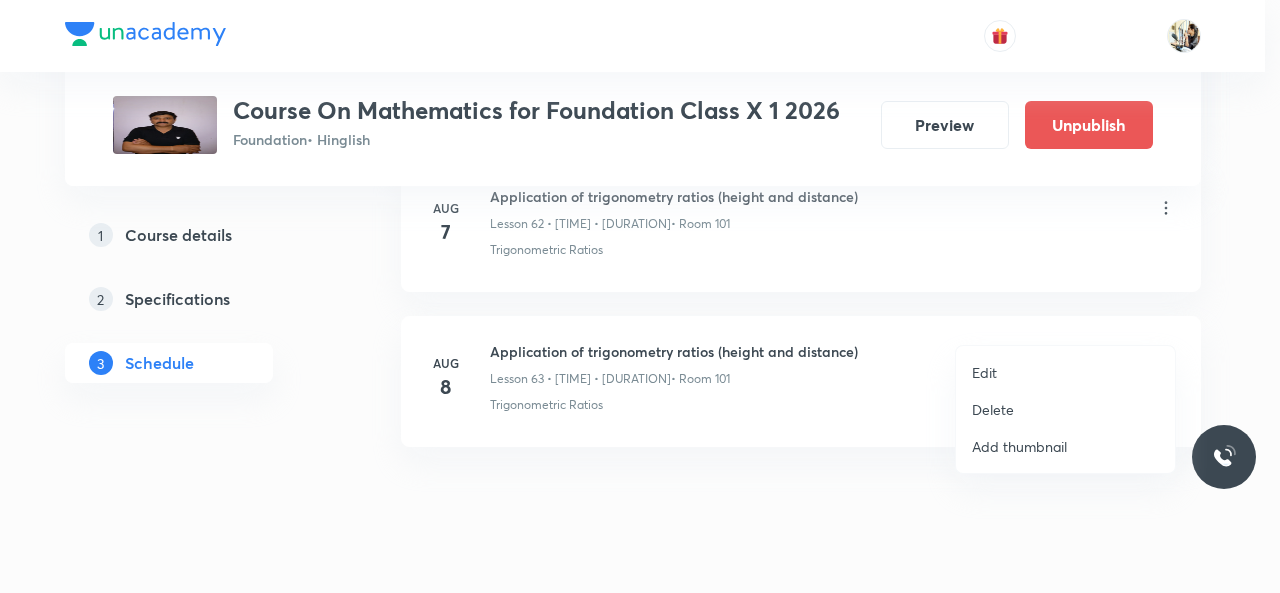 click on "Edit" at bounding box center [1065, 372] 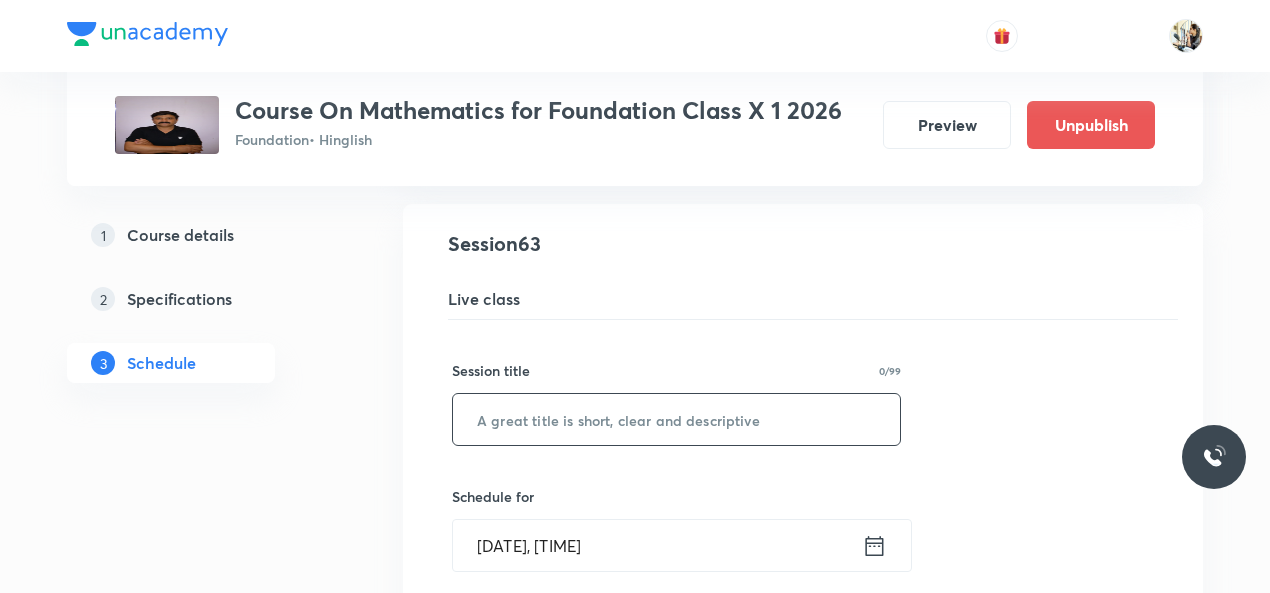 click at bounding box center [676, 419] 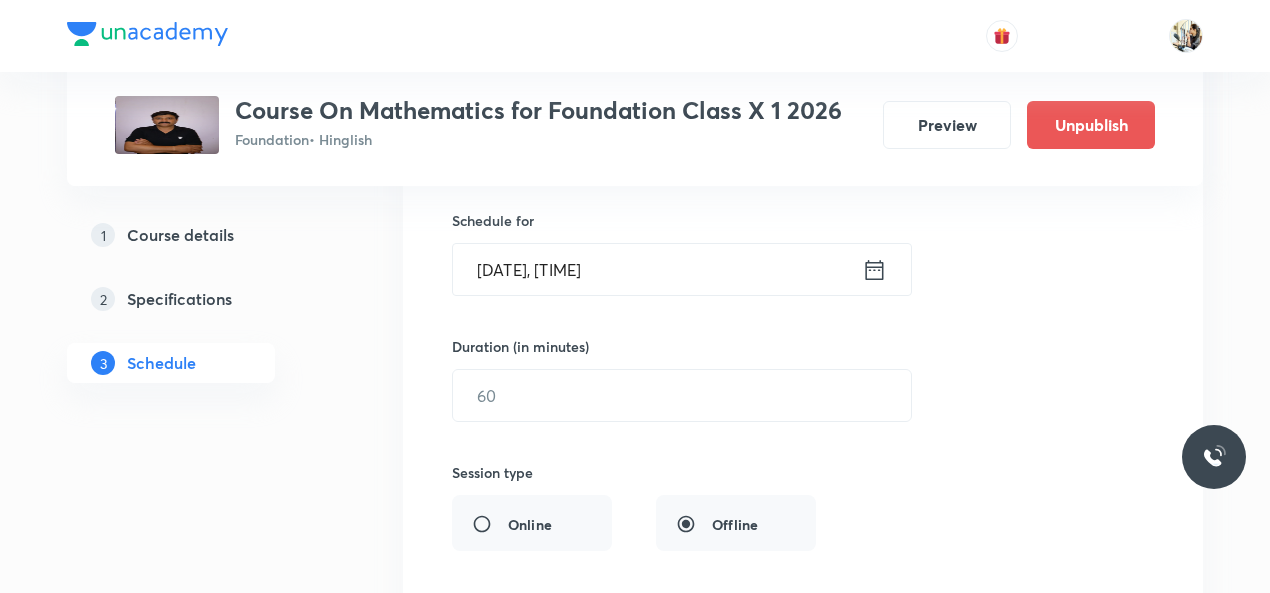 scroll, scrollTop: 10326, scrollLeft: 0, axis: vertical 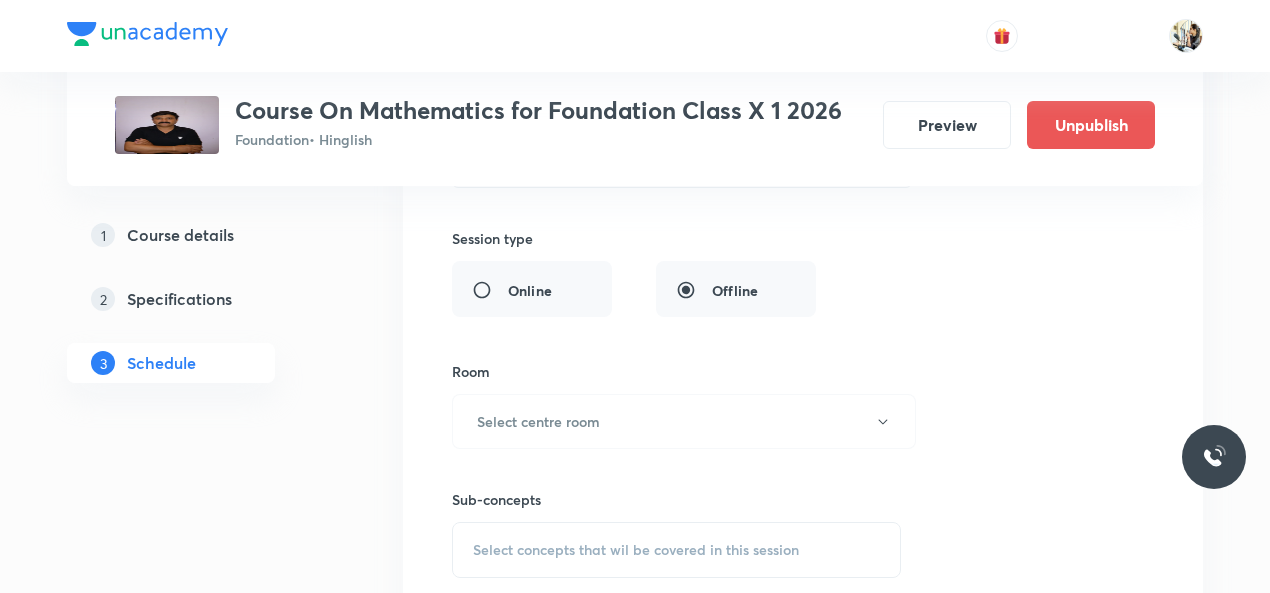 type on "Triangle" 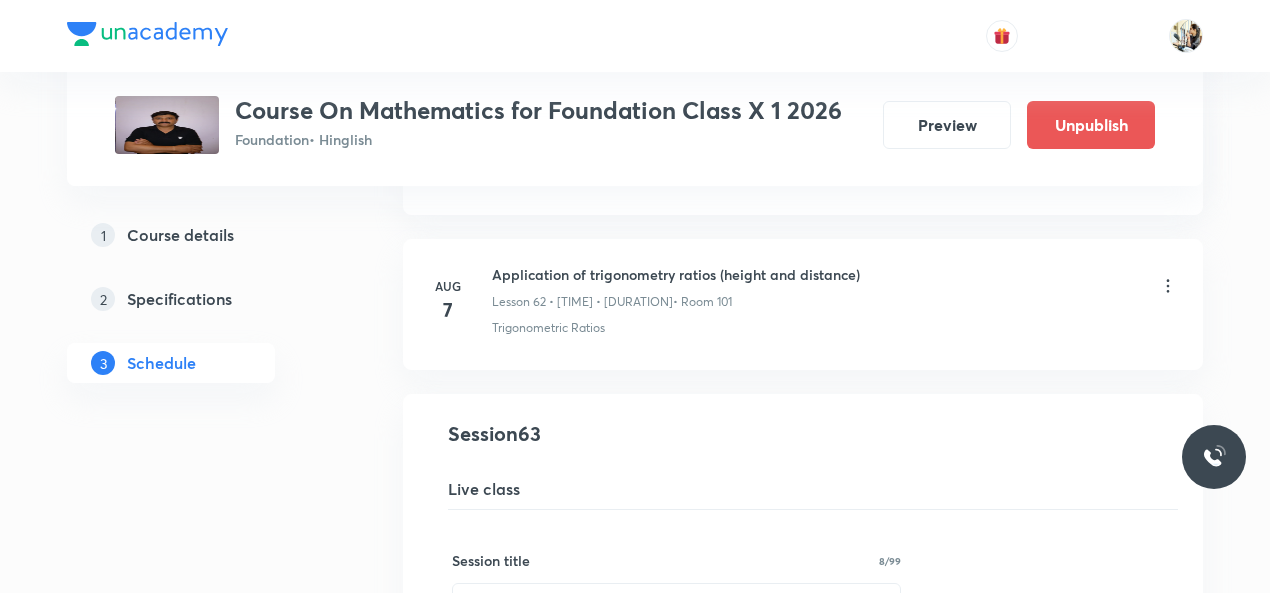 scroll, scrollTop: 9392, scrollLeft: 0, axis: vertical 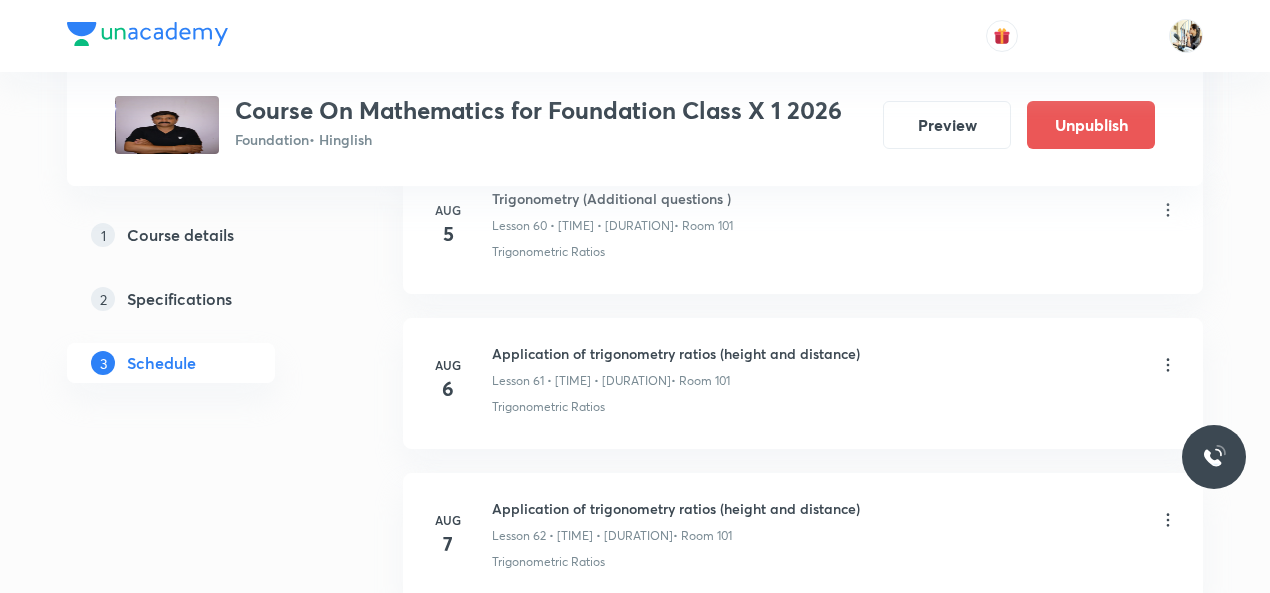 click 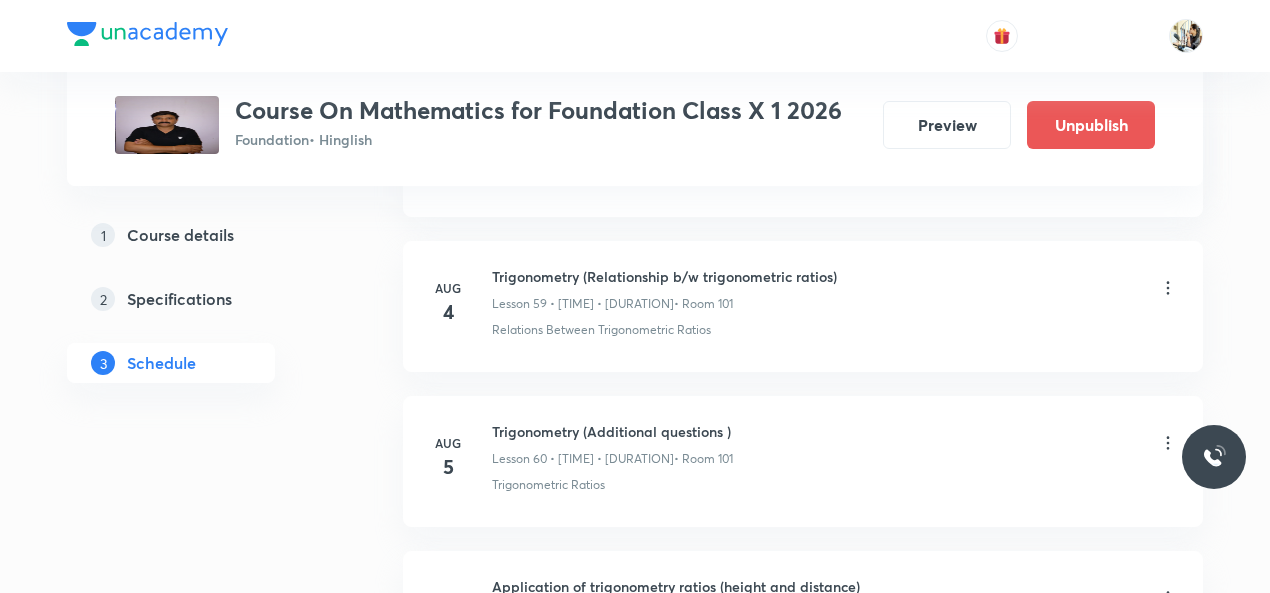 scroll, scrollTop: 9392, scrollLeft: 0, axis: vertical 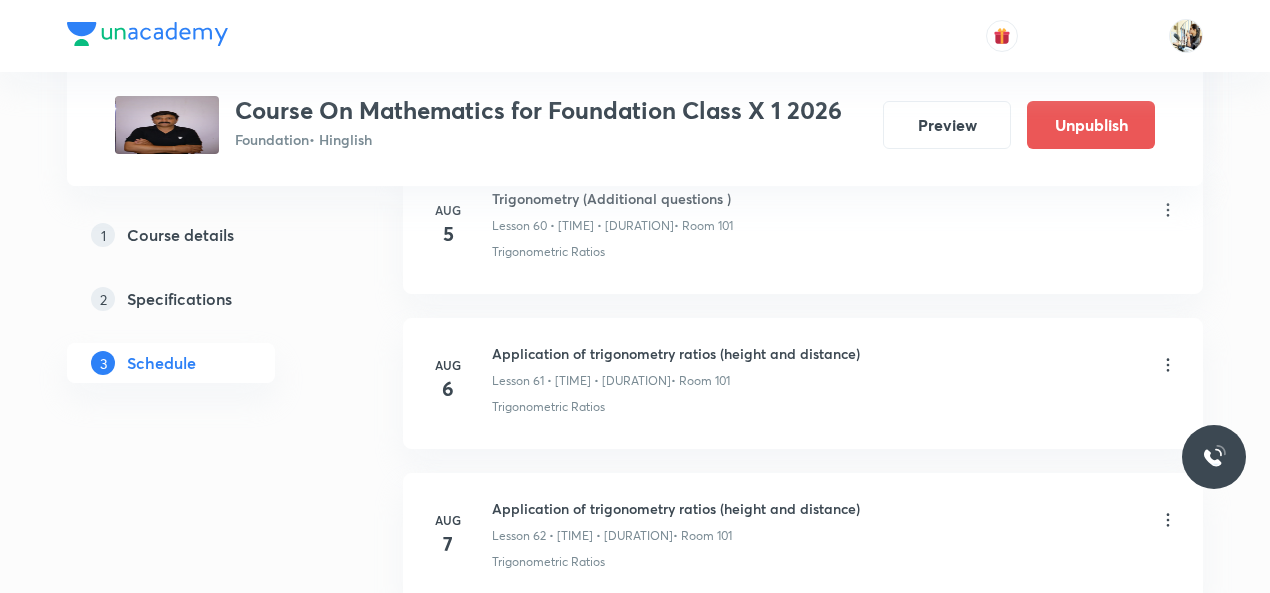 click 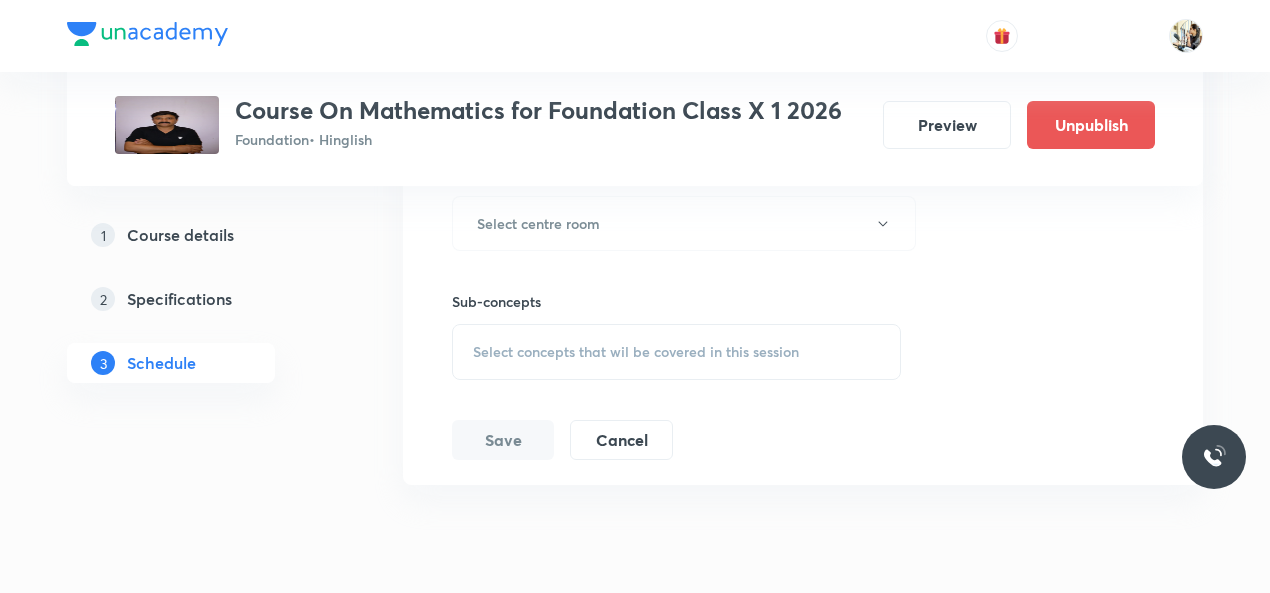 scroll, scrollTop: 10559, scrollLeft: 0, axis: vertical 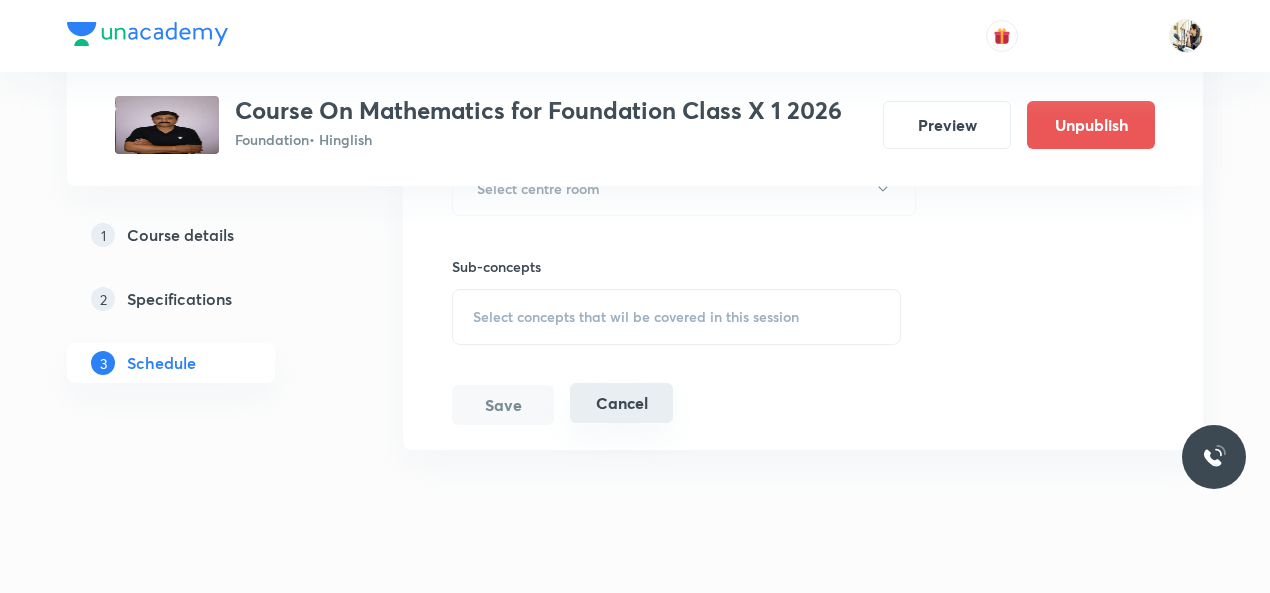 click on "Cancel" at bounding box center (621, 403) 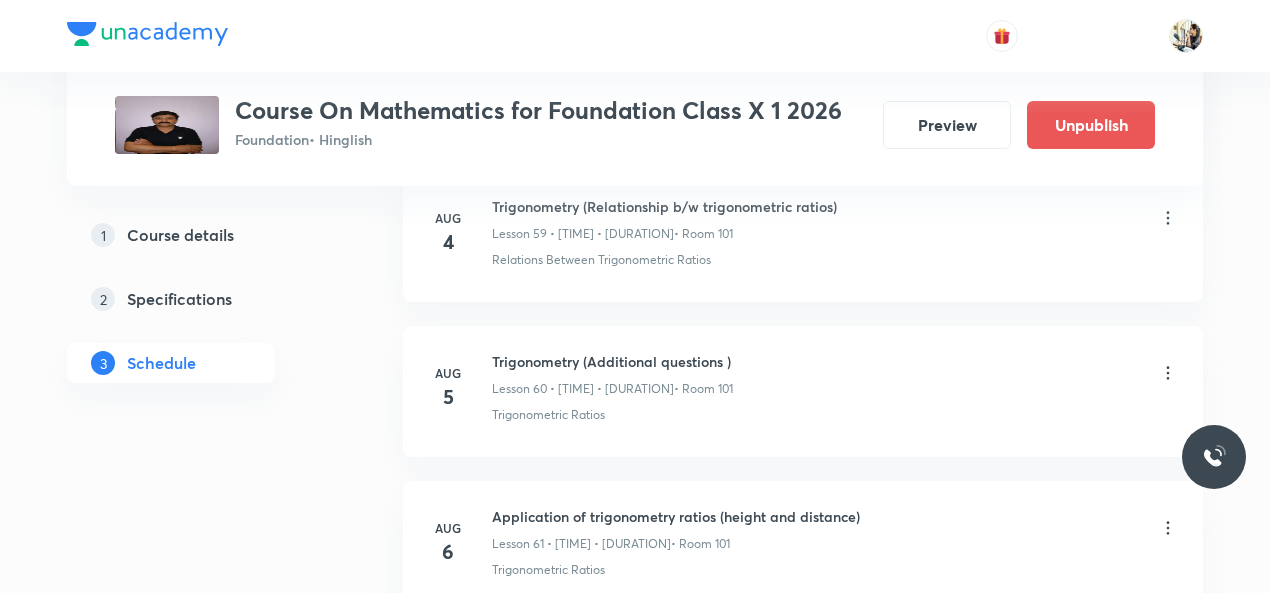 scroll, scrollTop: 9349, scrollLeft: 0, axis: vertical 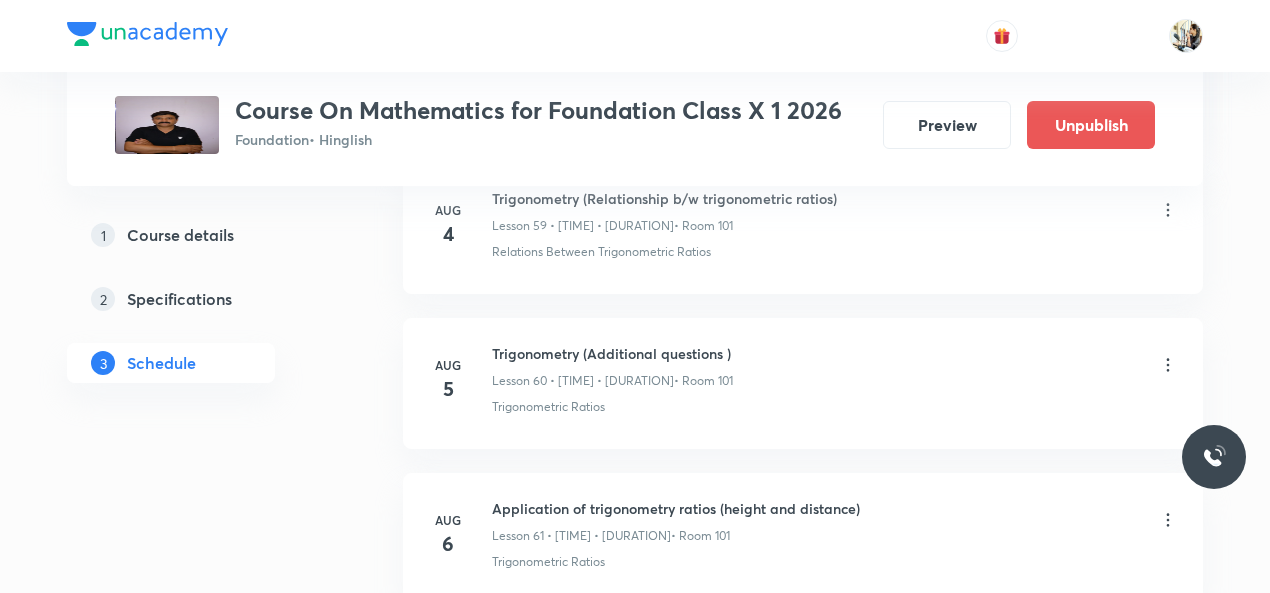 click 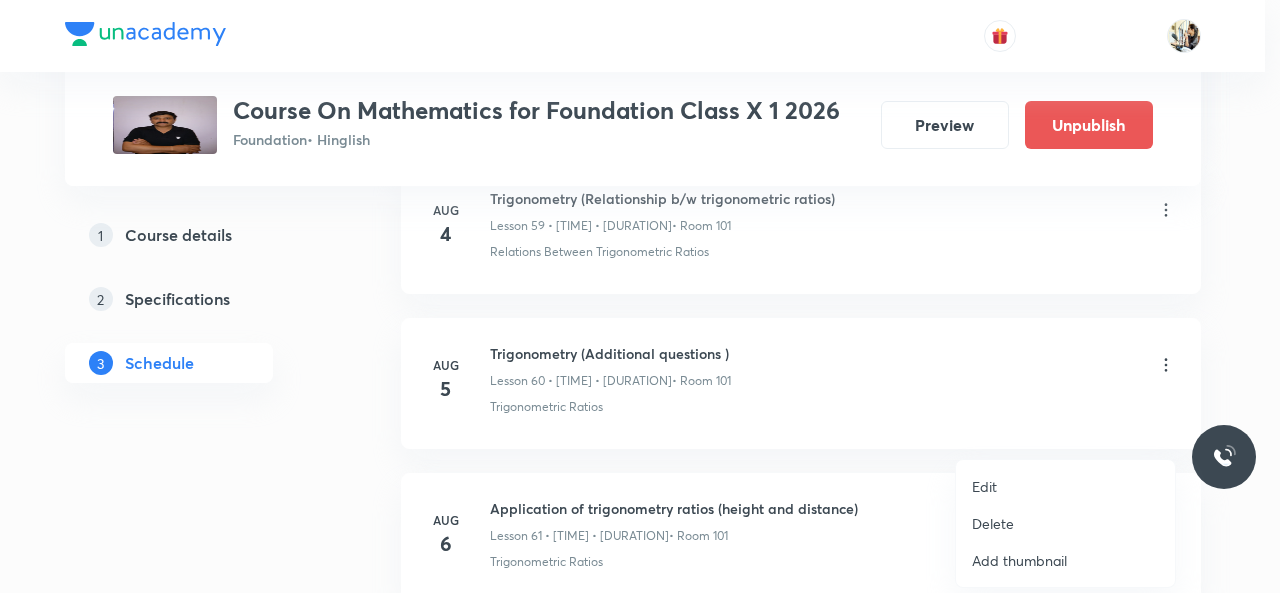 click on "Edit" at bounding box center (984, 486) 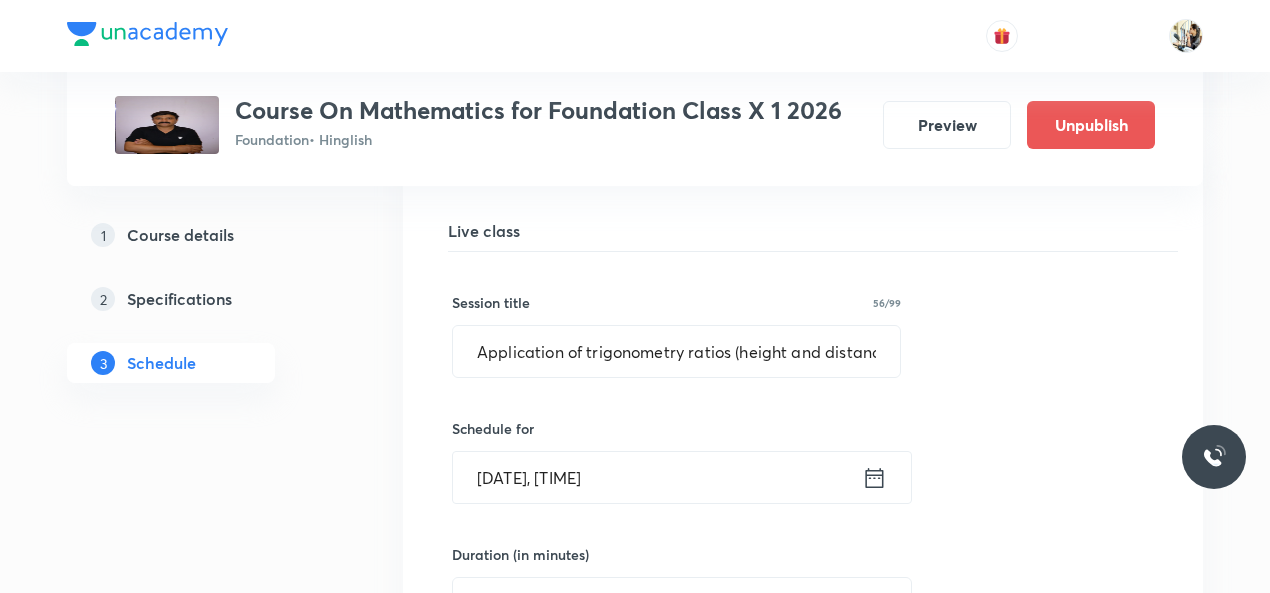 scroll, scrollTop: 9582, scrollLeft: 0, axis: vertical 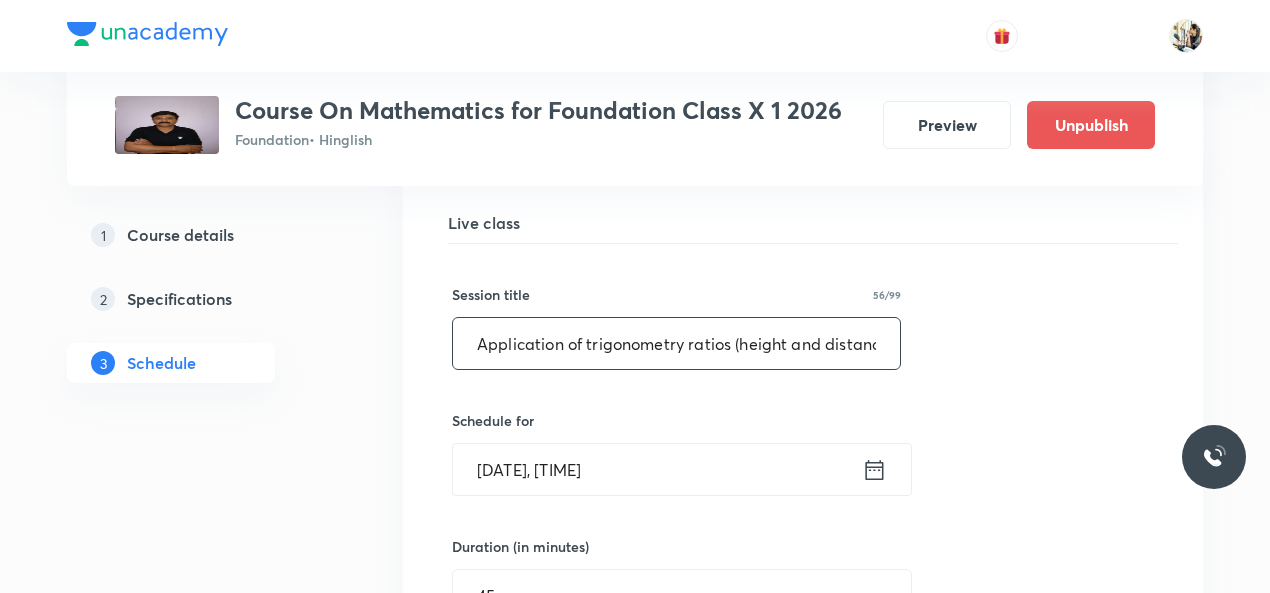 click on "Application of trigonometry ratios (height and distance)" at bounding box center [676, 343] 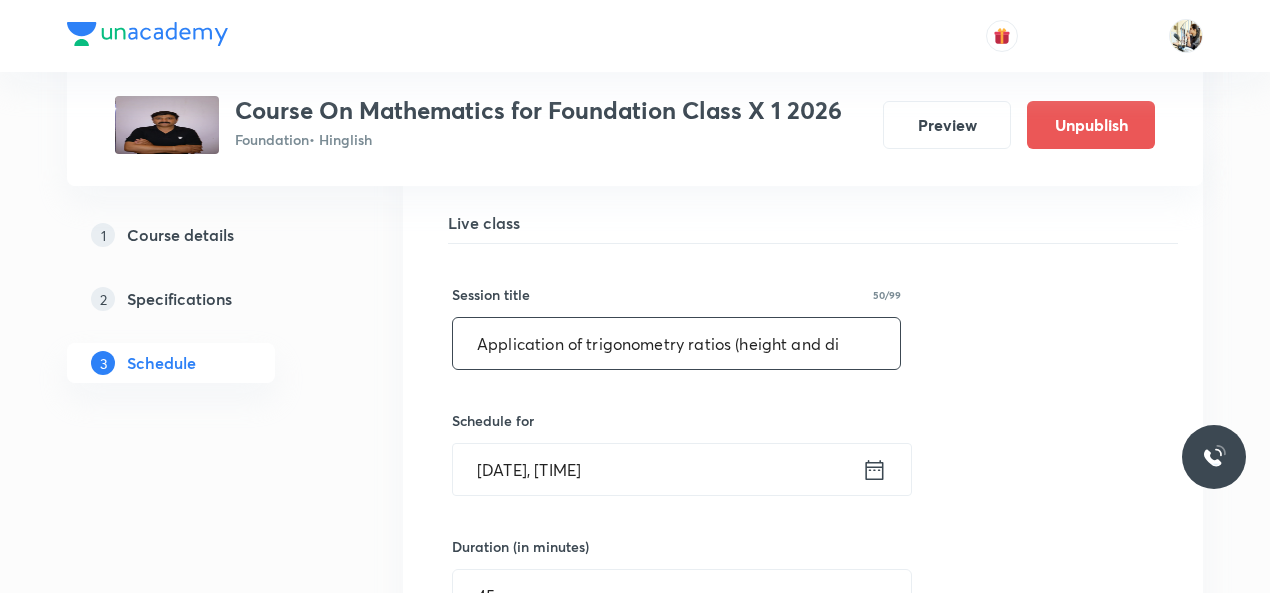 scroll, scrollTop: 0, scrollLeft: 0, axis: both 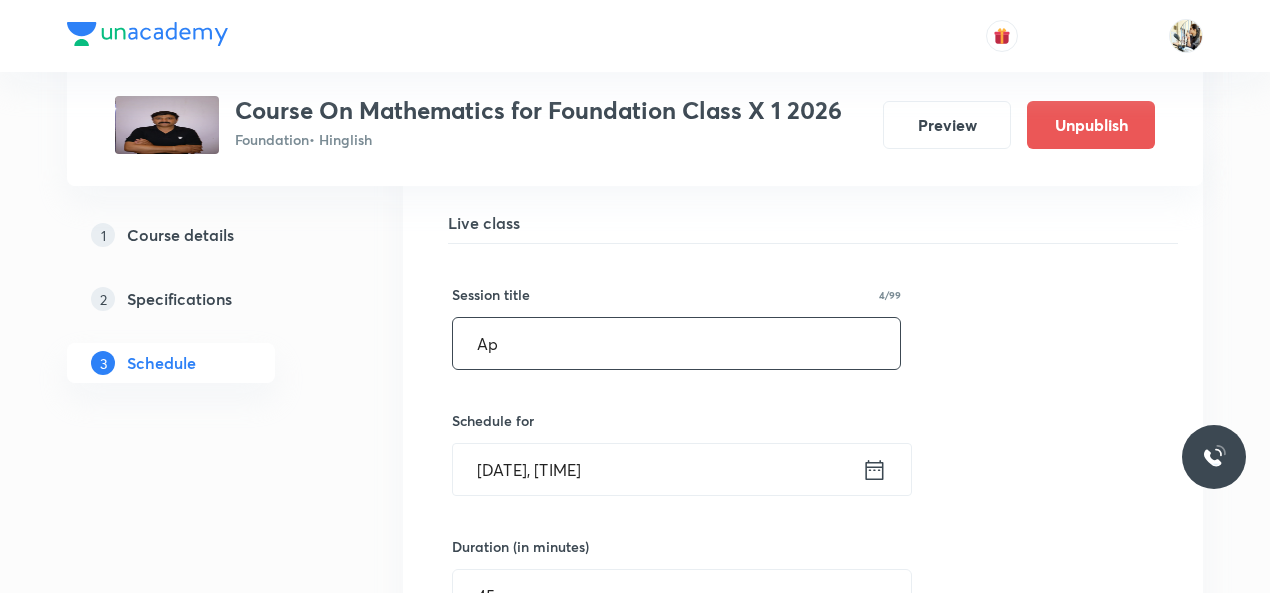 type on "A" 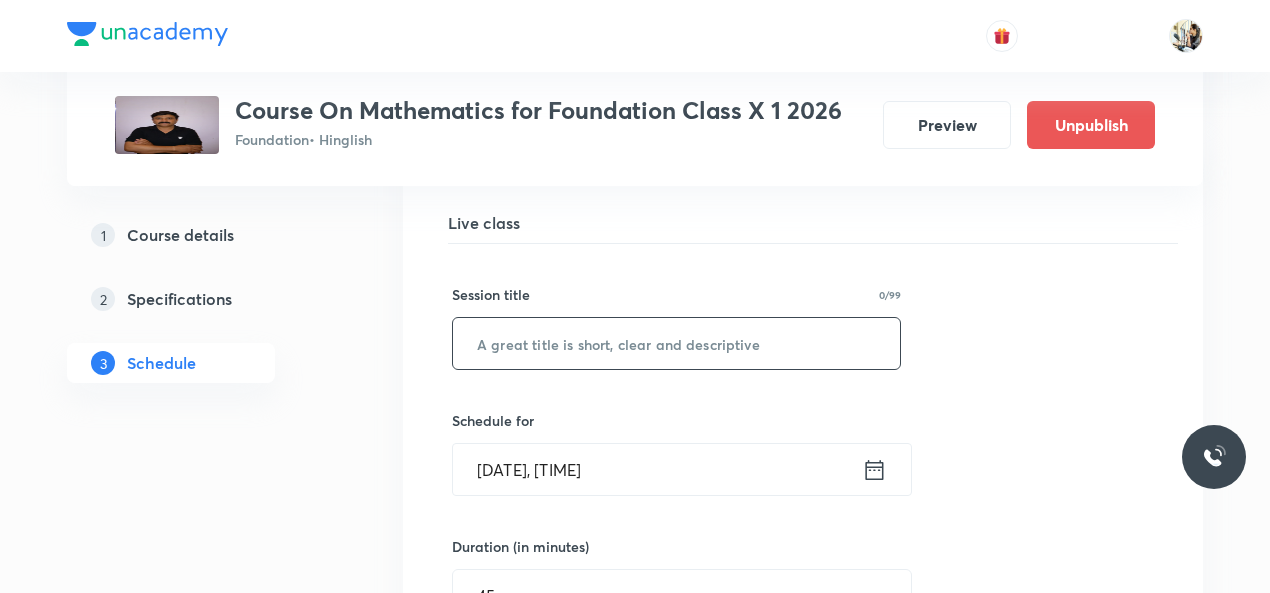 paste on "Triangle" 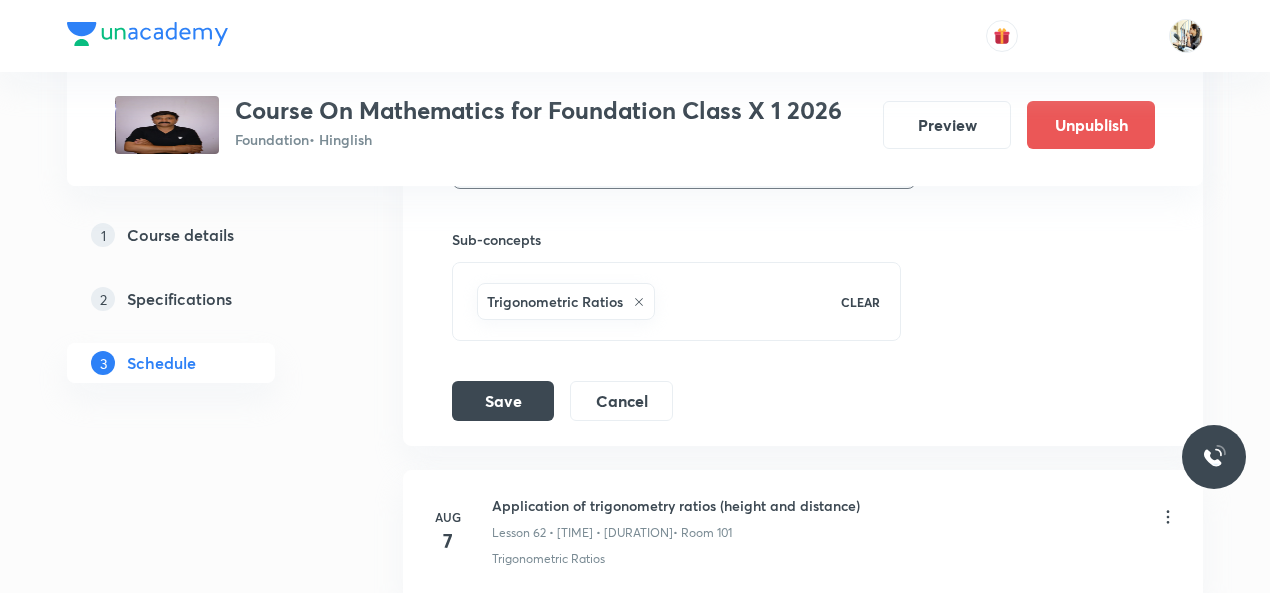 scroll, scrollTop: 10282, scrollLeft: 0, axis: vertical 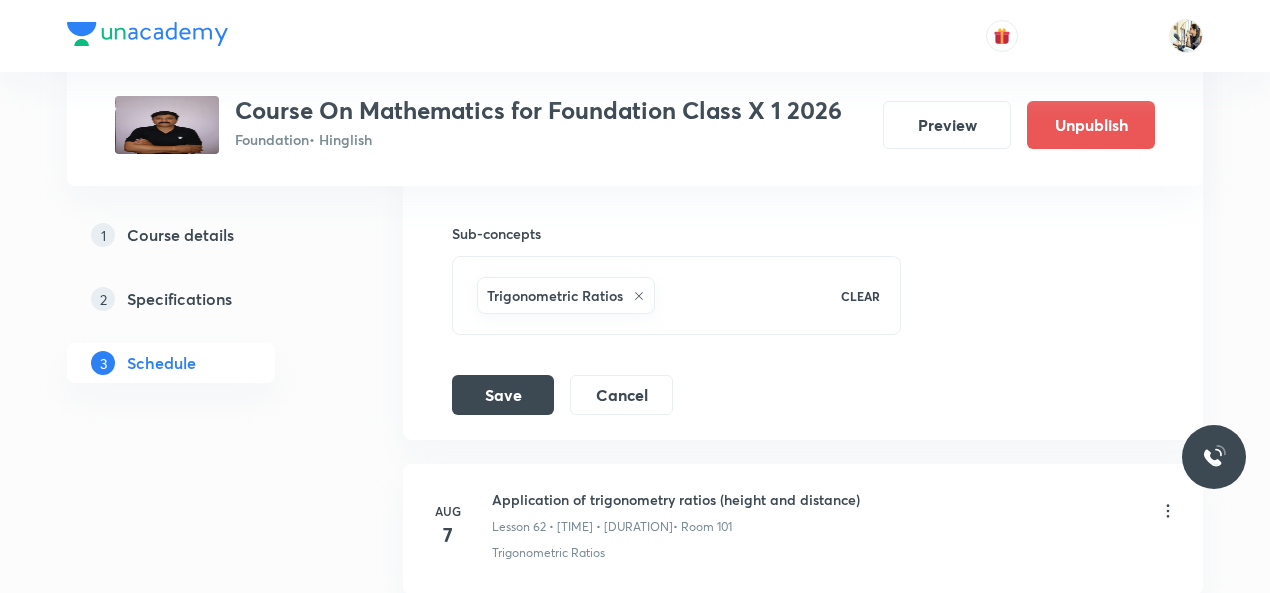 type on "Triangle" 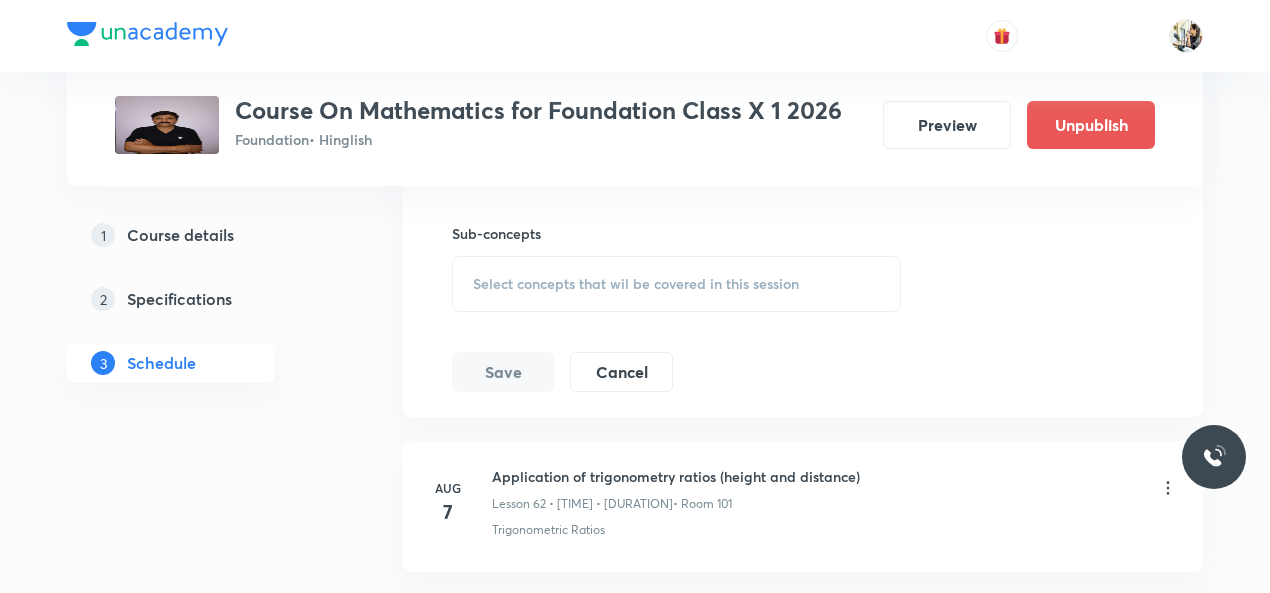 click on "Select concepts that wil be covered in this session" at bounding box center (636, 284) 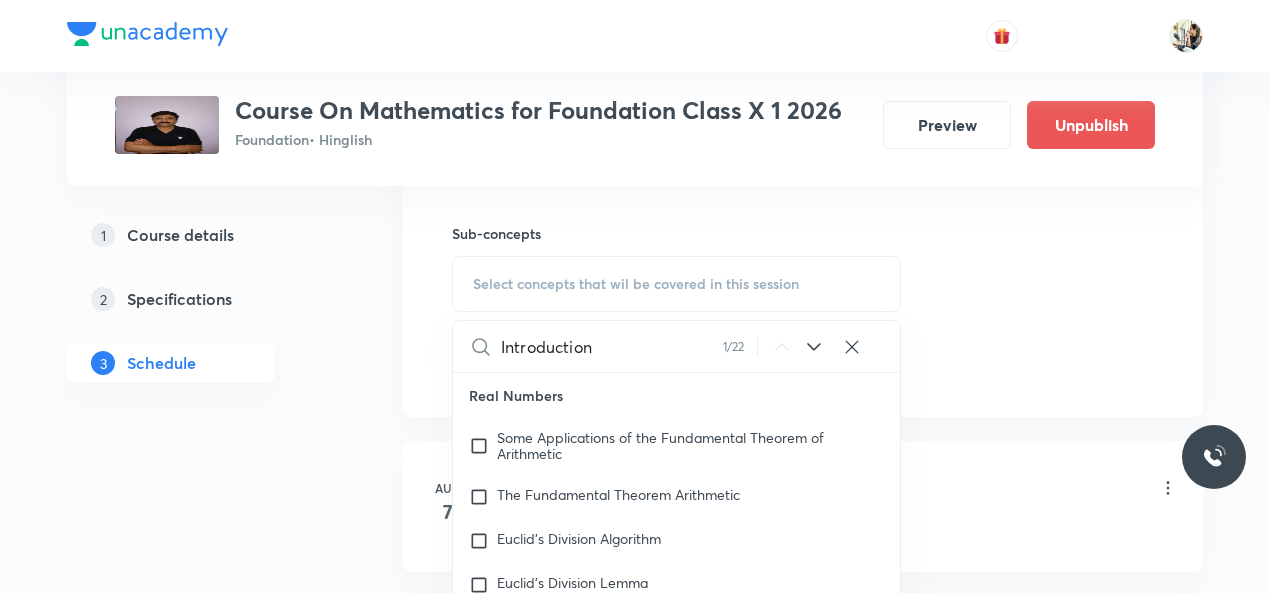 scroll, scrollTop: 41, scrollLeft: 0, axis: vertical 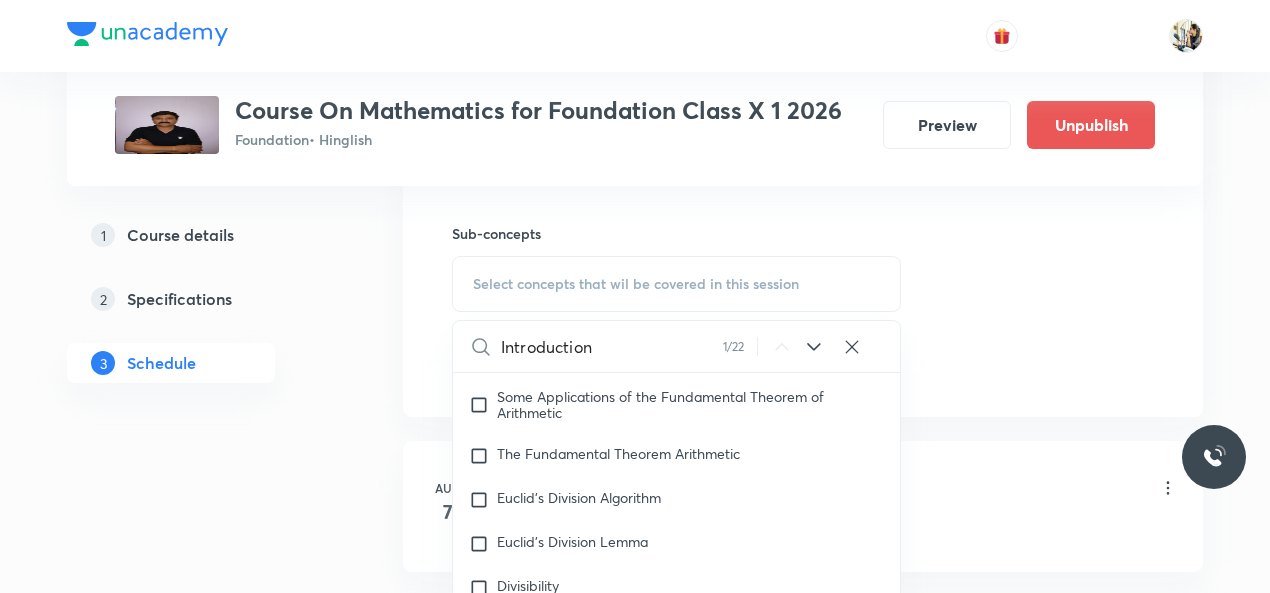 type on "Introduction" 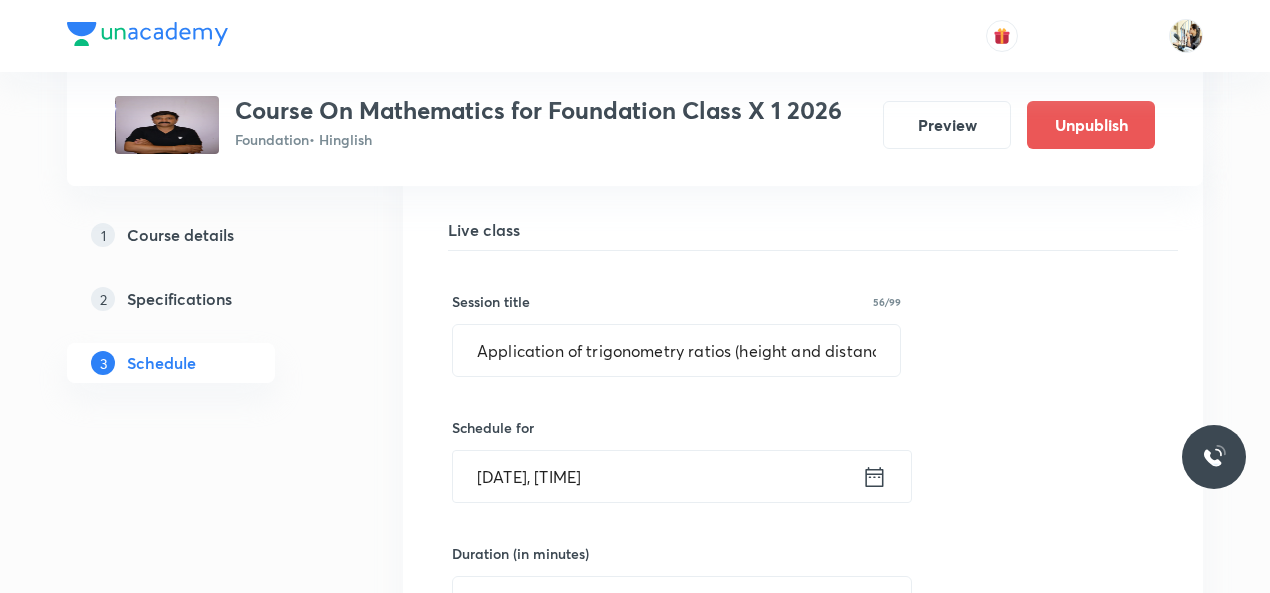 scroll, scrollTop: 9582, scrollLeft: 0, axis: vertical 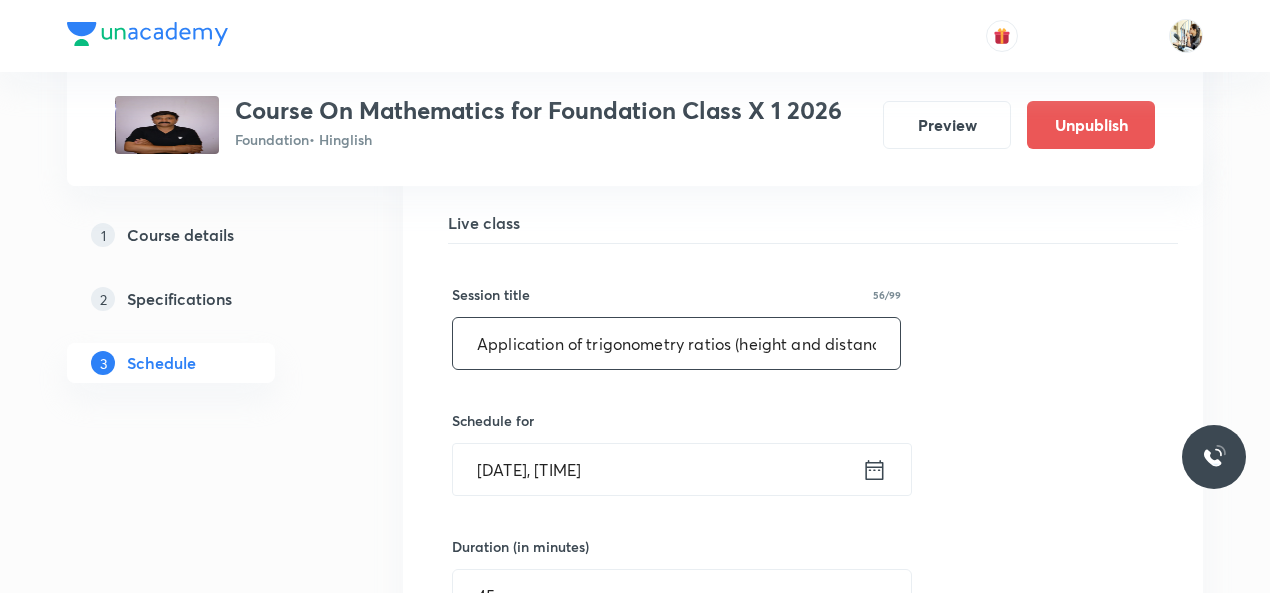 click on "Application of trigonometry ratios (height and distance)" at bounding box center (676, 343) 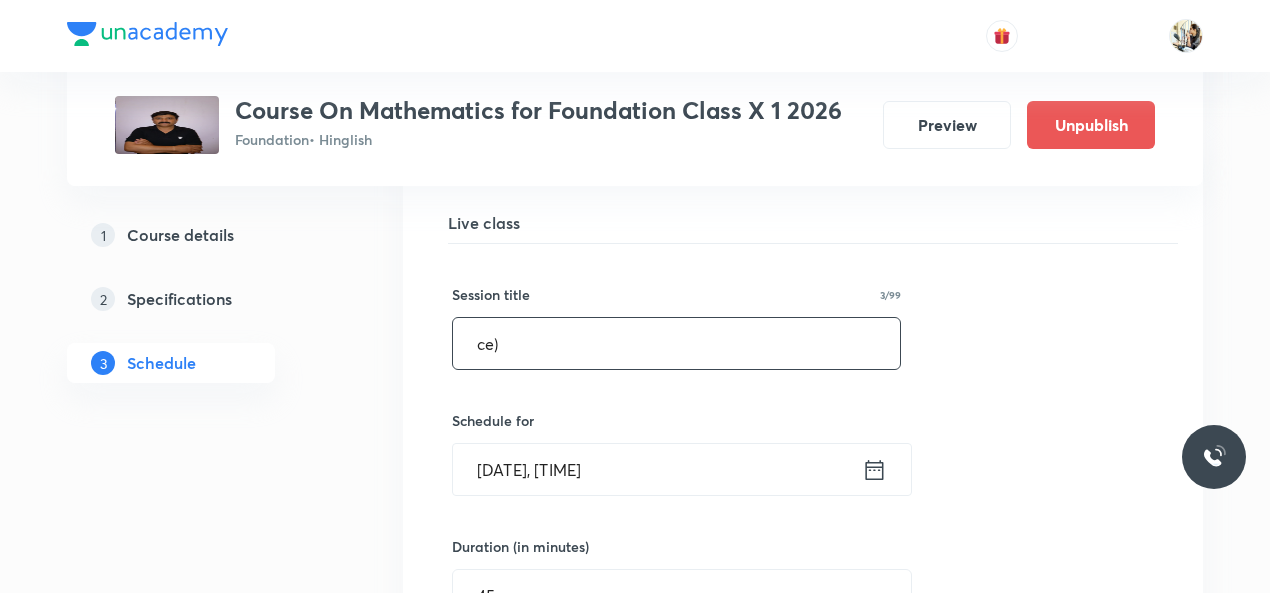 click on "ce)" at bounding box center [676, 343] 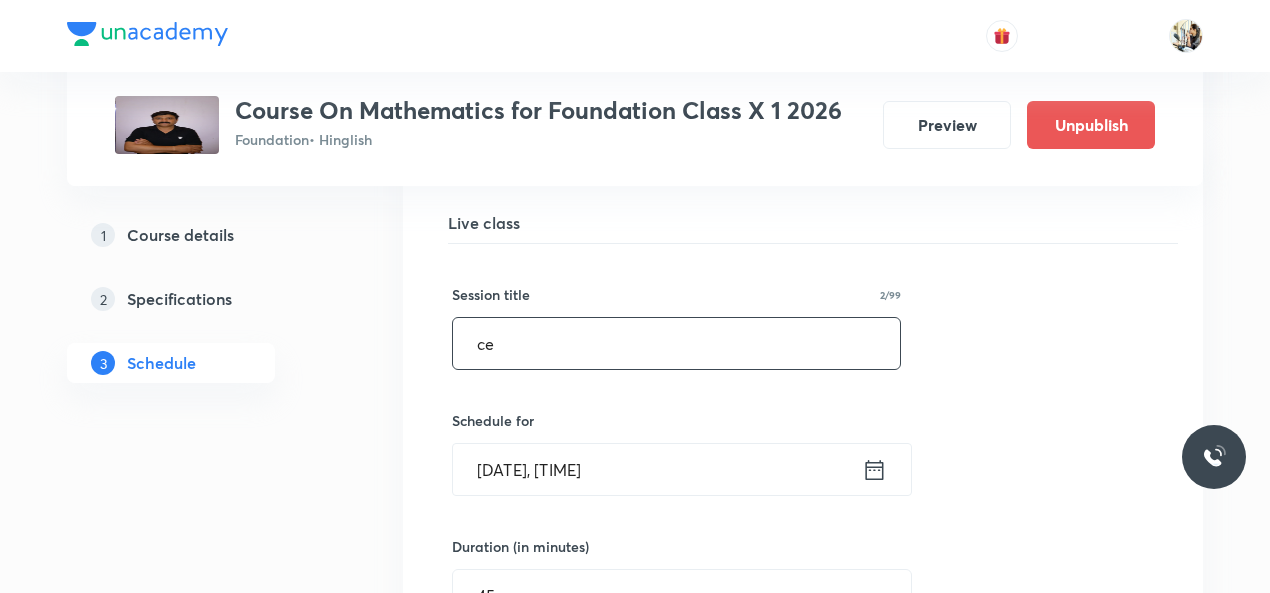 type on "c" 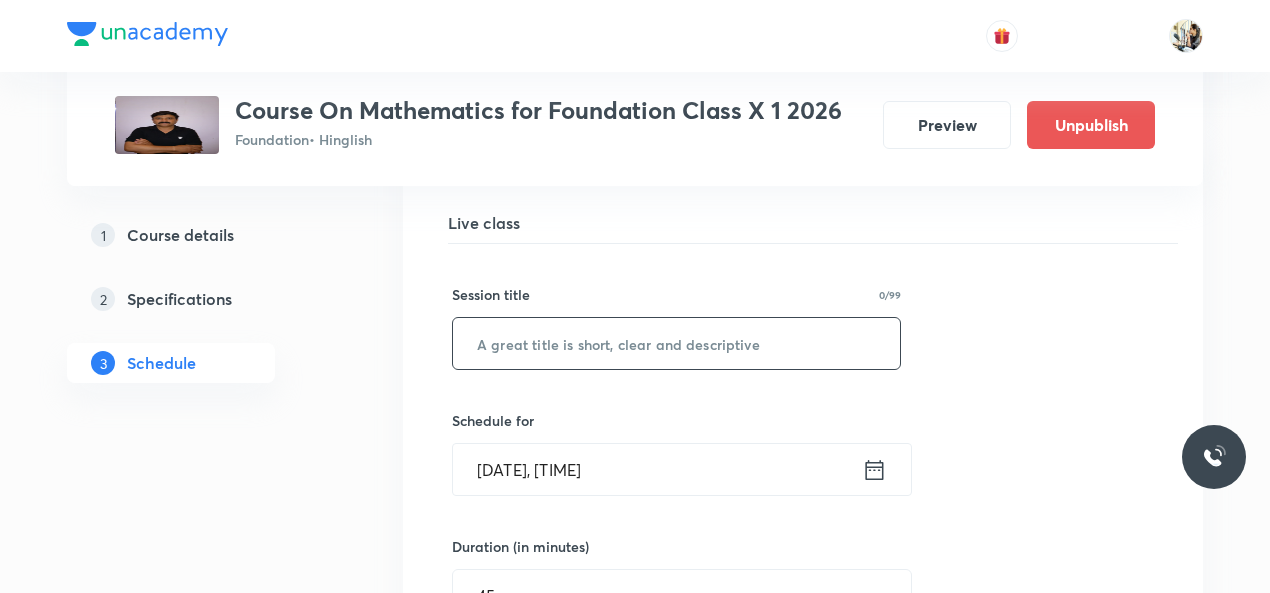 paste on "Triangle" 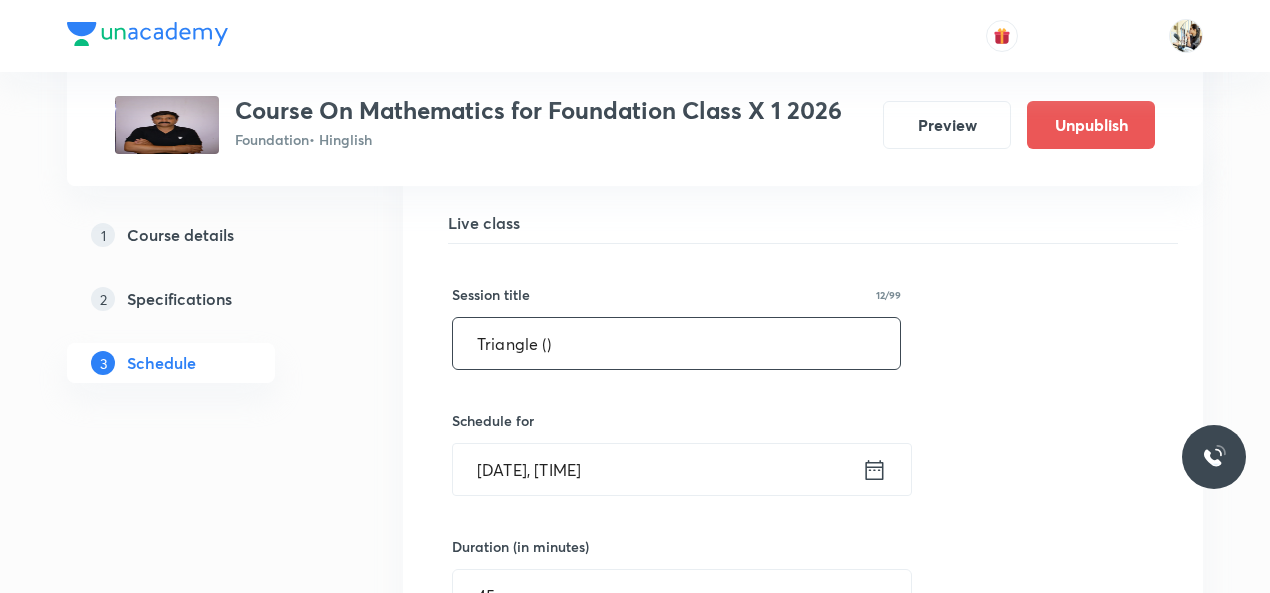 paste on "Introduction and BPT" 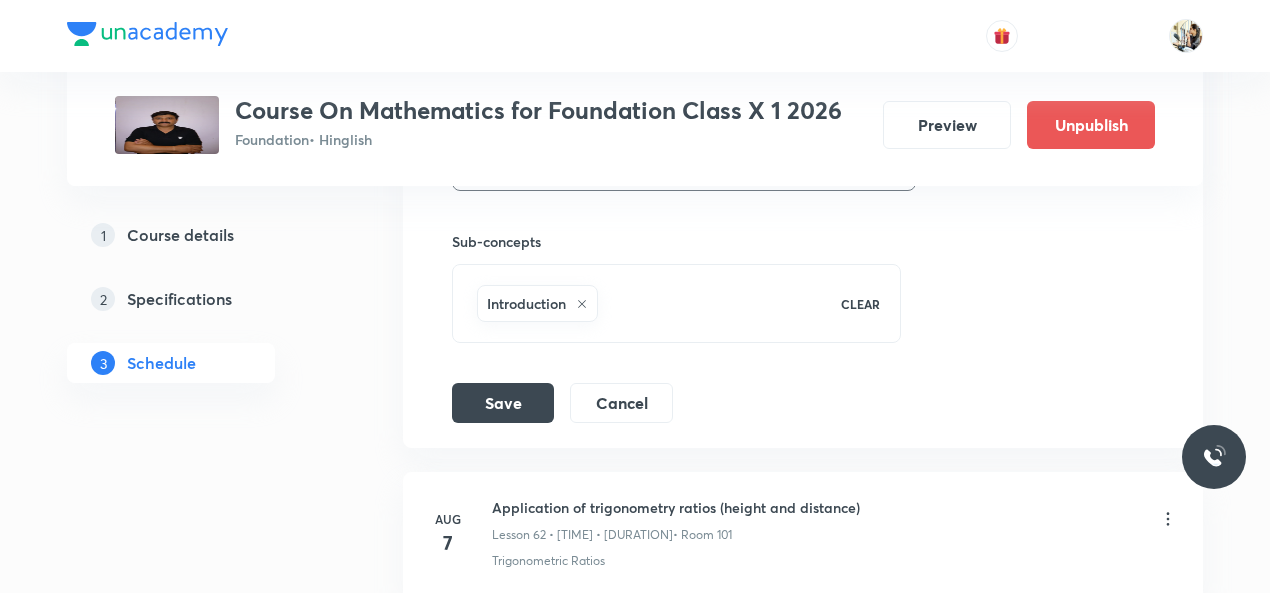 scroll, scrollTop: 10282, scrollLeft: 0, axis: vertical 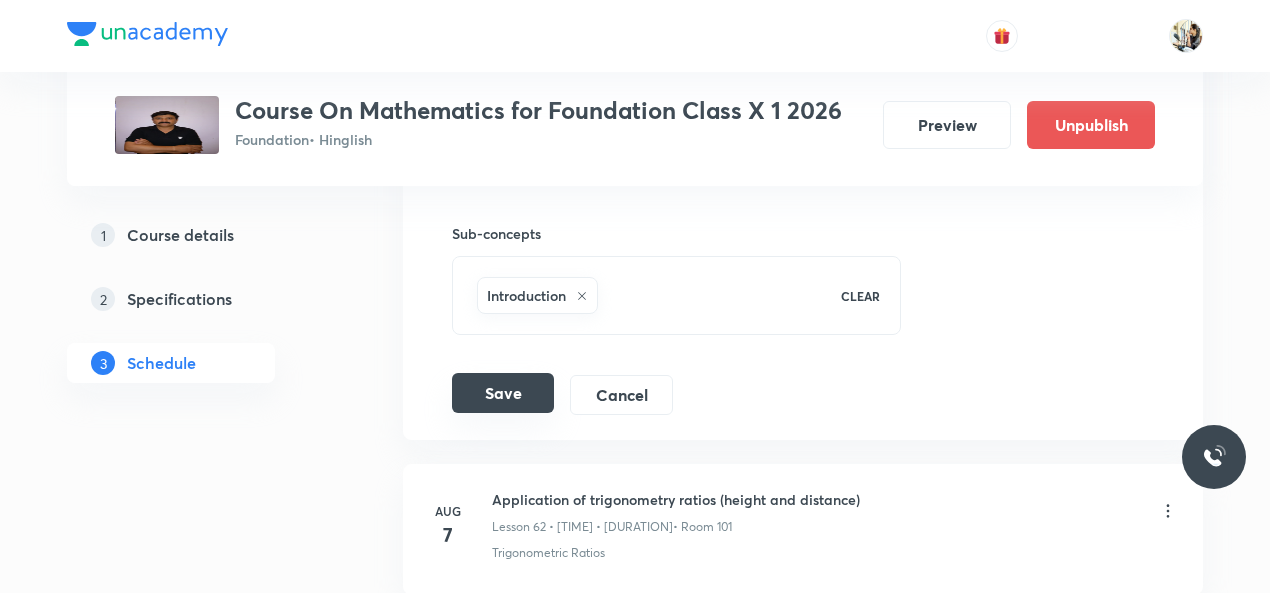 type on "Triangle ( Introduction and BPT)" 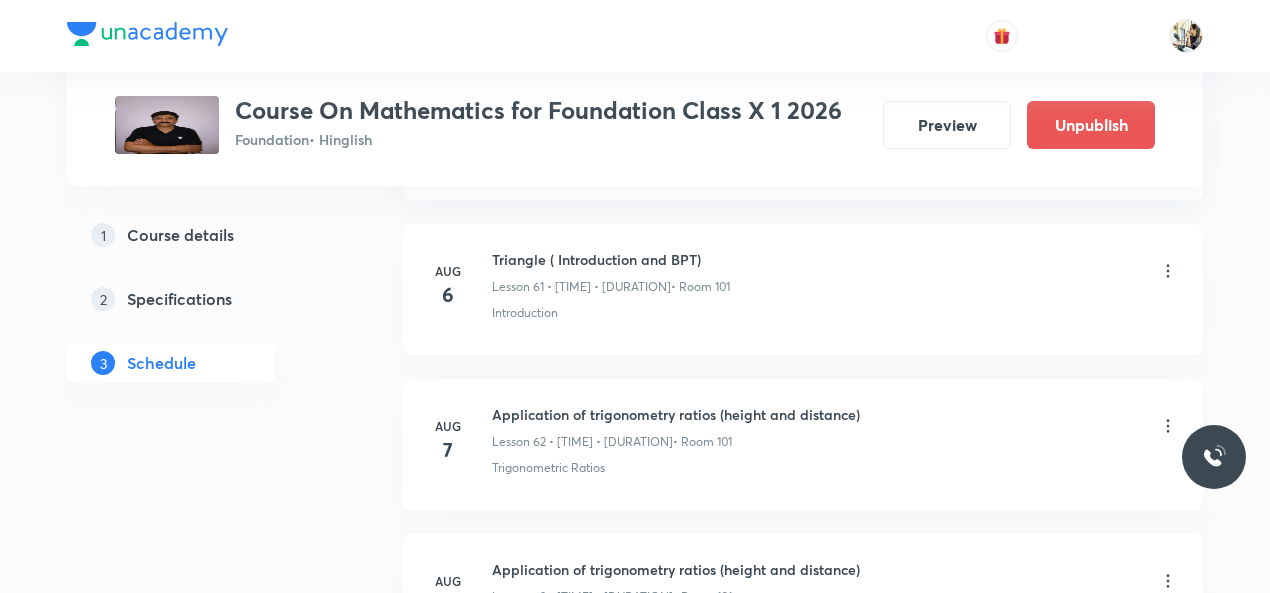 scroll, scrollTop: 9582, scrollLeft: 0, axis: vertical 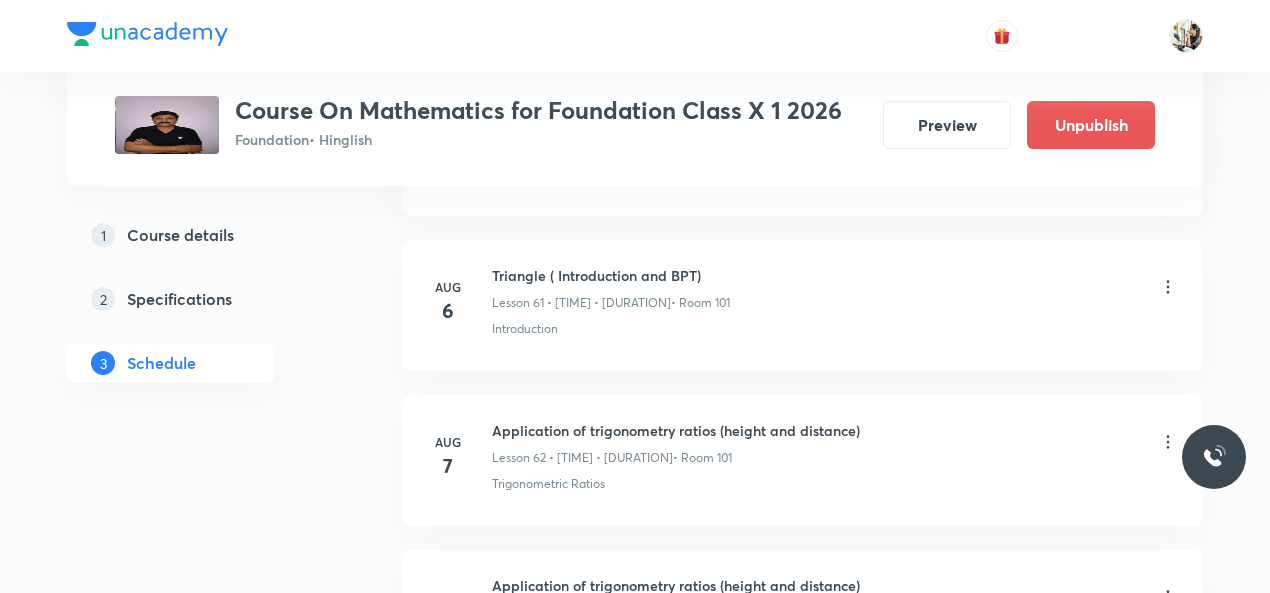 click 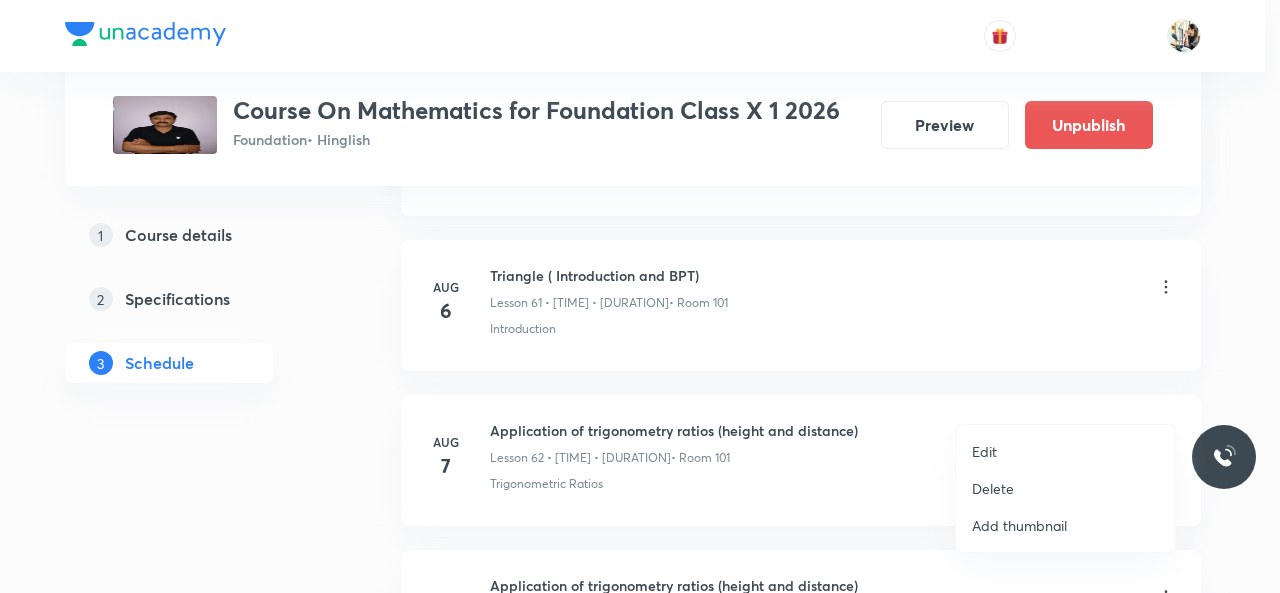 click on "Edit" at bounding box center [984, 451] 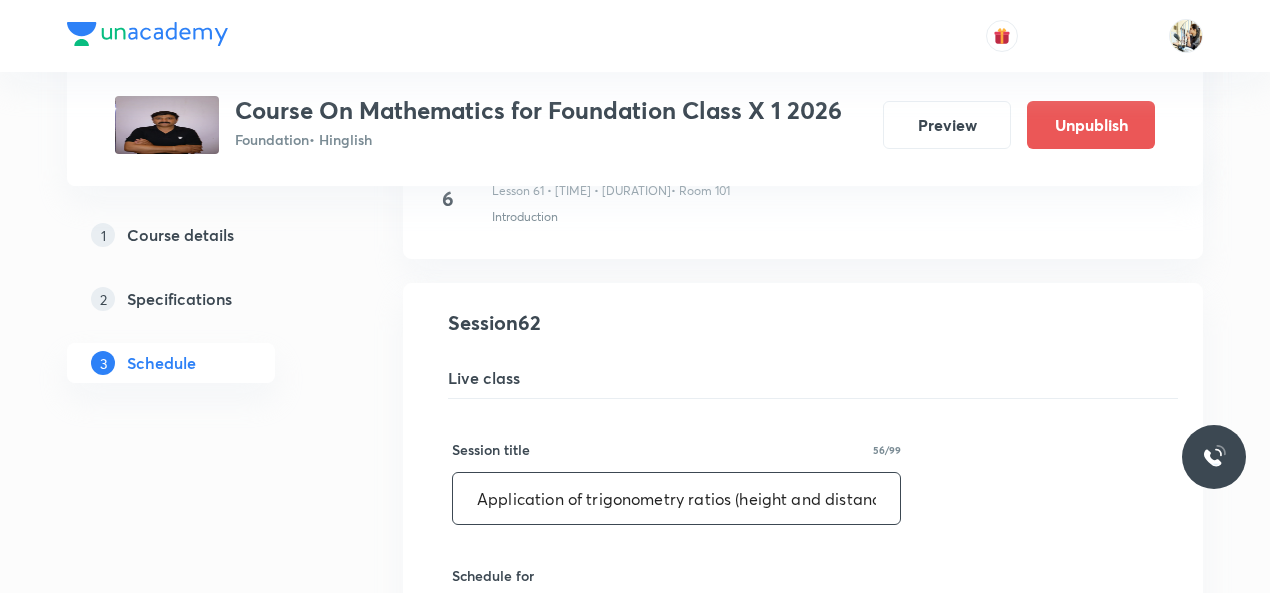 click on "Application of trigonometry ratios (height and distance)" at bounding box center (676, 498) 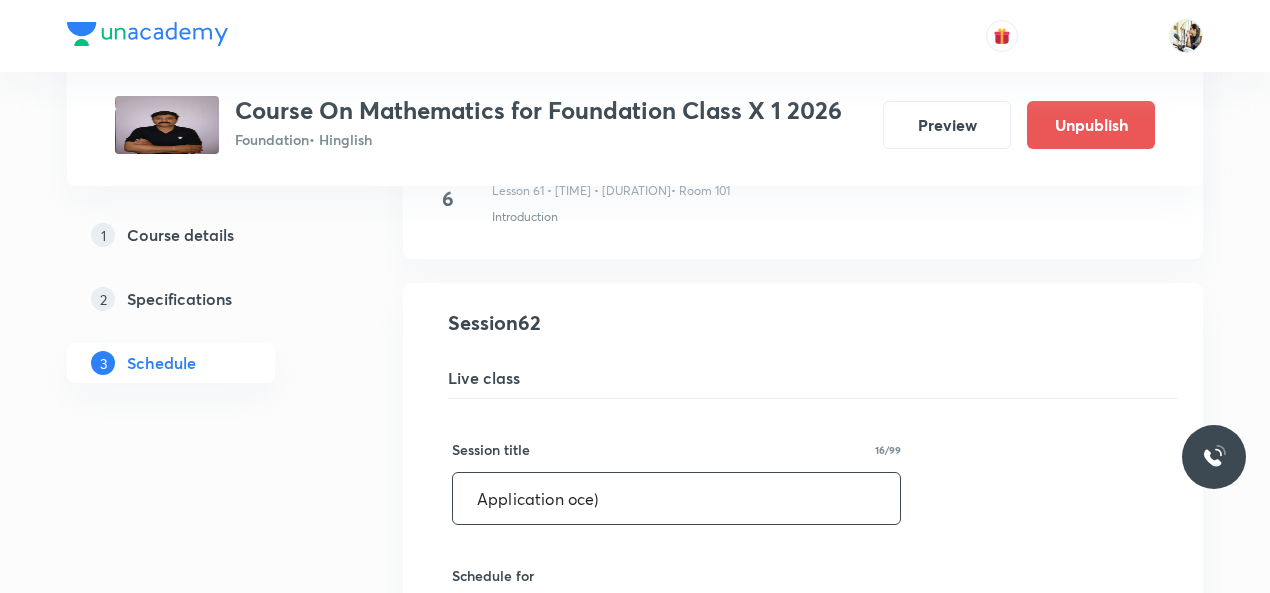click on "Application oce)" at bounding box center (676, 498) 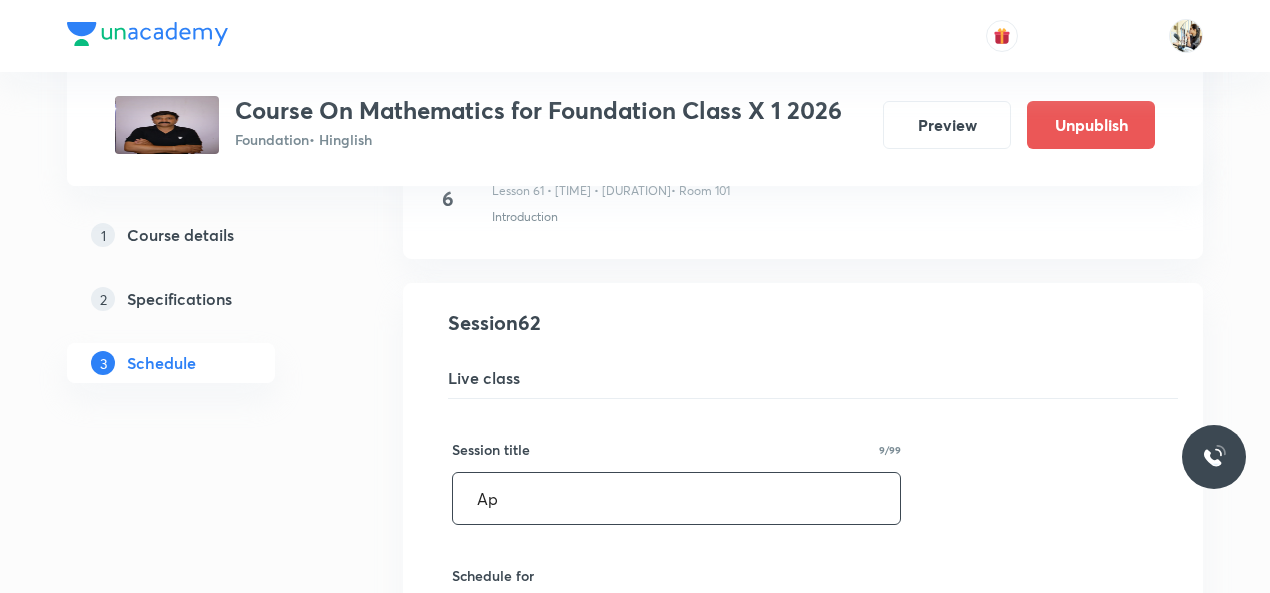 type on "A" 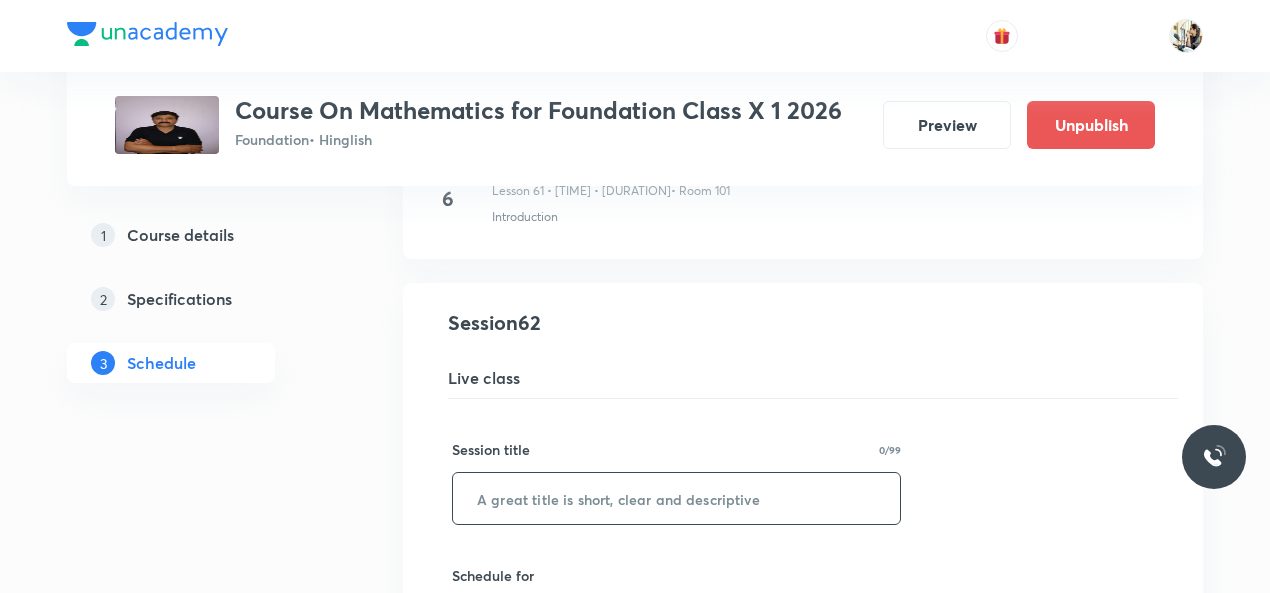paste on "Triangle" 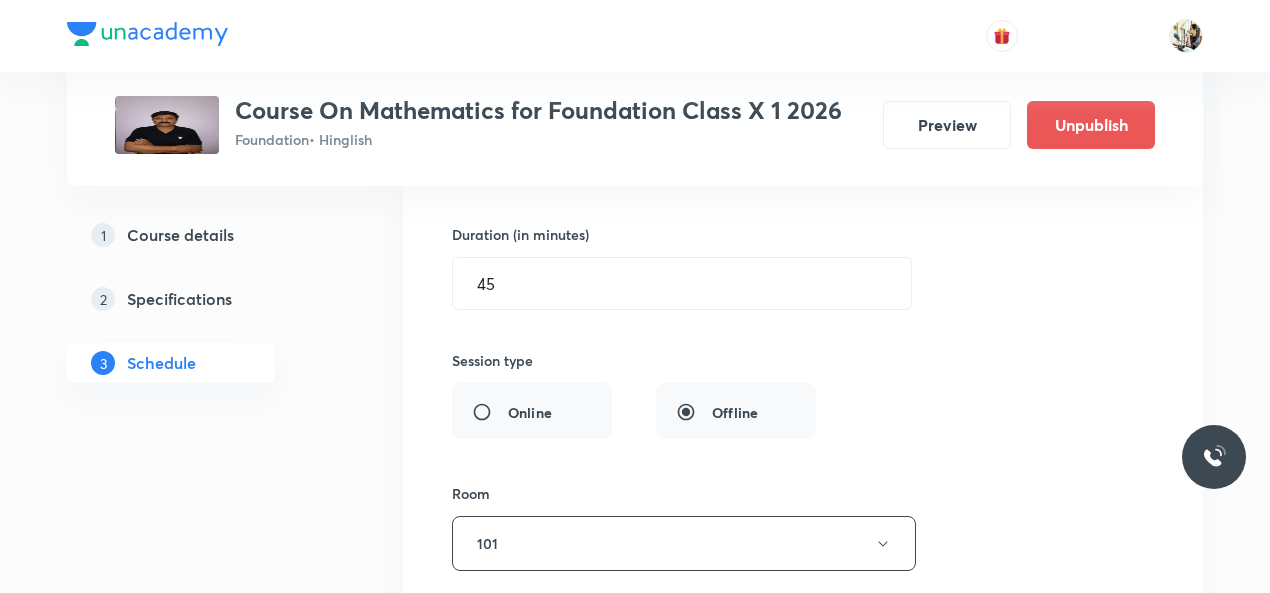 scroll, scrollTop: 9816, scrollLeft: 0, axis: vertical 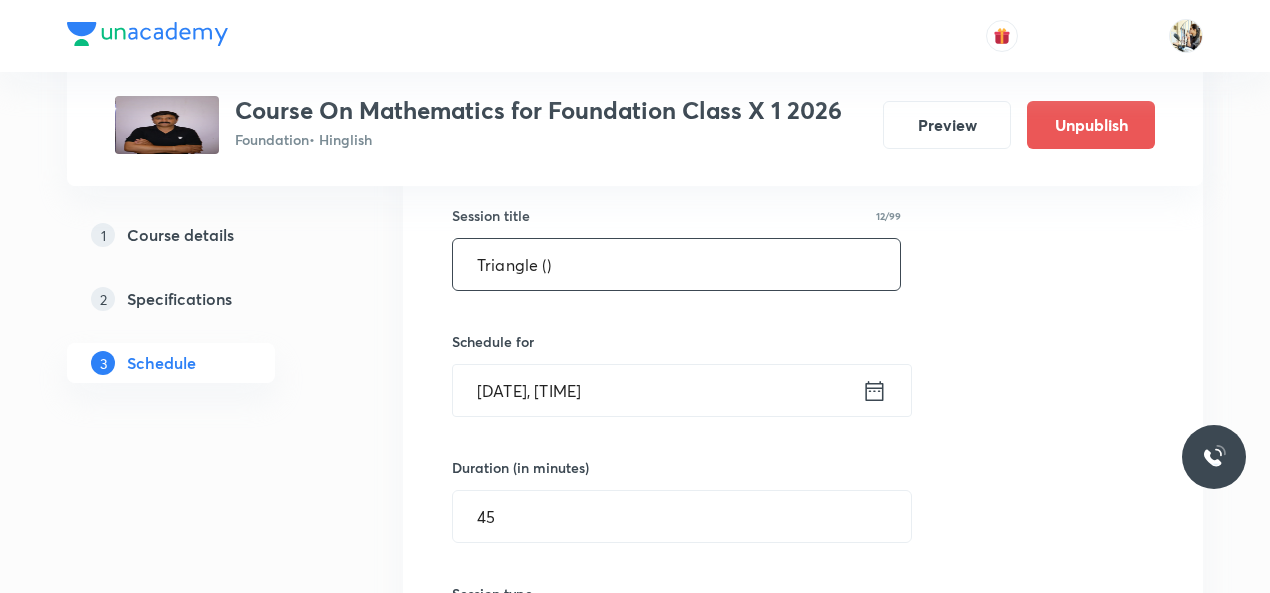 paste on "question based on bpt" 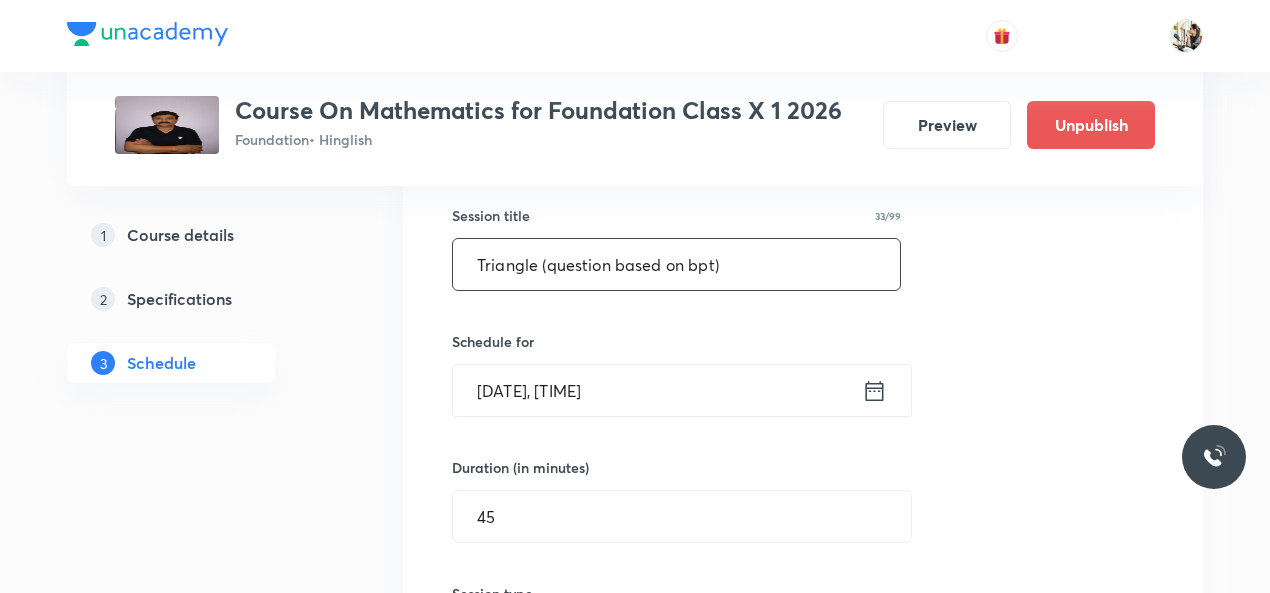 type on "Triangle (question based on bpt)" 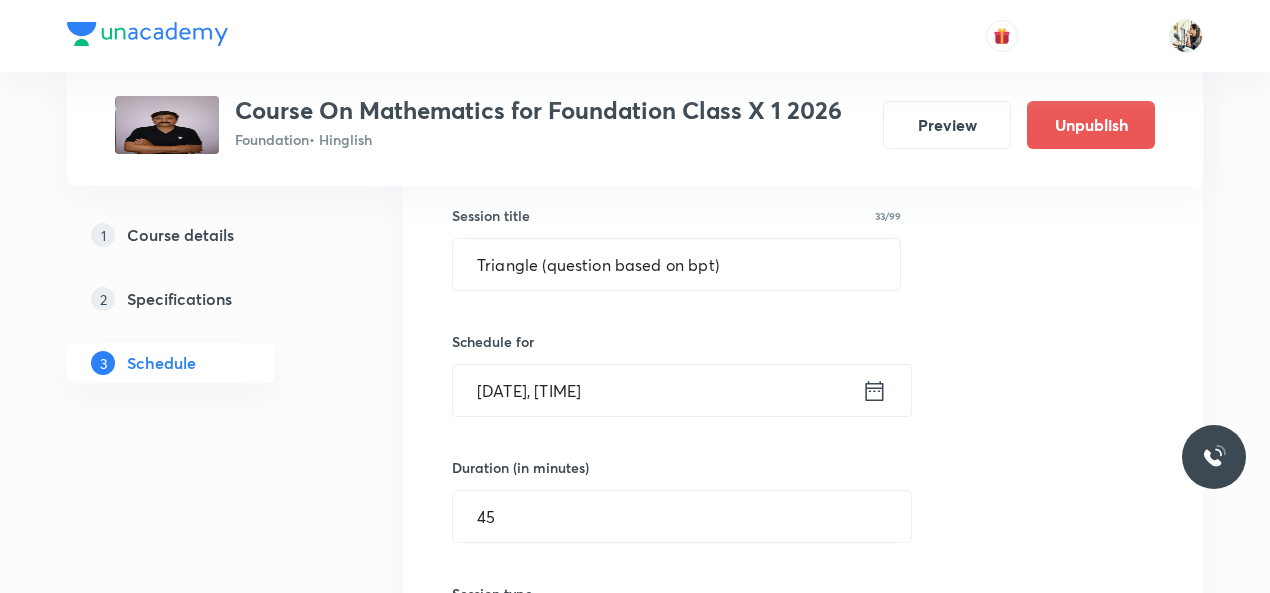 drag, startPoint x: 700, startPoint y: 236, endPoint x: 621, endPoint y: 148, distance: 118.258194 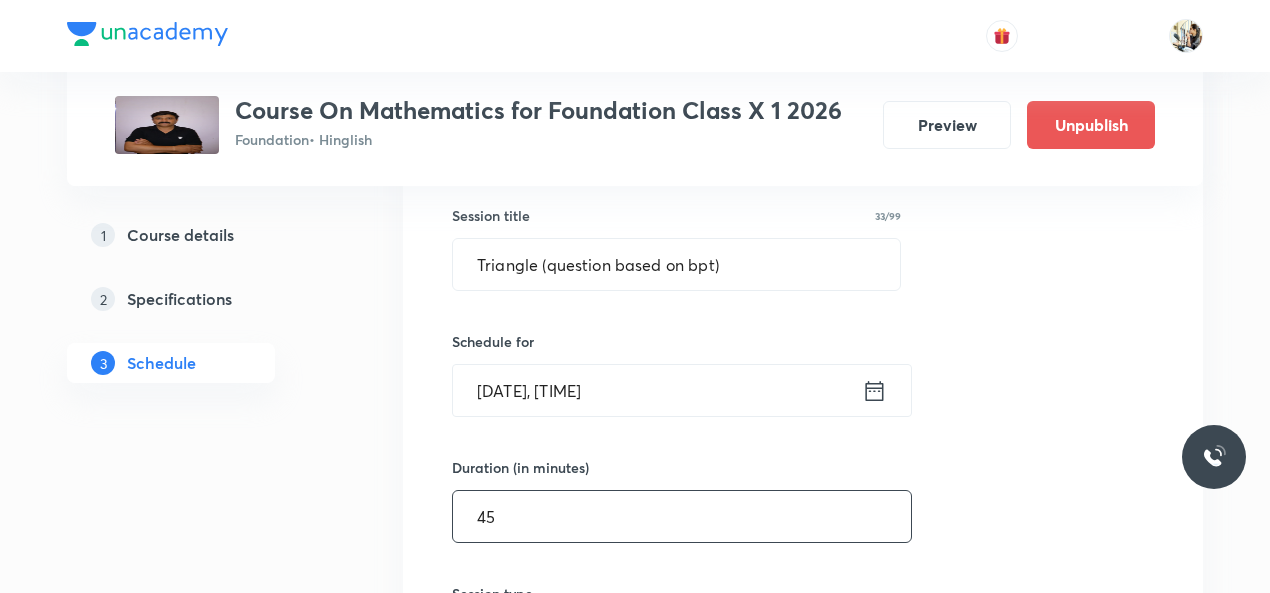 scroll, scrollTop: 10282, scrollLeft: 0, axis: vertical 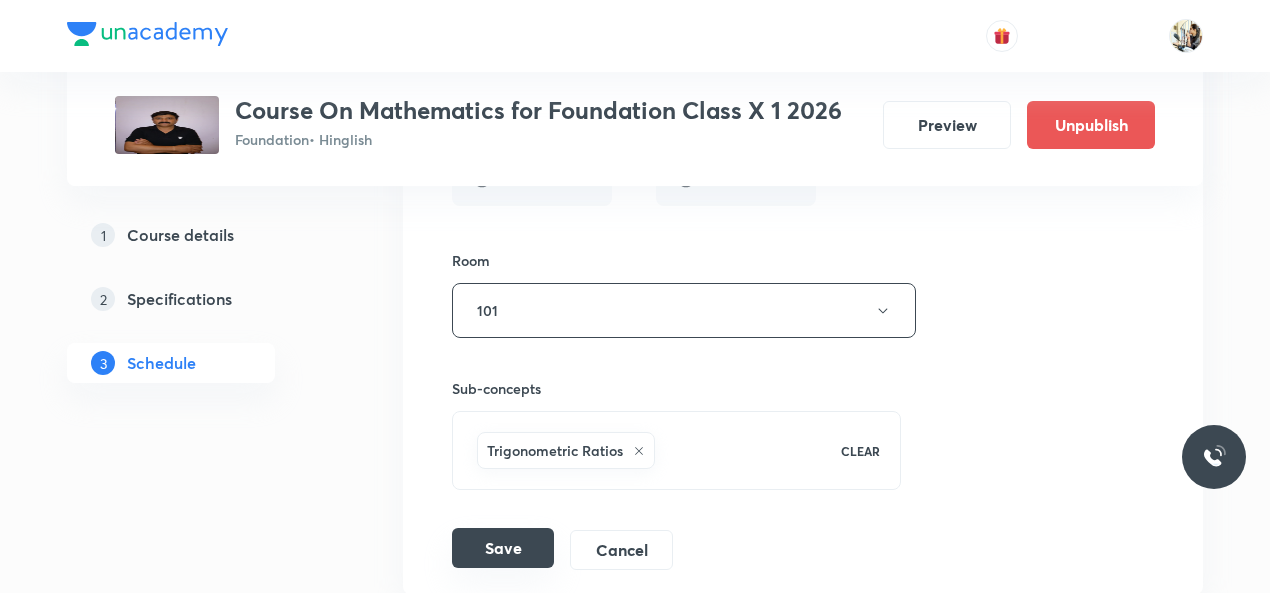 click on "Save" at bounding box center [503, 548] 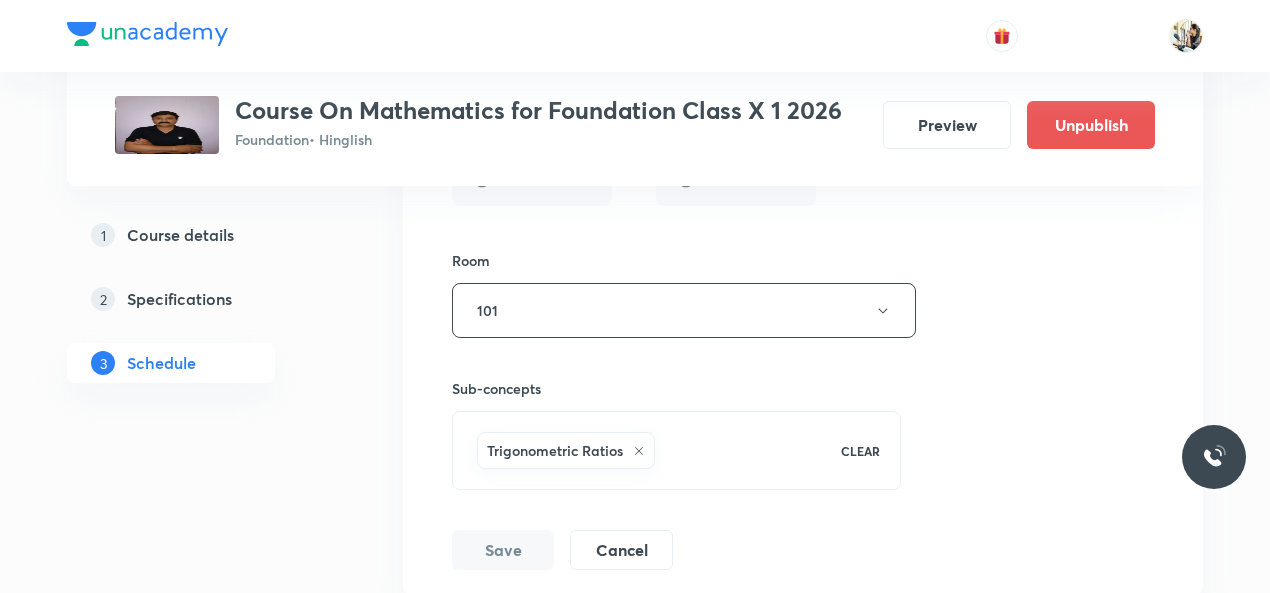 scroll, scrollTop: 10580, scrollLeft: 0, axis: vertical 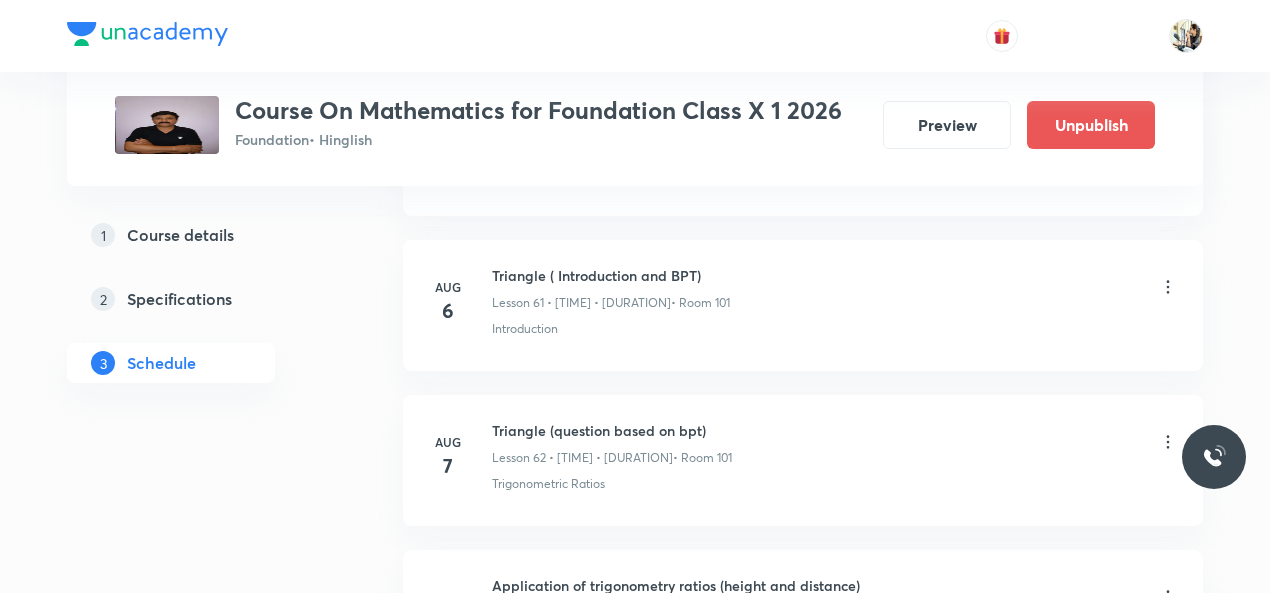click 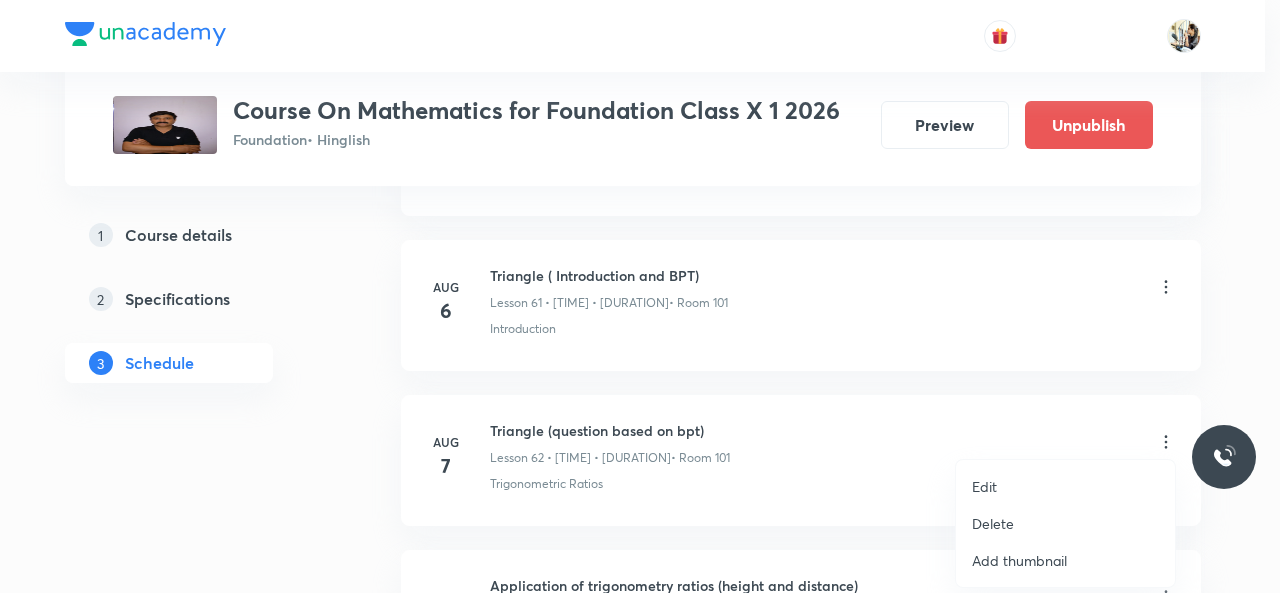 click on "Edit" at bounding box center [984, 486] 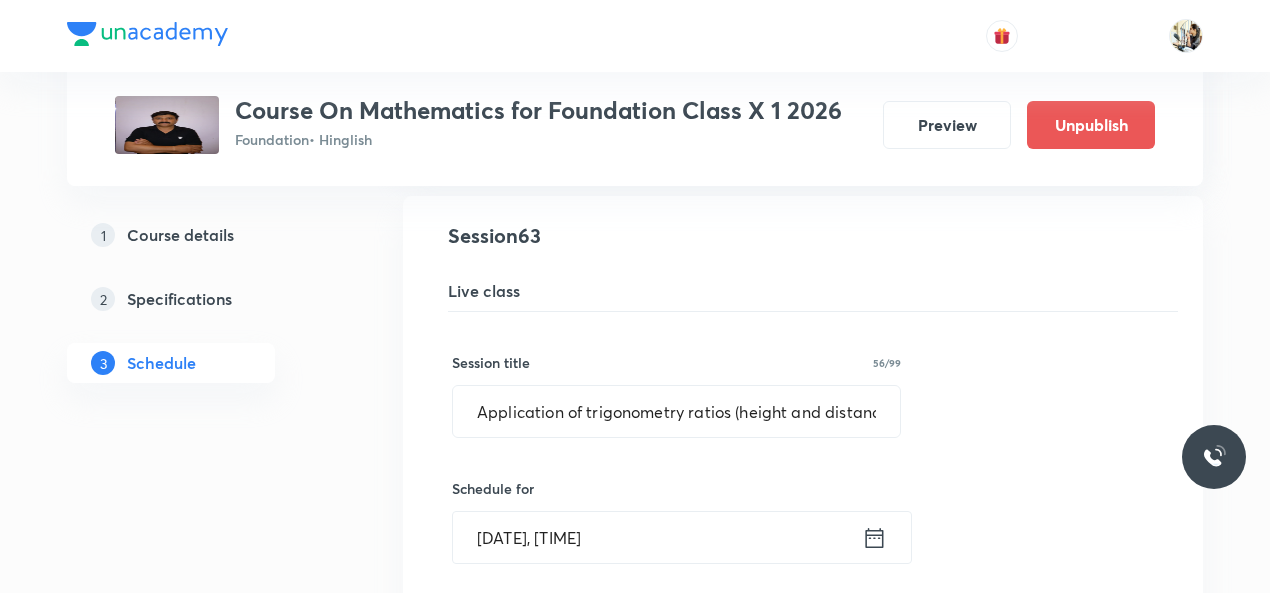 scroll, scrollTop: 9816, scrollLeft: 0, axis: vertical 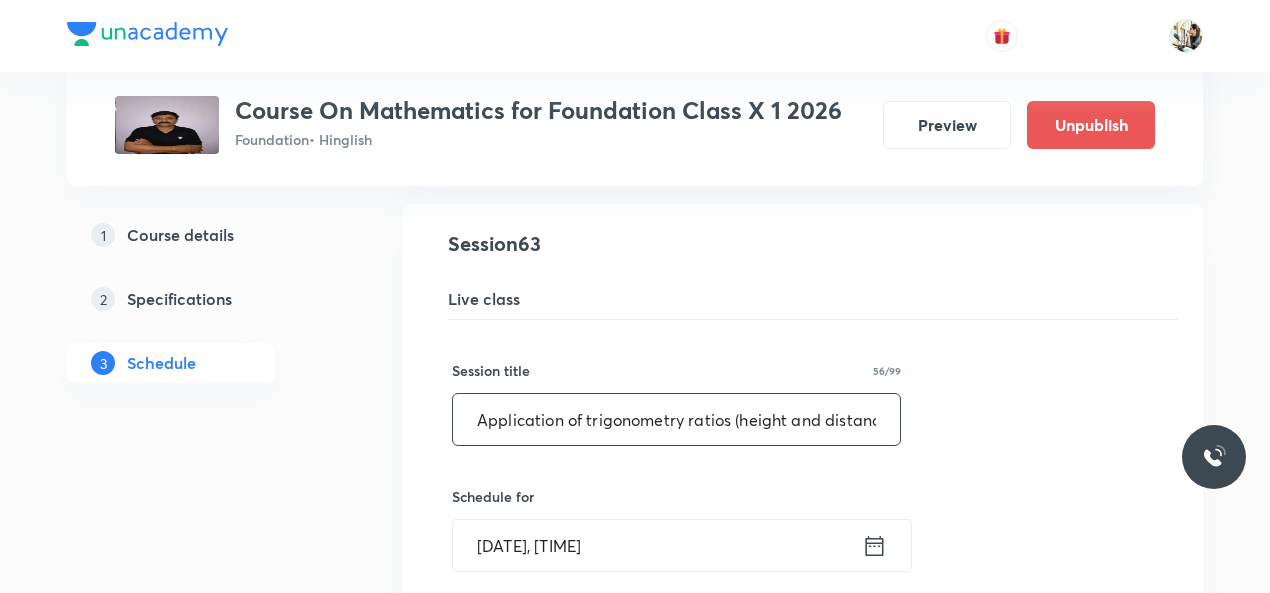 click on "Application of trigonometry ratios (height and distance)" at bounding box center (676, 419) 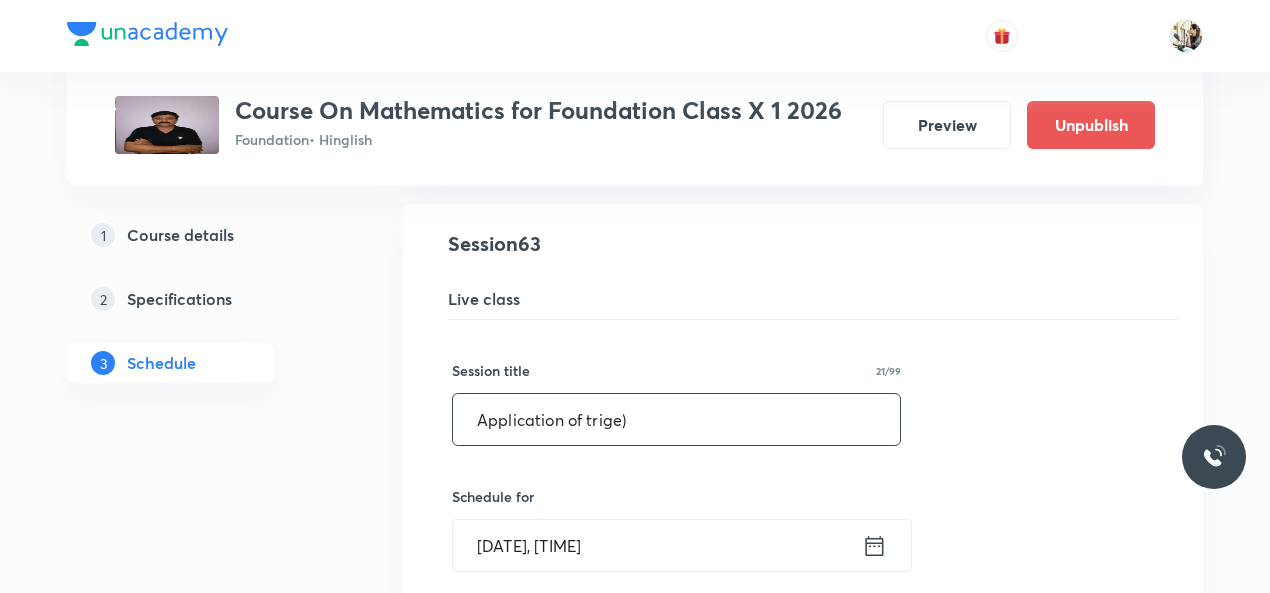 click on "Application of trige)" at bounding box center (676, 419) 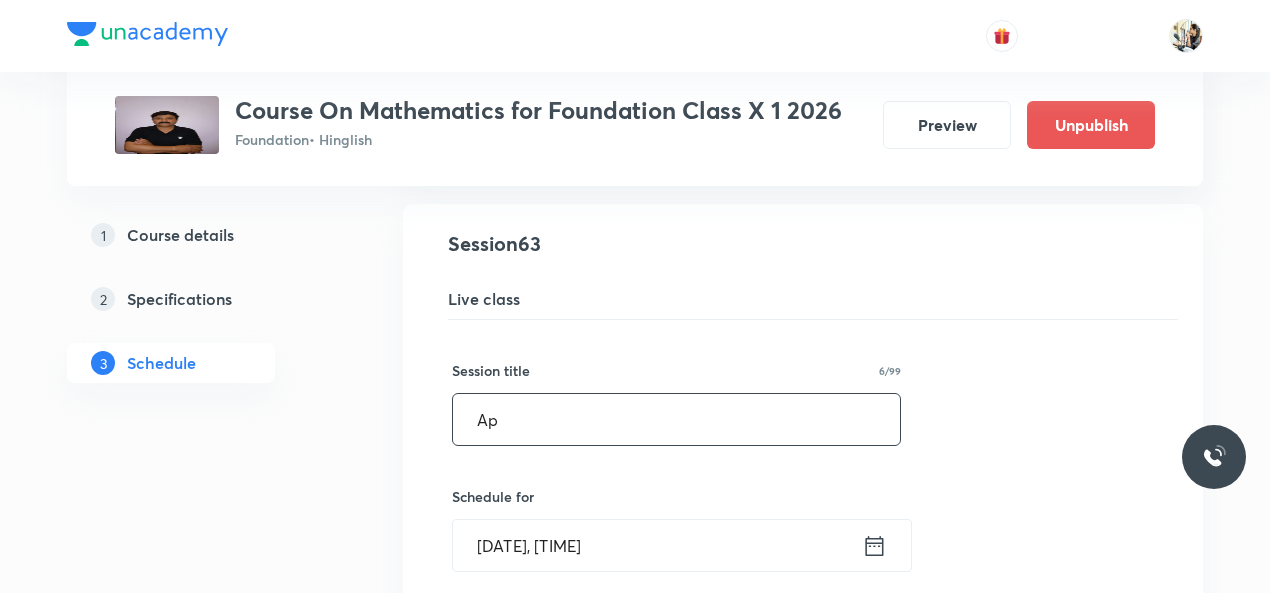type on "A" 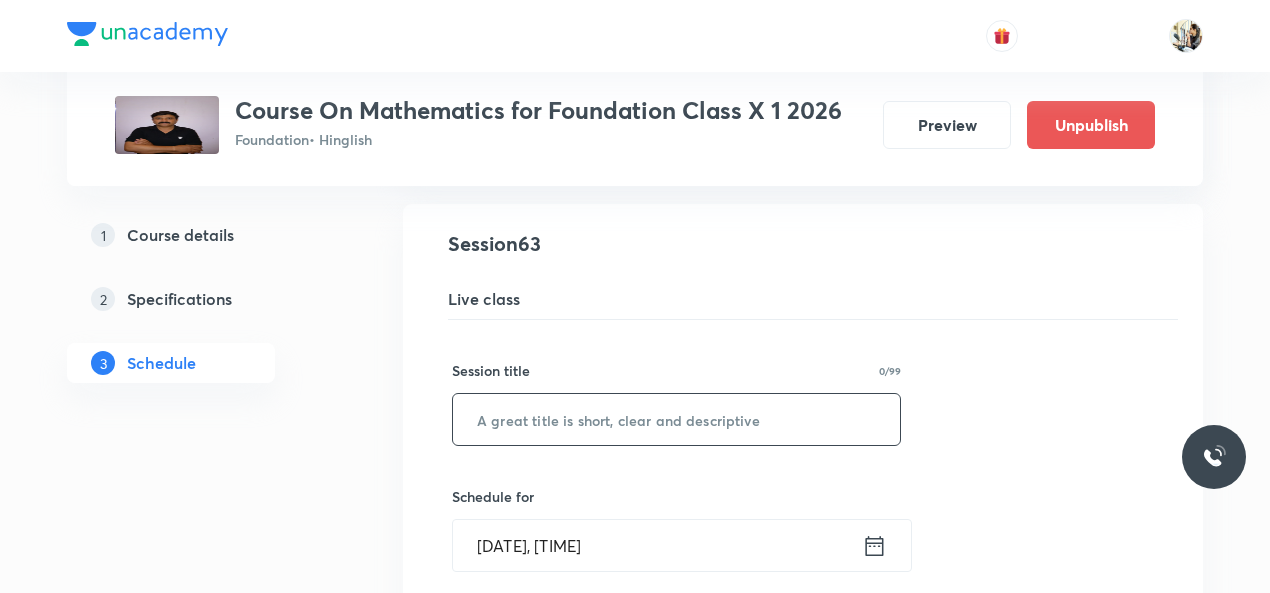 paste on "Triangle" 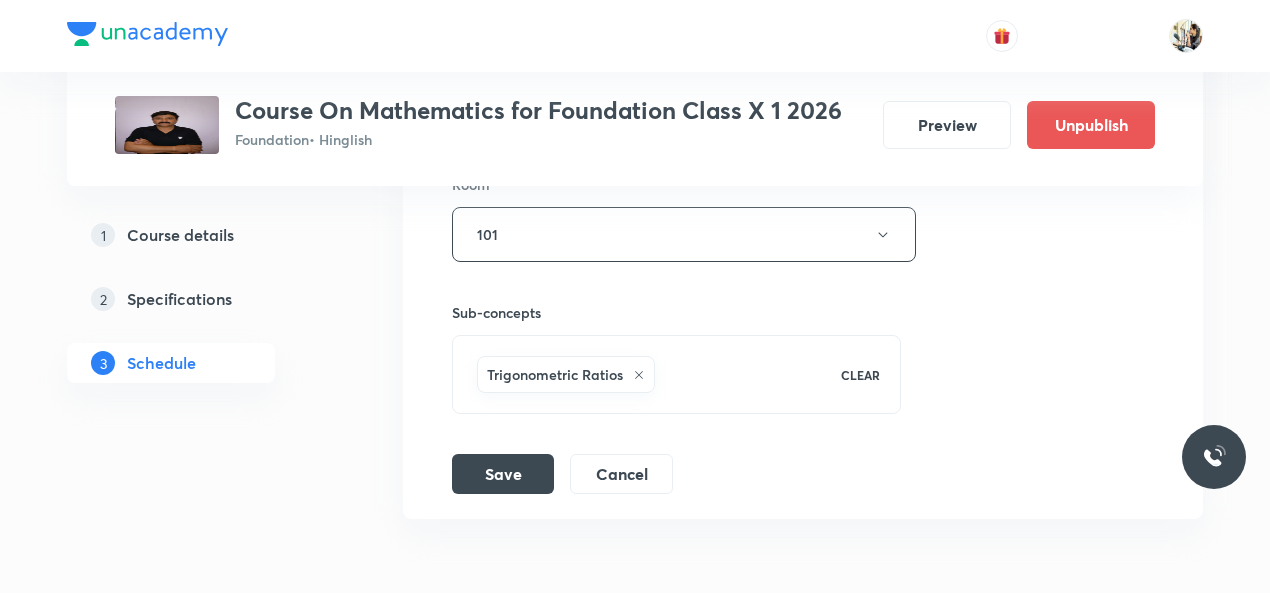 scroll, scrollTop: 10516, scrollLeft: 0, axis: vertical 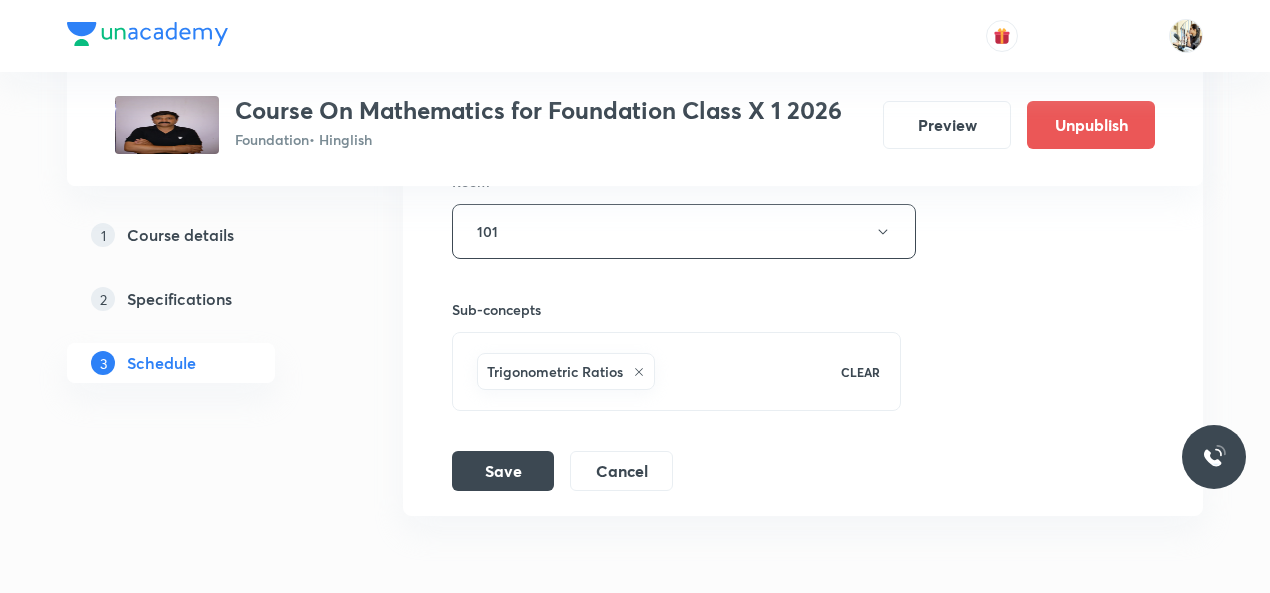 type on "Triangle" 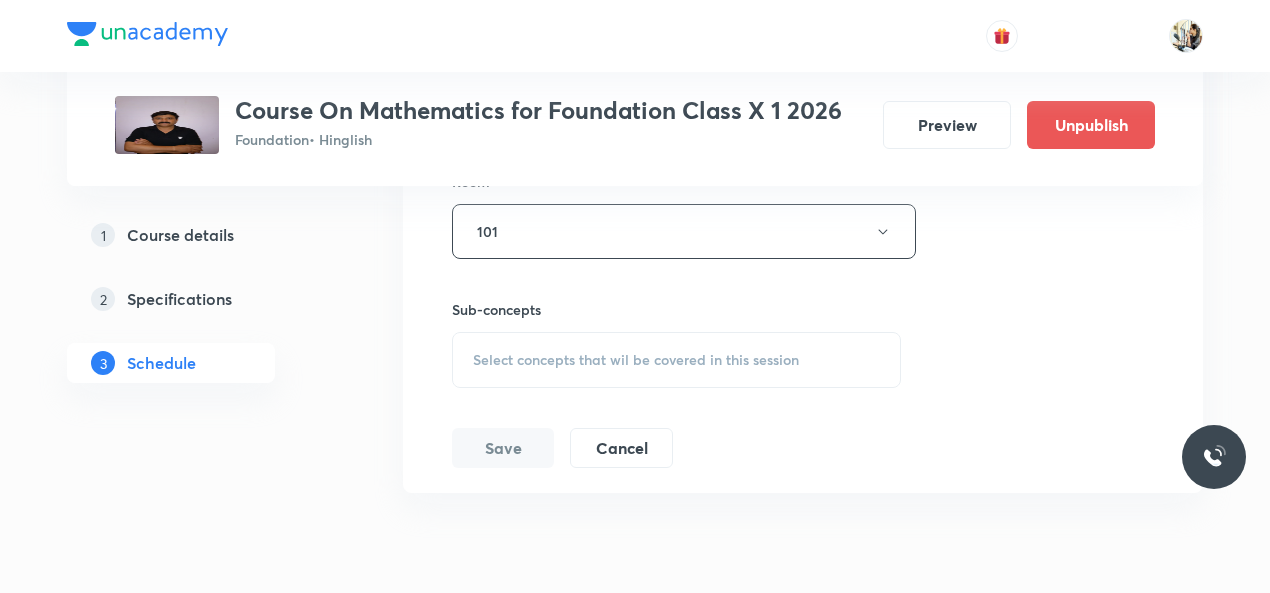 drag, startPoint x: 546, startPoint y: 289, endPoint x: 550, endPoint y: 299, distance: 10.770329 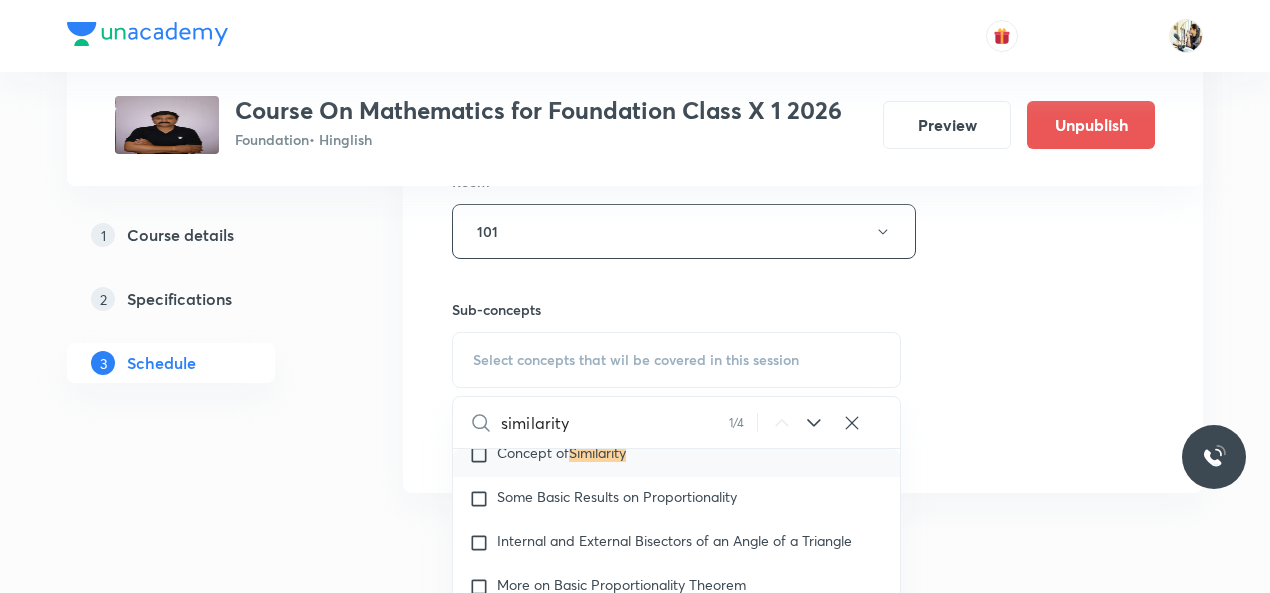 scroll, scrollTop: 2829, scrollLeft: 0, axis: vertical 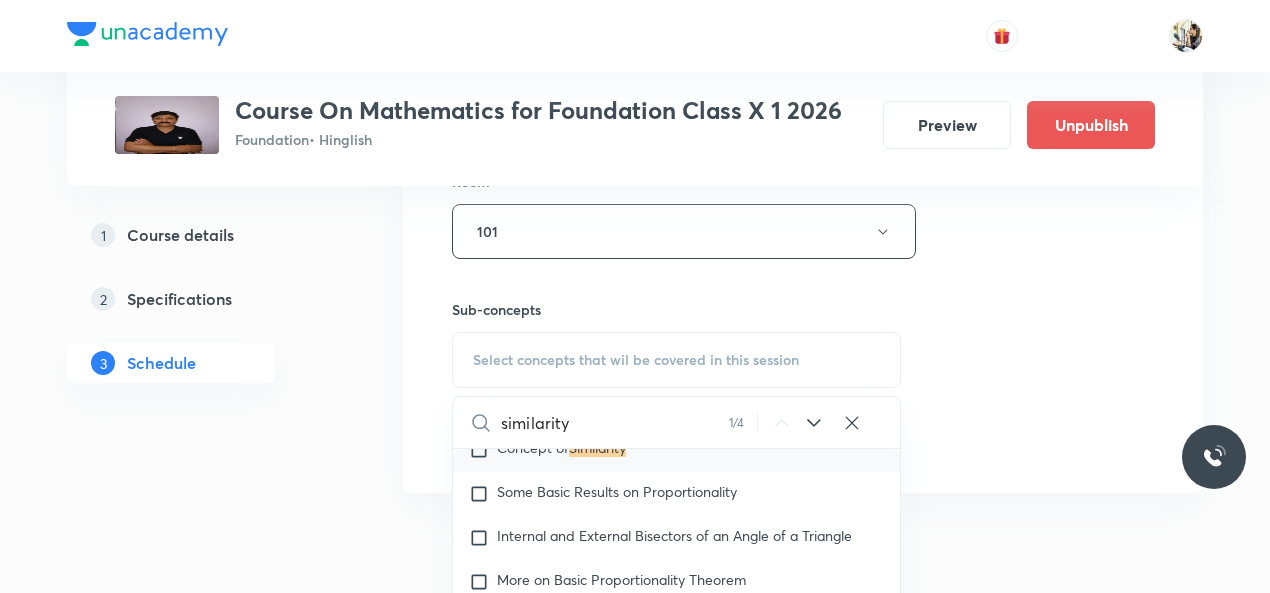 type on "similarity" 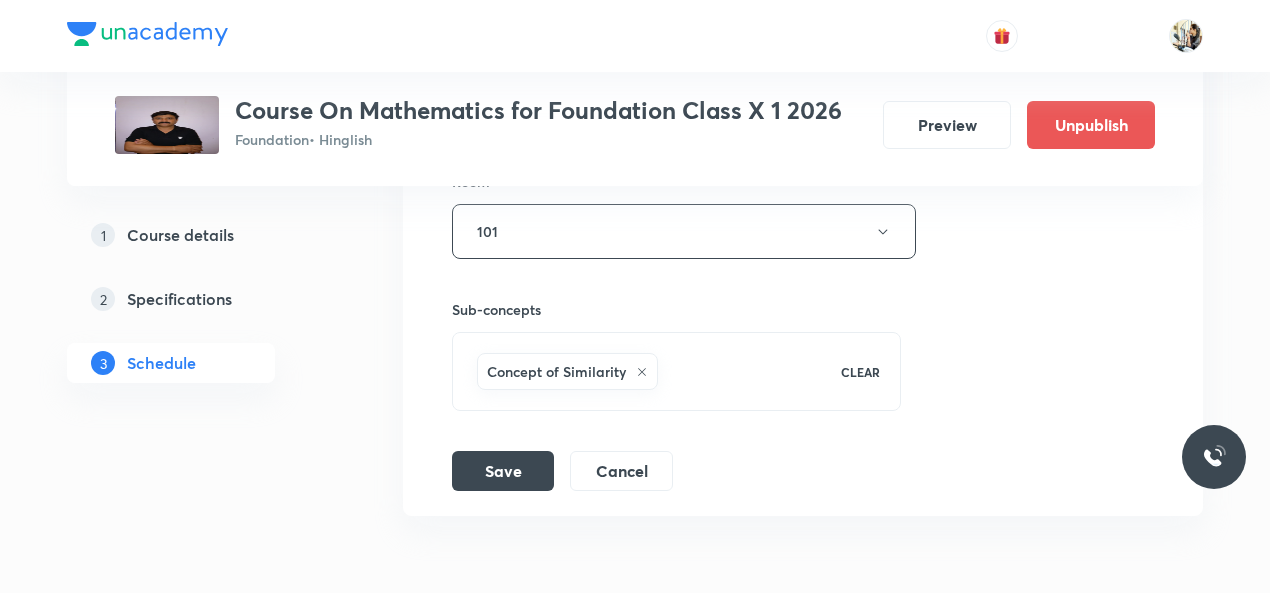click on "Session title 56/99 Application of trigonometry ratios (height and distance) ​ Schedule for [DATE], [TIME] ​ Duration (in minutes) 45 ​   Session type Online Offline Room 101 Sub-concepts Concept of Similarity CLEAR Save Cancel" at bounding box center (803, 55) 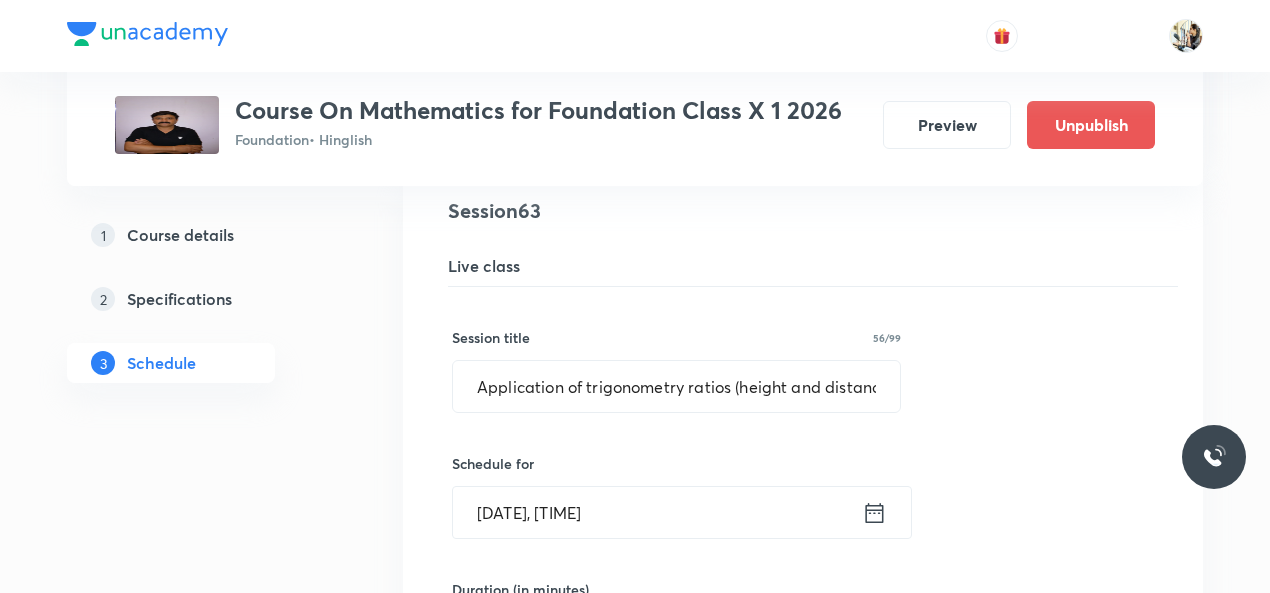 scroll, scrollTop: 9816, scrollLeft: 0, axis: vertical 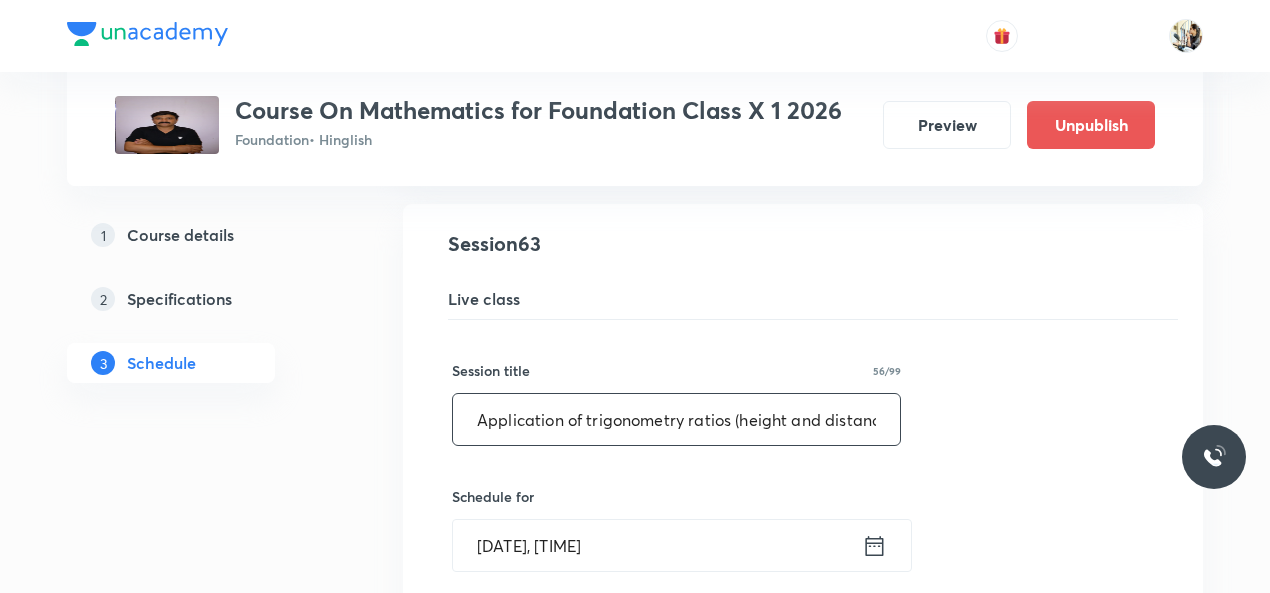 click on "Application of trigonometry ratios (height and distance)" at bounding box center [676, 419] 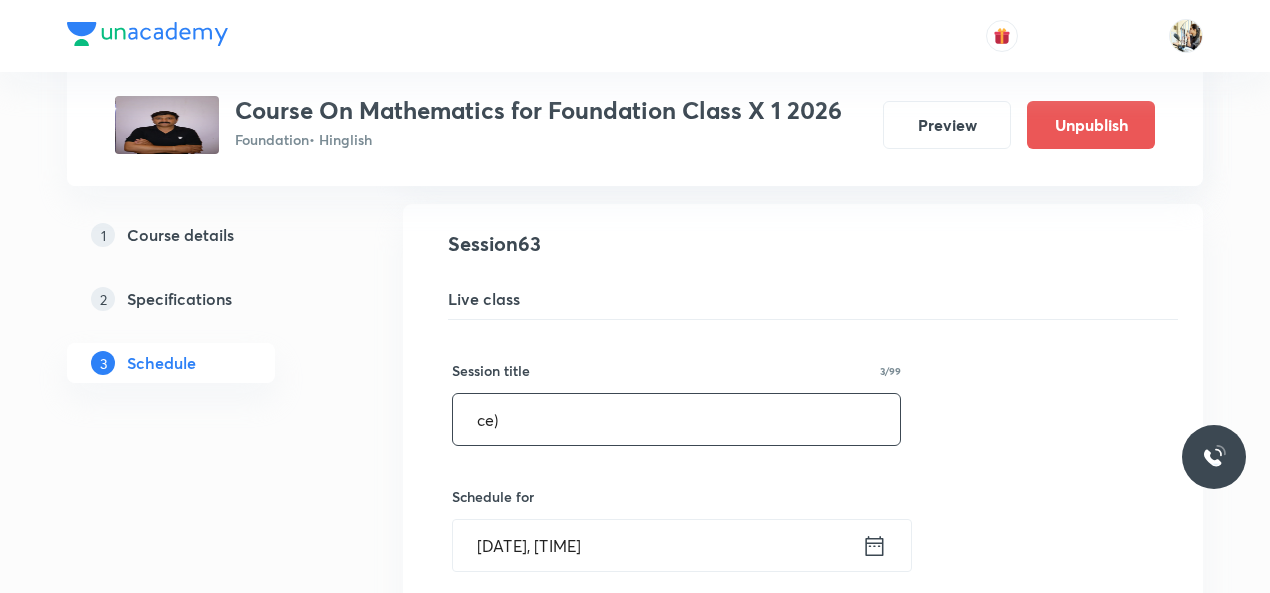 click on "ce)" at bounding box center (676, 419) 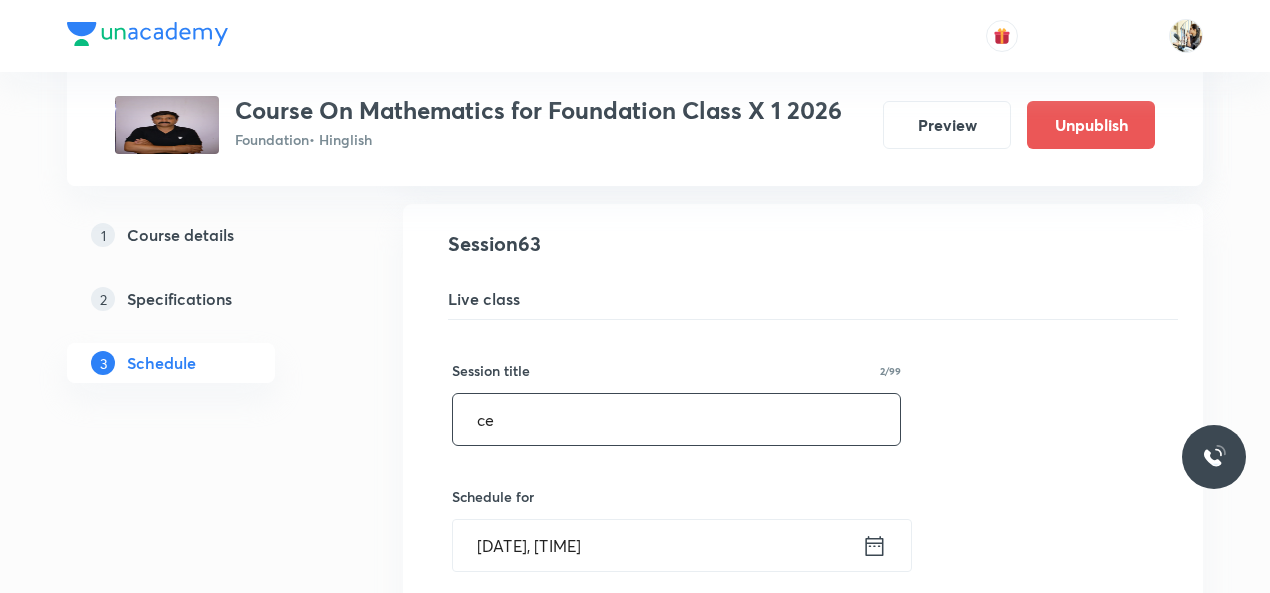type on "c" 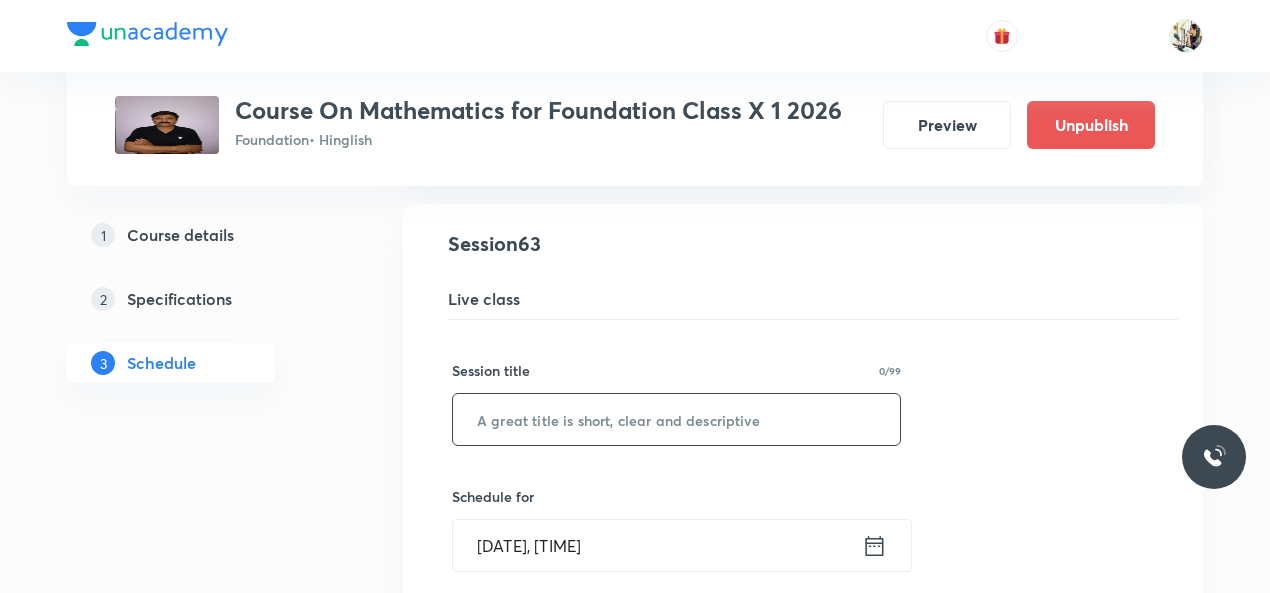 paste on "Triangle" 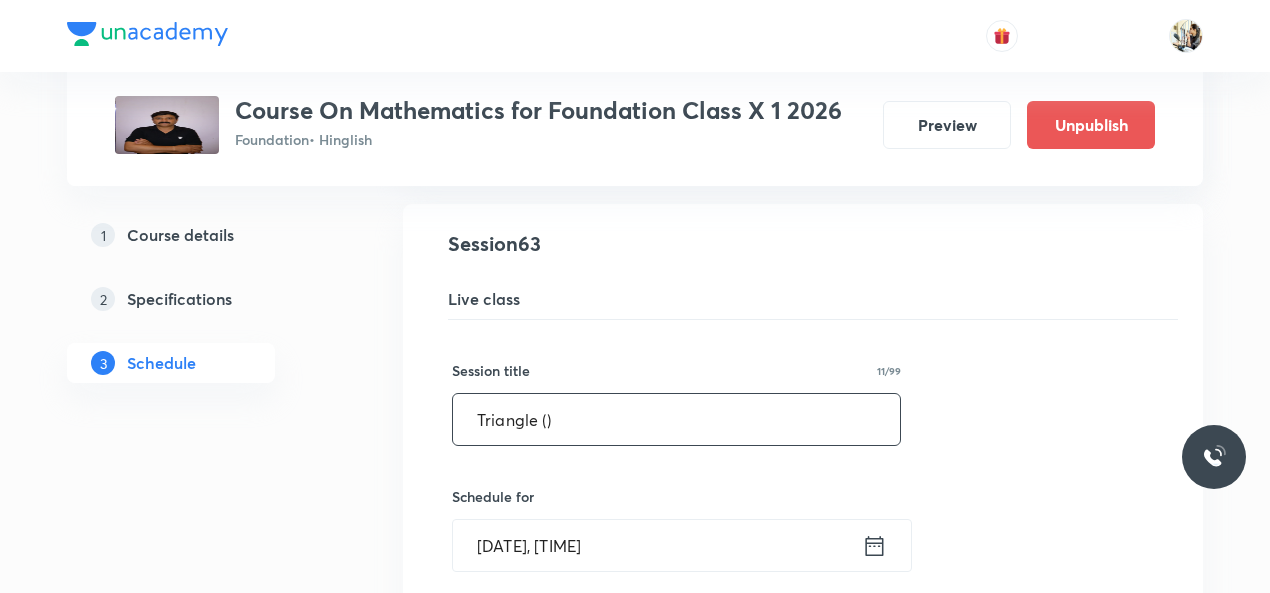 paste on "similarity criteria" 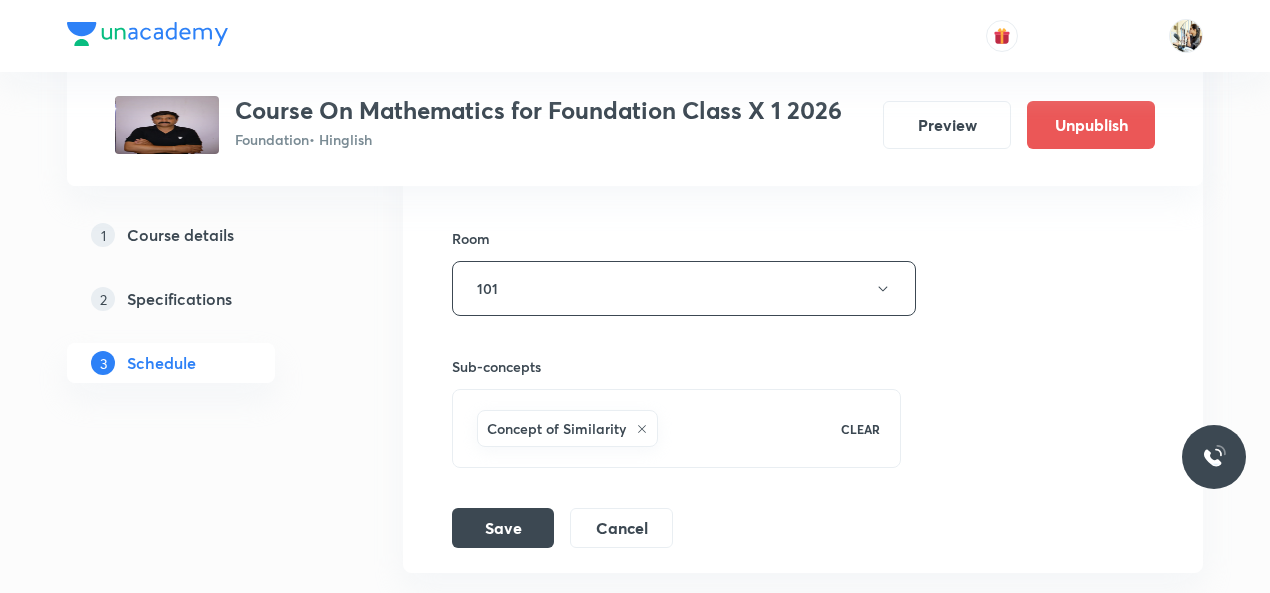 scroll, scrollTop: 10516, scrollLeft: 0, axis: vertical 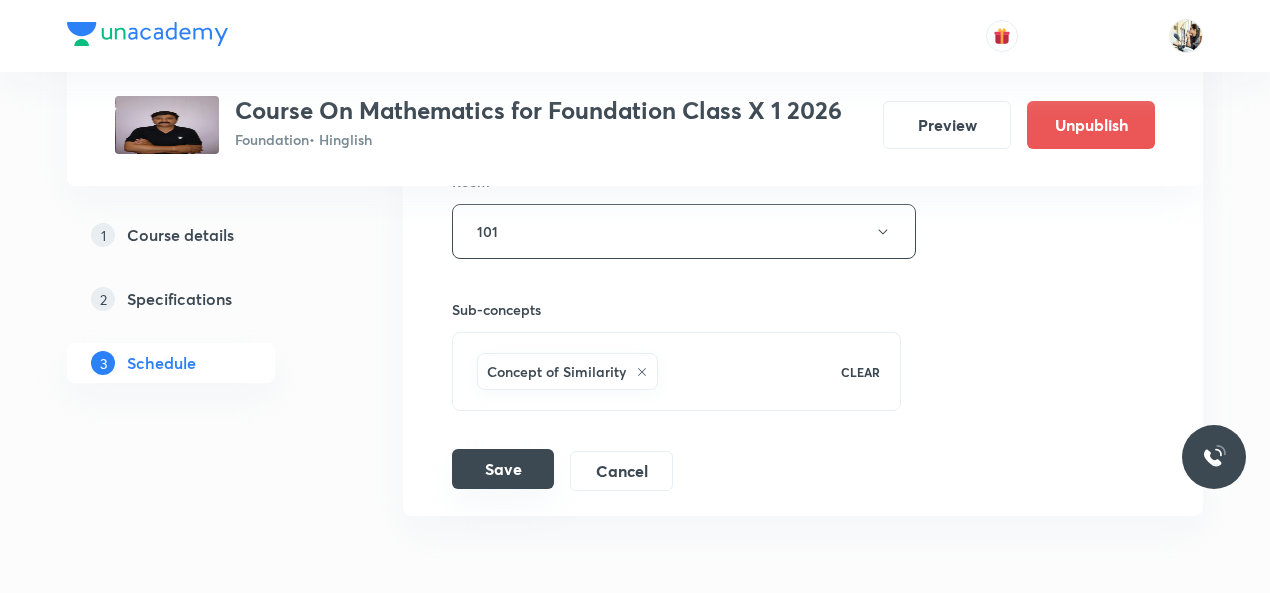 type on "Triangle (similarity criteria )" 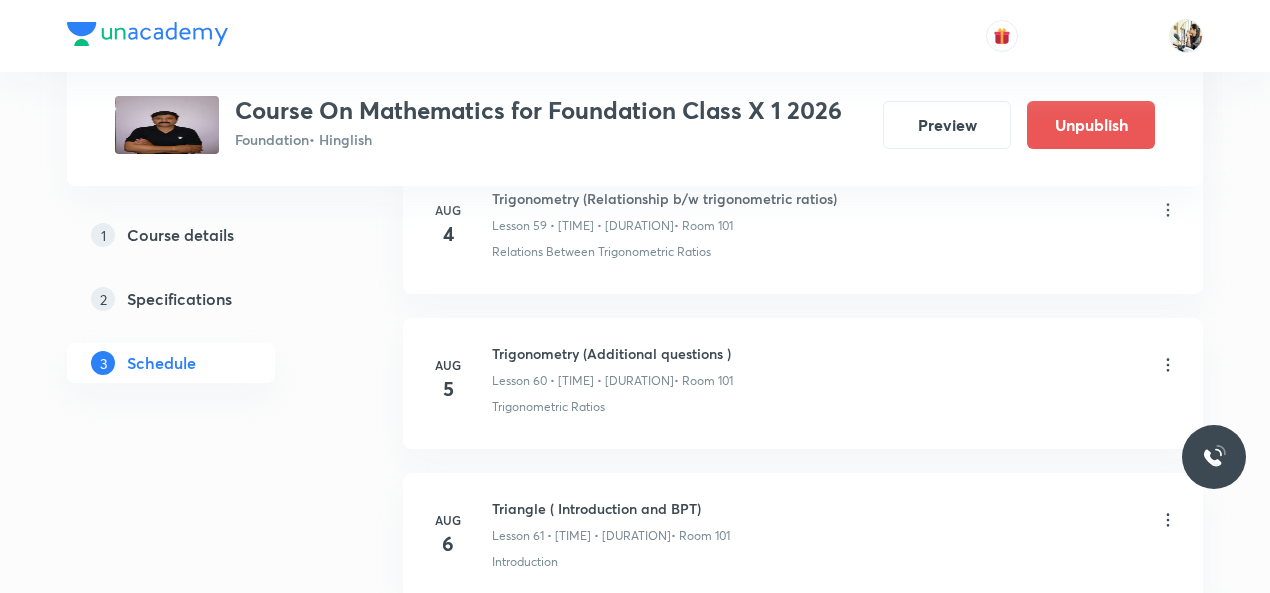 scroll, scrollTop: 9582, scrollLeft: 0, axis: vertical 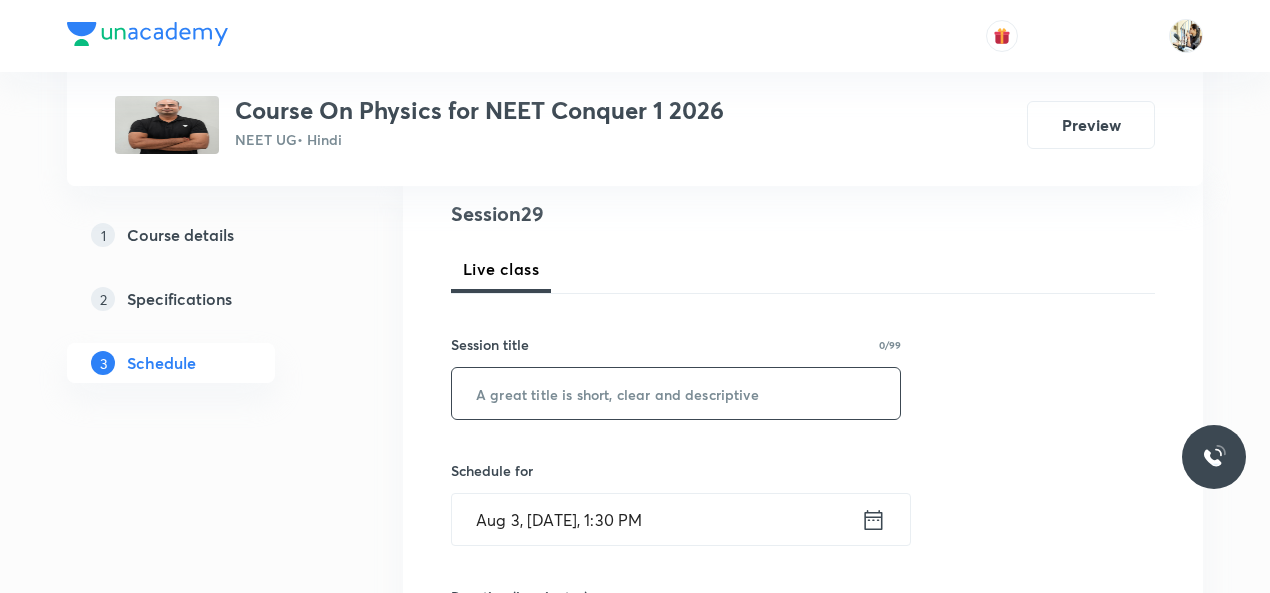 click at bounding box center [676, 393] 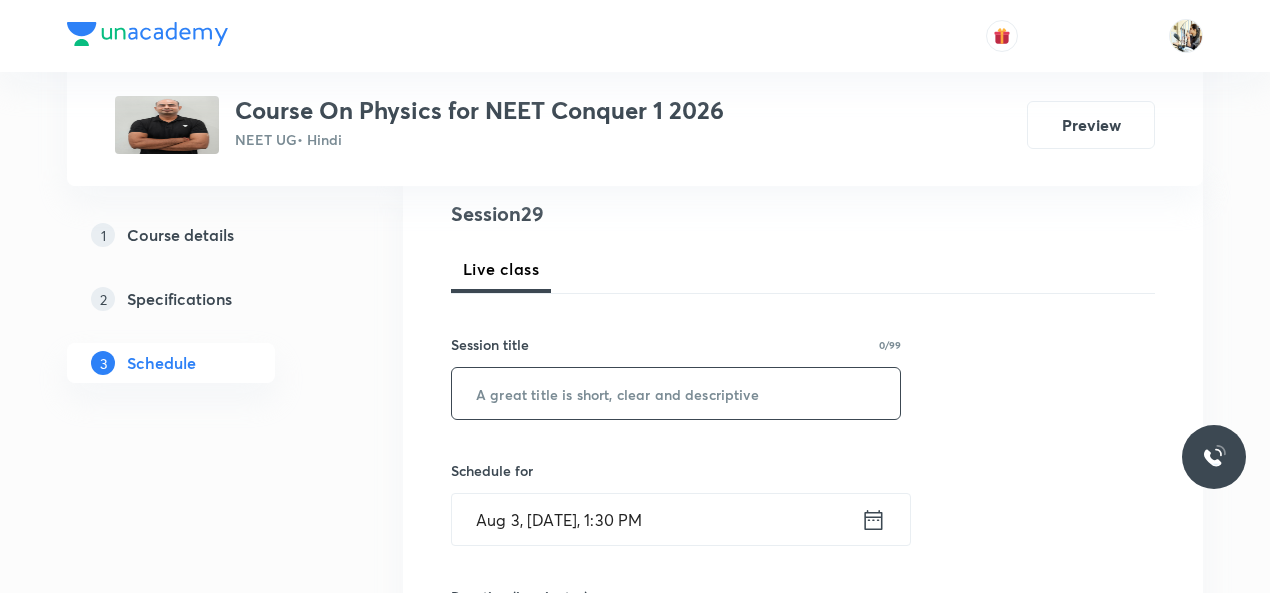 paste on "WORK ENERGY & POWER" 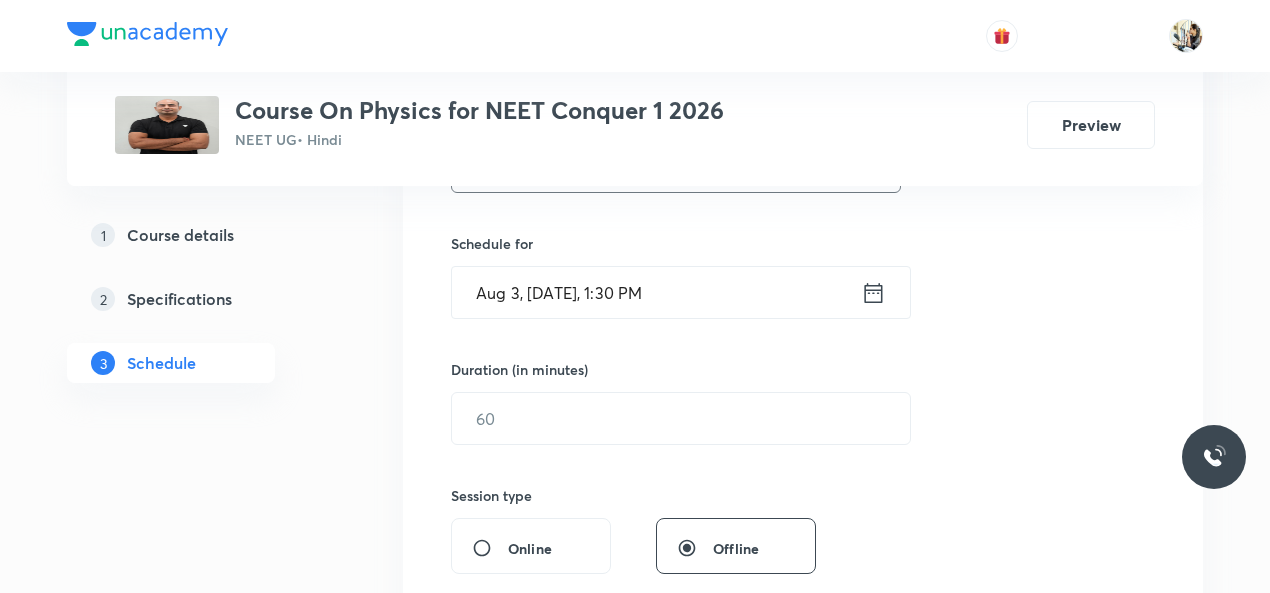 scroll, scrollTop: 466, scrollLeft: 0, axis: vertical 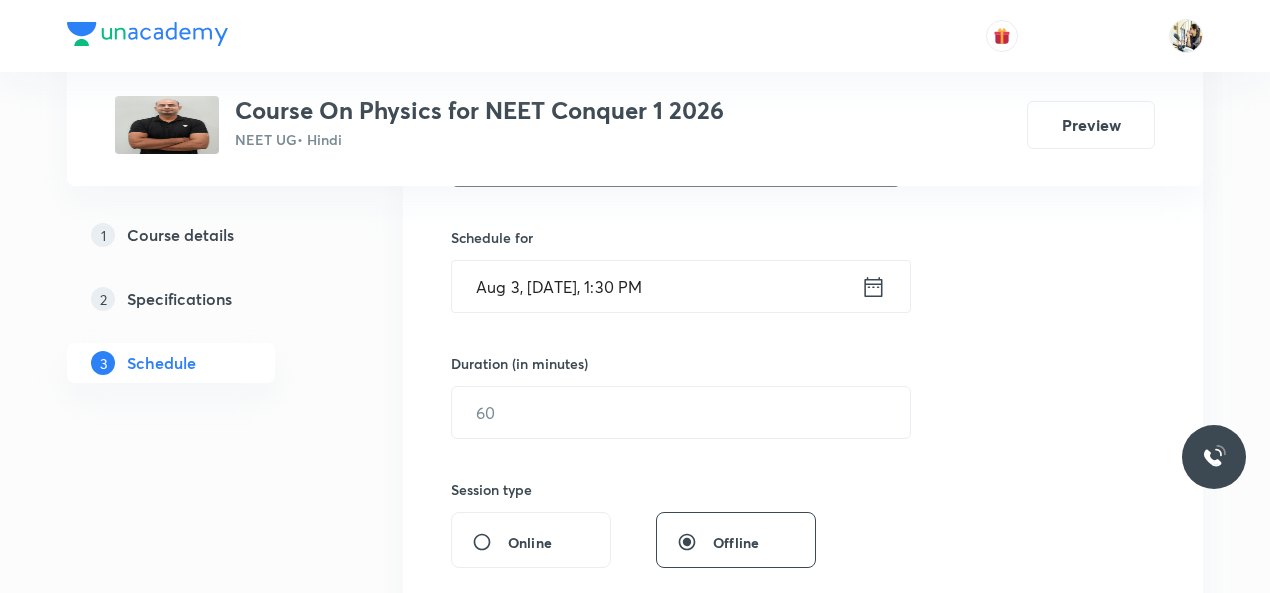 type on "WORK ENERGY & POWER" 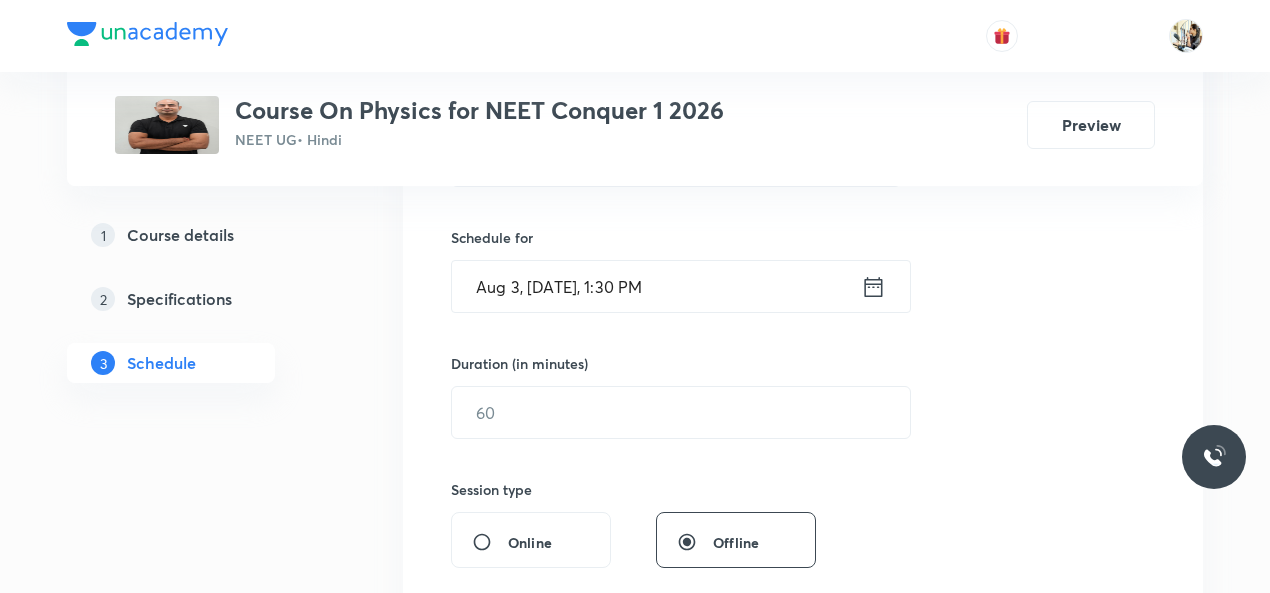 click on "Aug 3, [DATE], 1:30 PM" at bounding box center [656, 286] 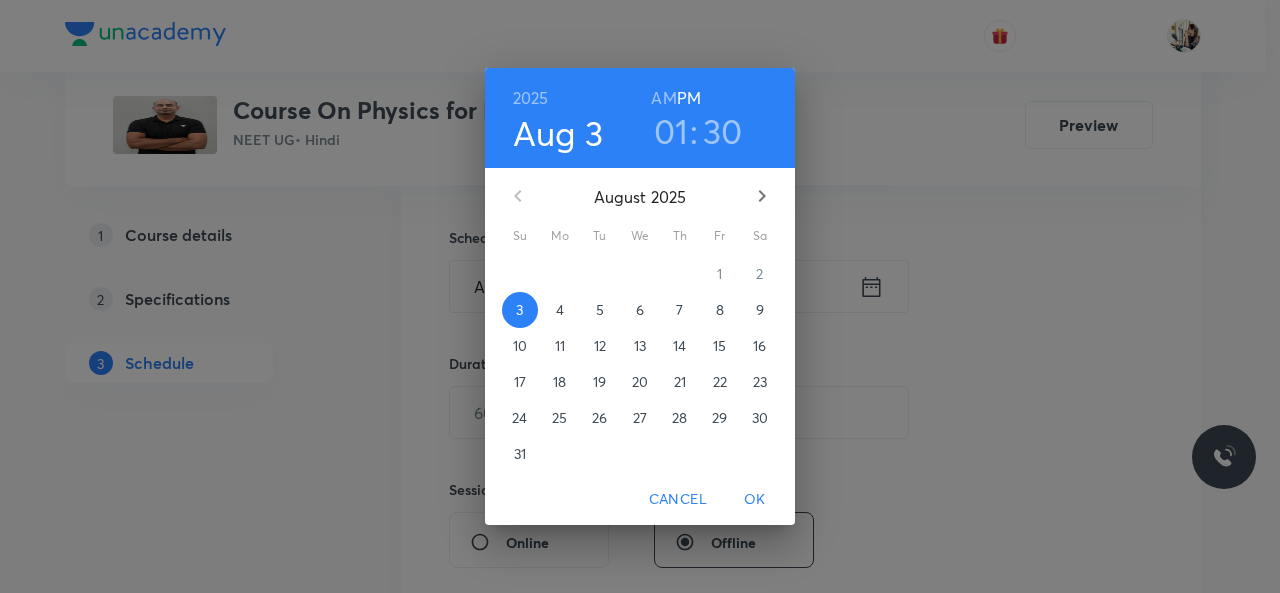 click on "4" at bounding box center [560, 310] 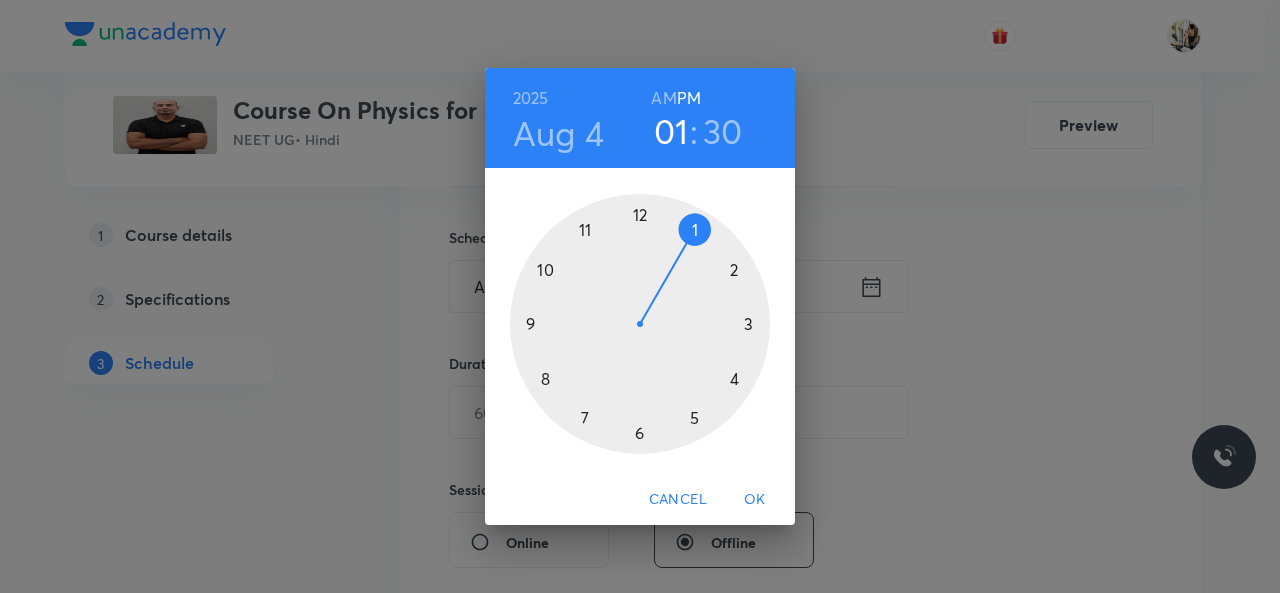 click at bounding box center (640, 324) 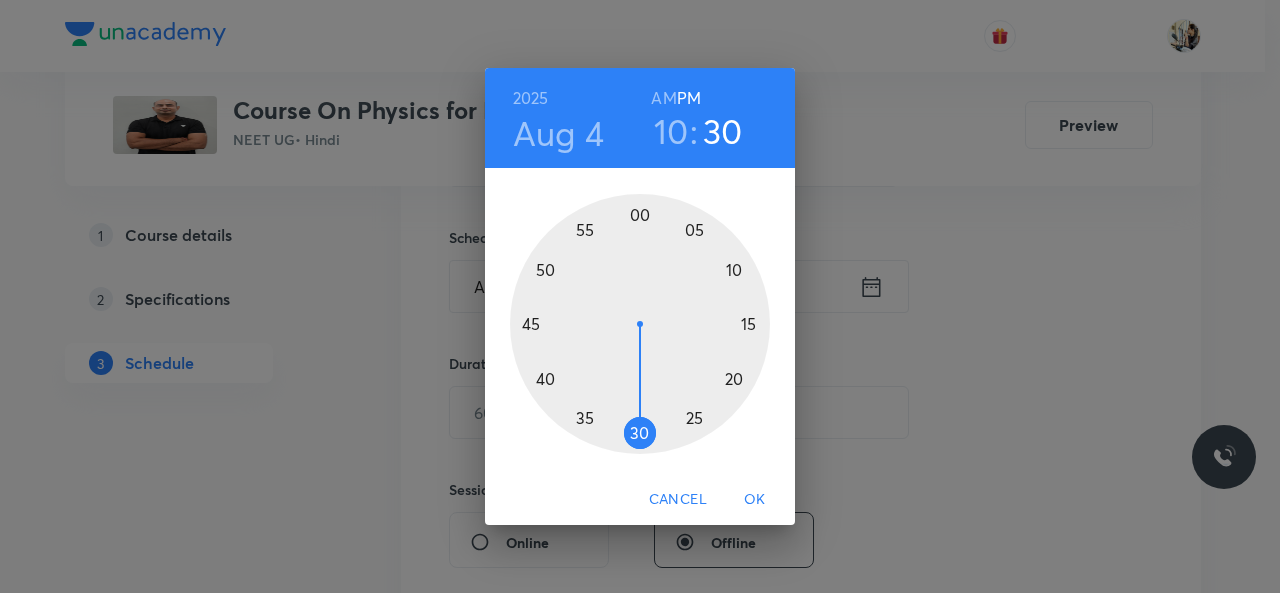 click at bounding box center (640, 324) 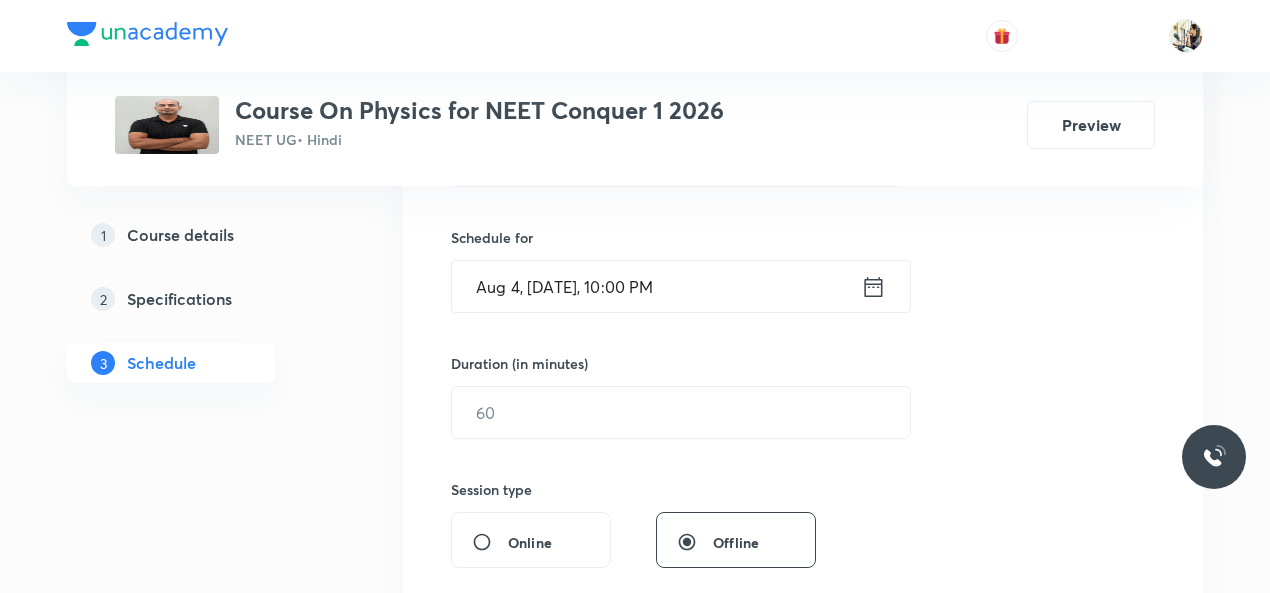 click on "Aug 4, 2025, 10:00 PM" at bounding box center [656, 286] 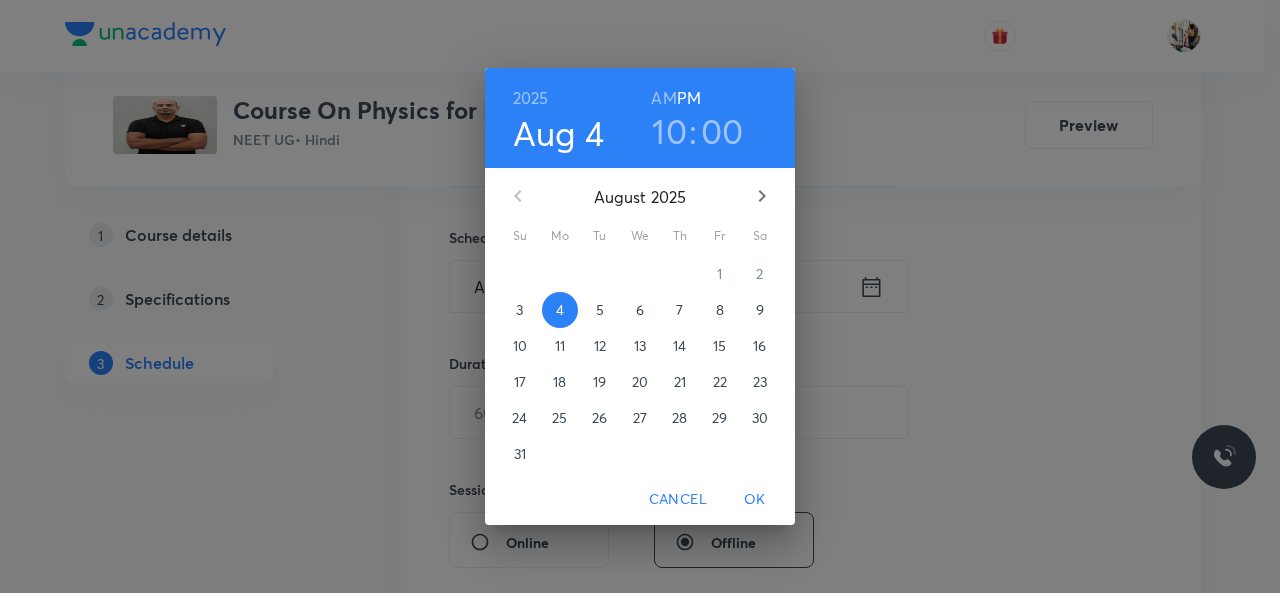 click on "AM" at bounding box center (663, 98) 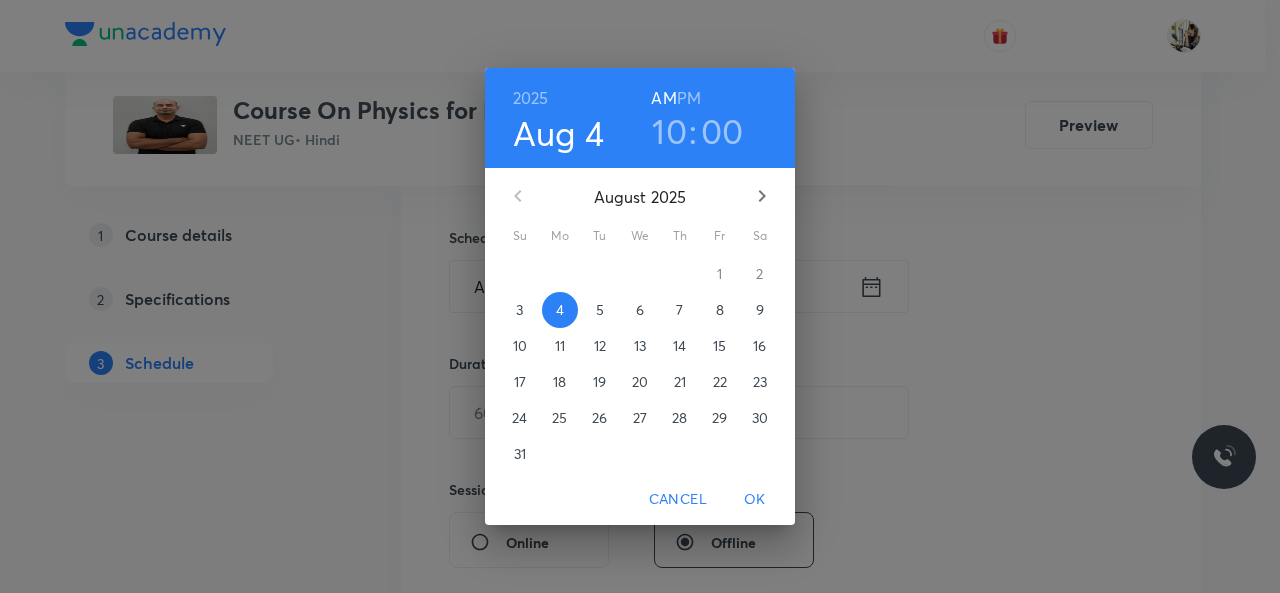 click on "OK" at bounding box center (755, 499) 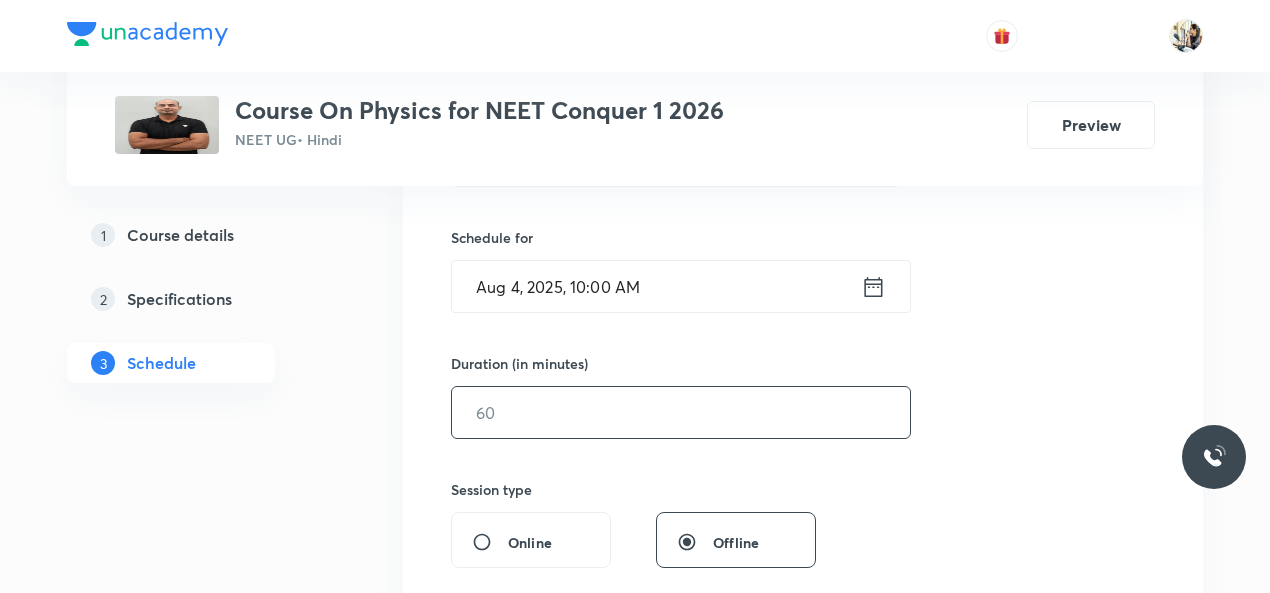 click at bounding box center [681, 412] 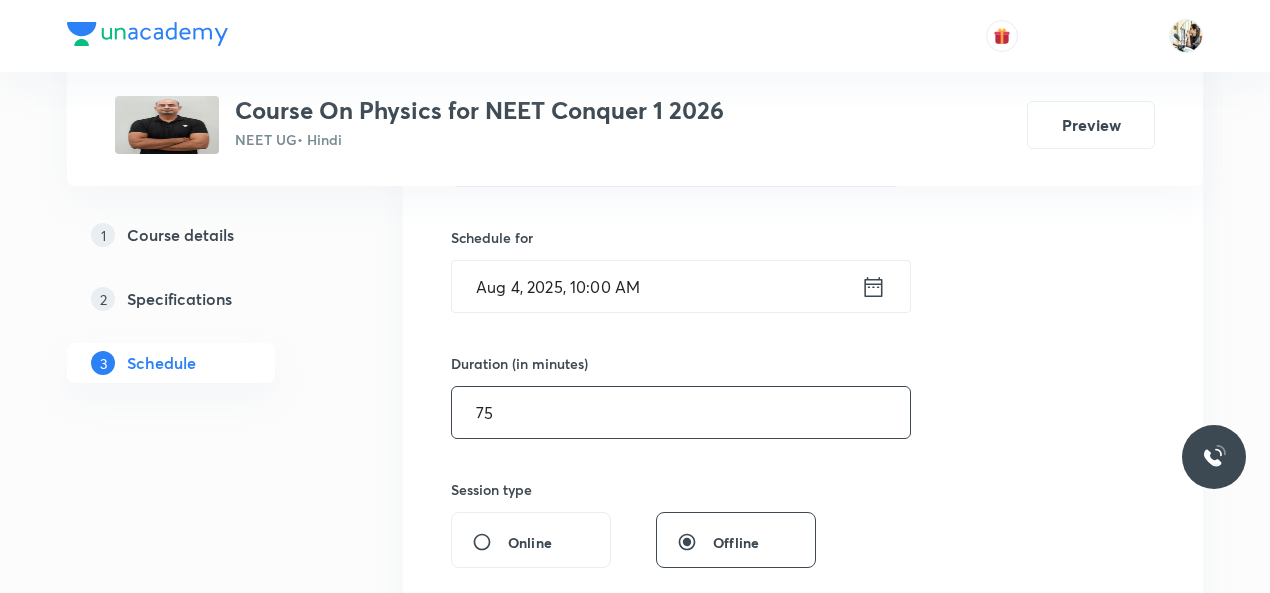 scroll, scrollTop: 700, scrollLeft: 0, axis: vertical 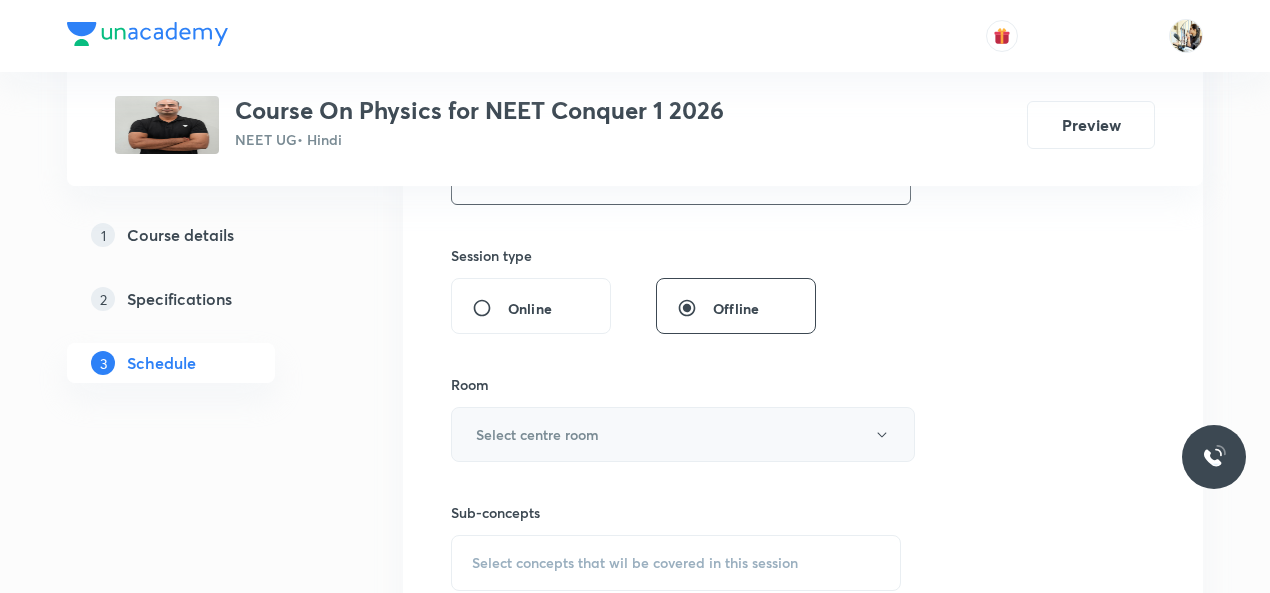type on "75" 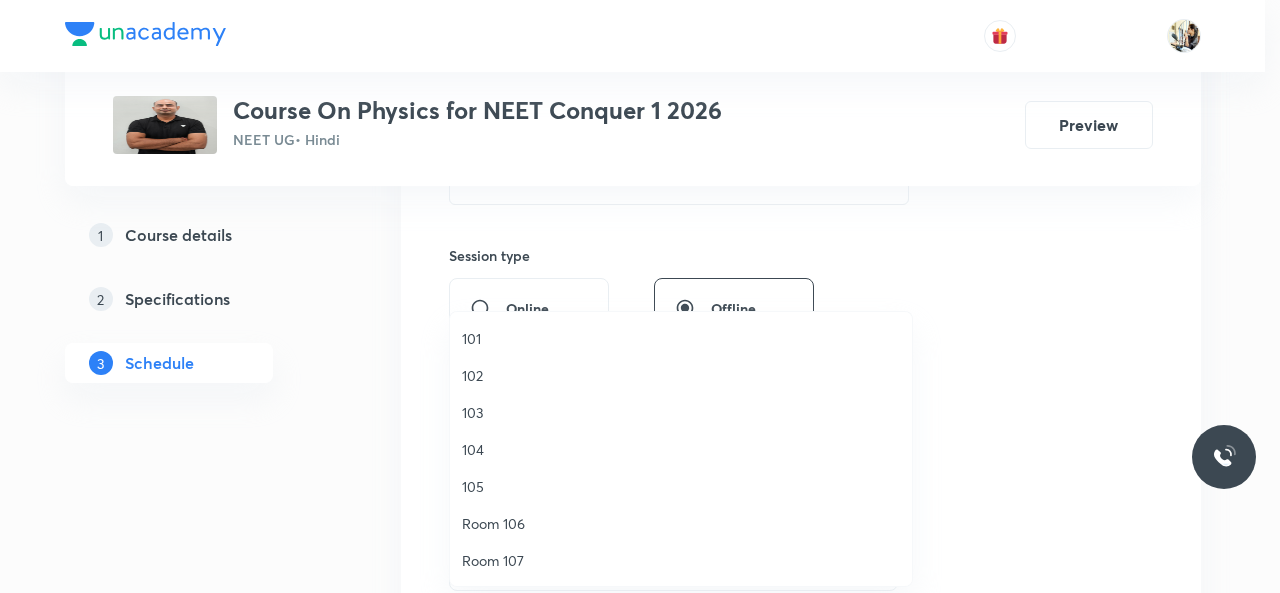 click on "101" at bounding box center (681, 338) 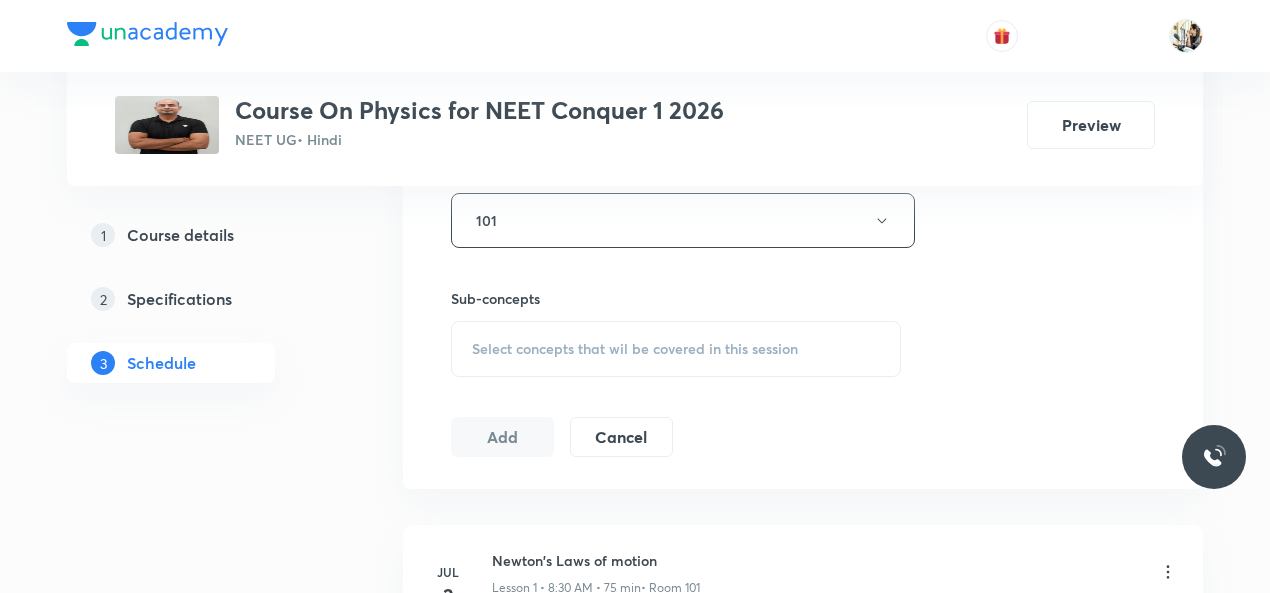 scroll, scrollTop: 933, scrollLeft: 0, axis: vertical 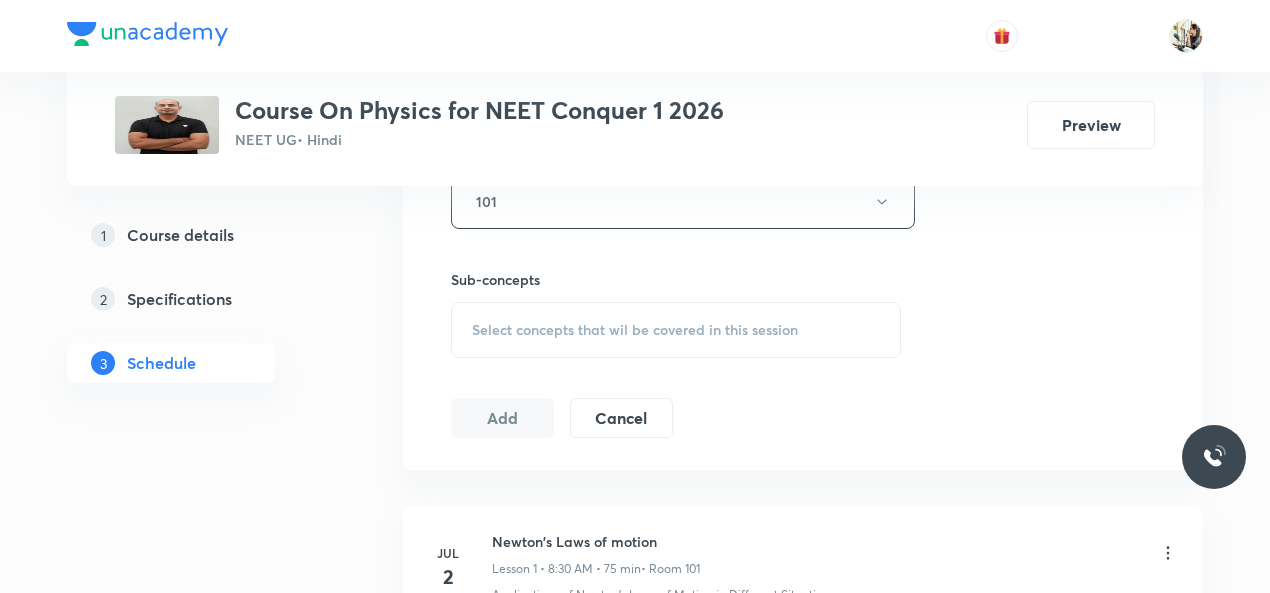 click on "Select concepts that wil be covered in this session" at bounding box center [635, 330] 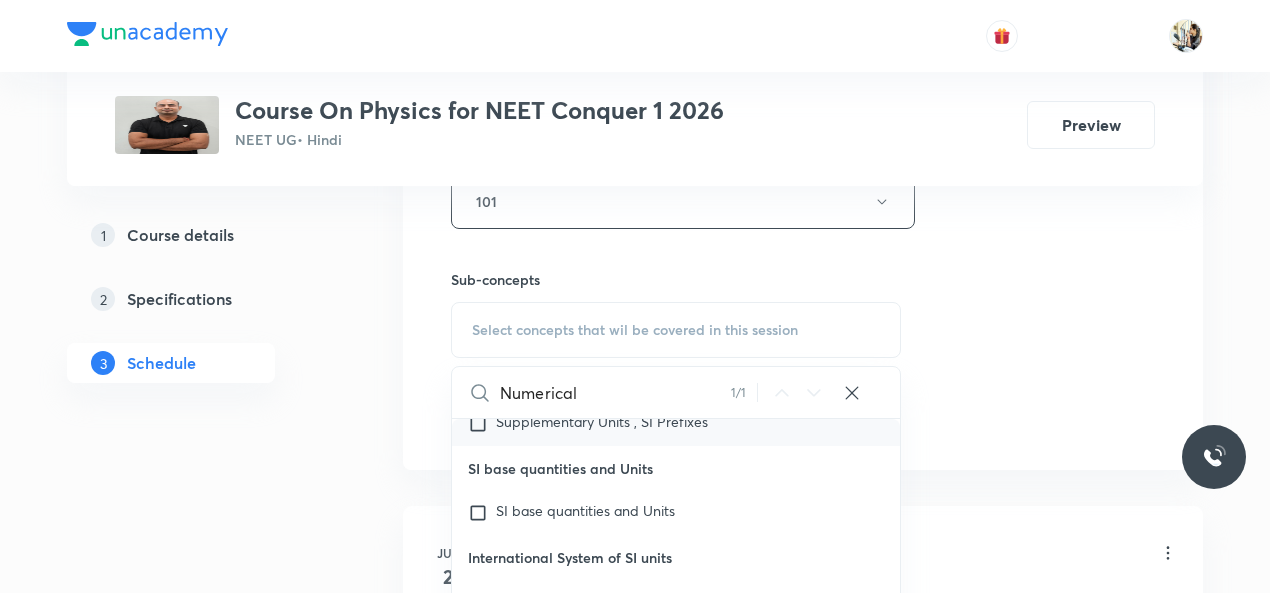 scroll, scrollTop: 55260, scrollLeft: 0, axis: vertical 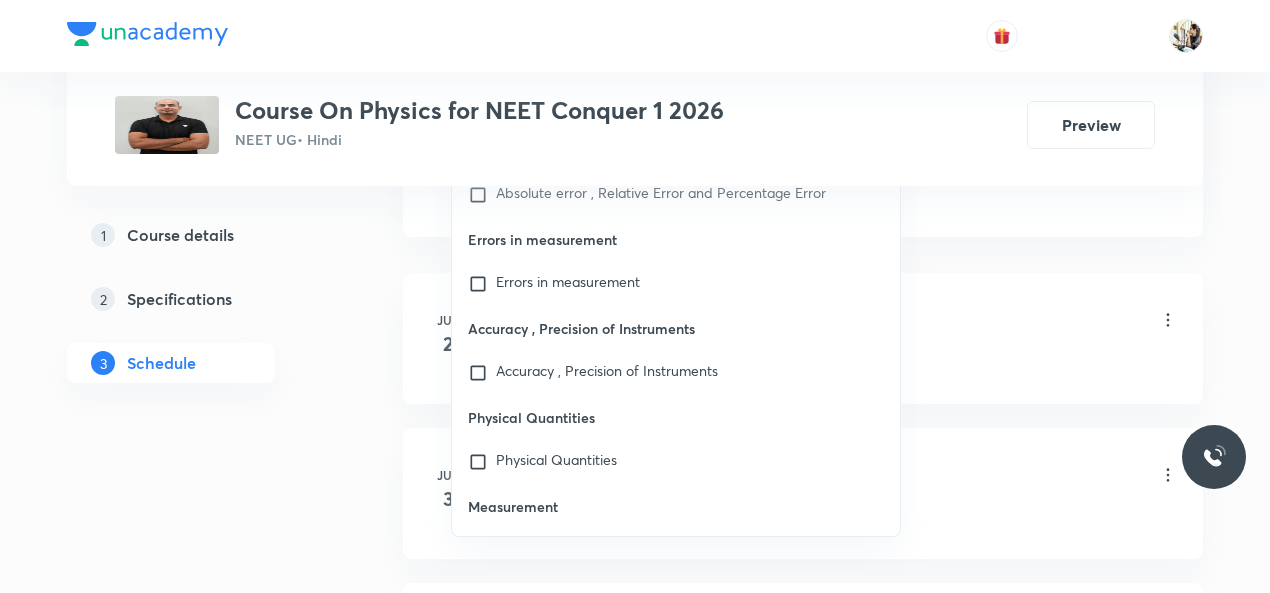 type on "Numerical" 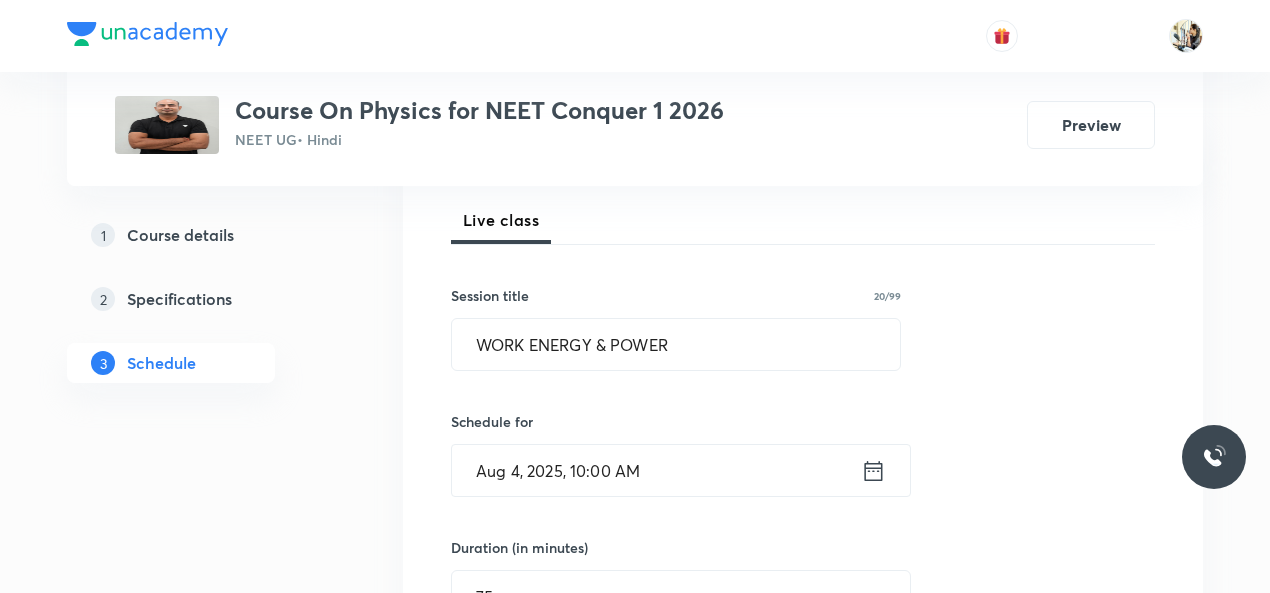 scroll, scrollTop: 233, scrollLeft: 0, axis: vertical 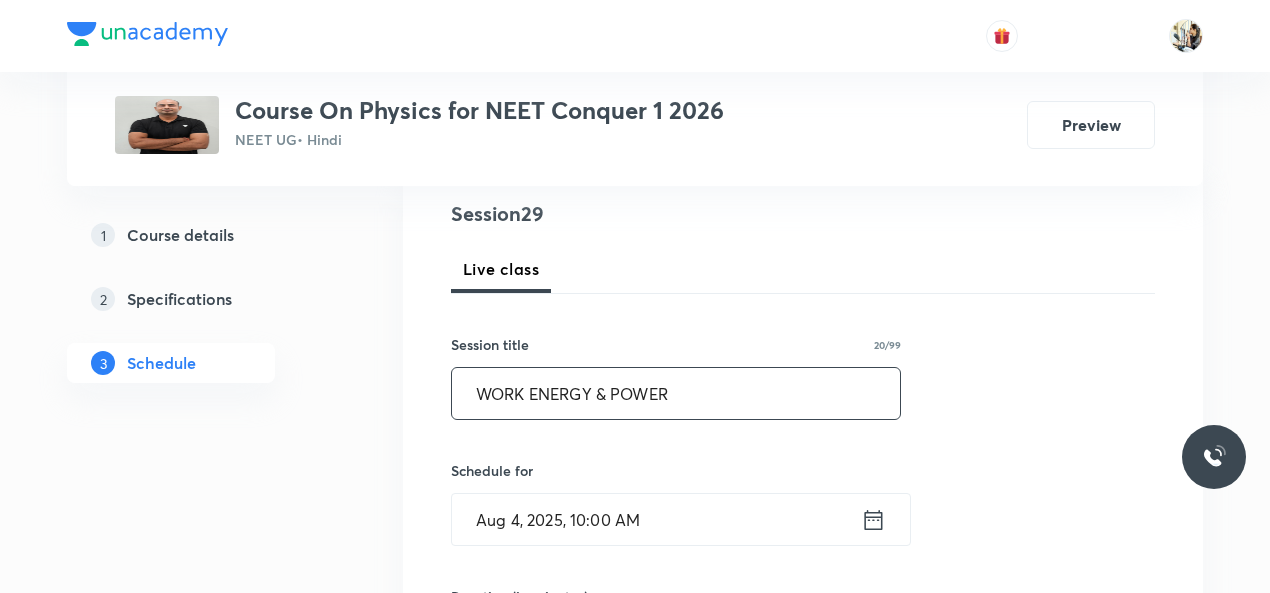 drag, startPoint x: 478, startPoint y: 393, endPoint x: 678, endPoint y: 397, distance: 200.04 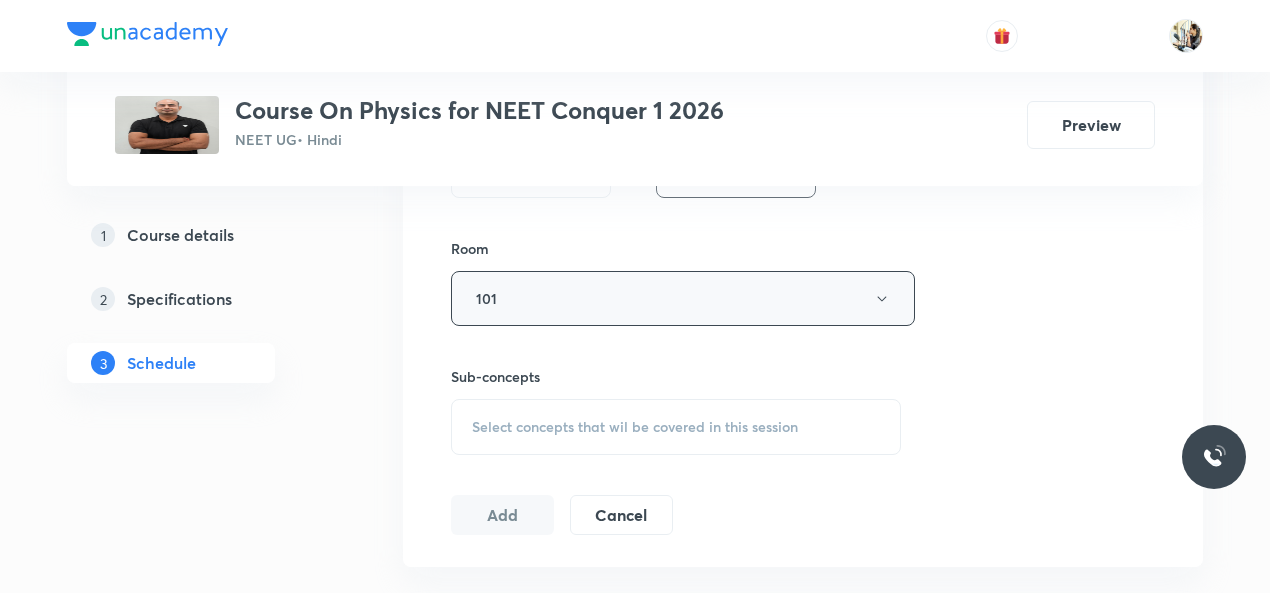 scroll, scrollTop: 933, scrollLeft: 0, axis: vertical 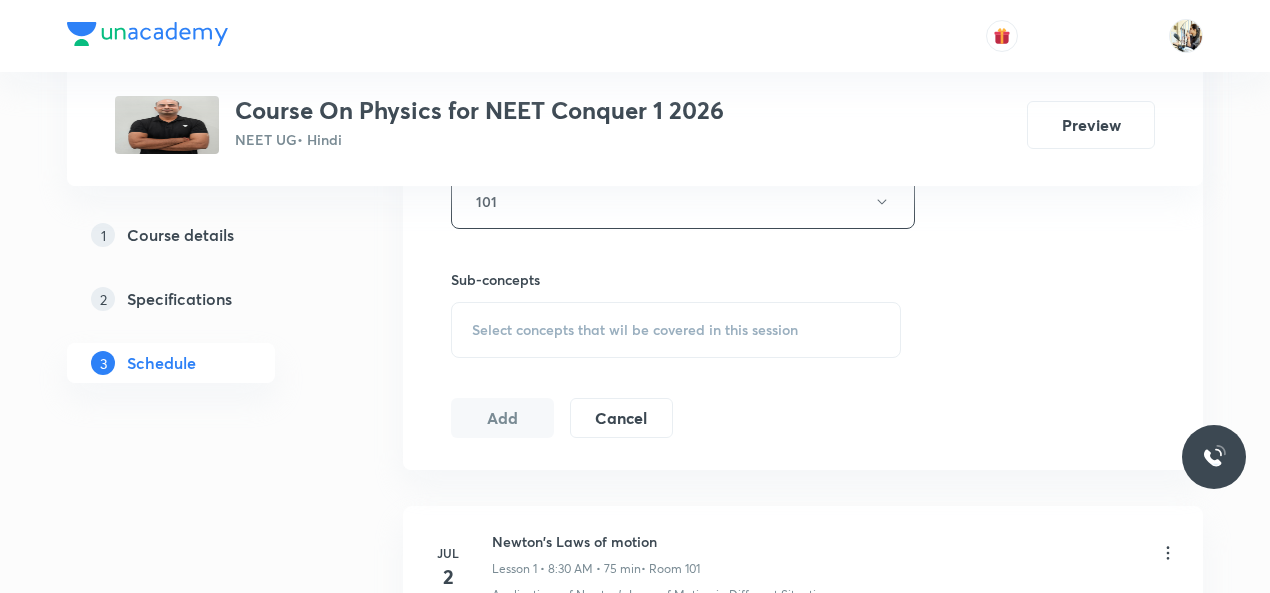 click on "Select concepts that wil be covered in this session" at bounding box center [635, 330] 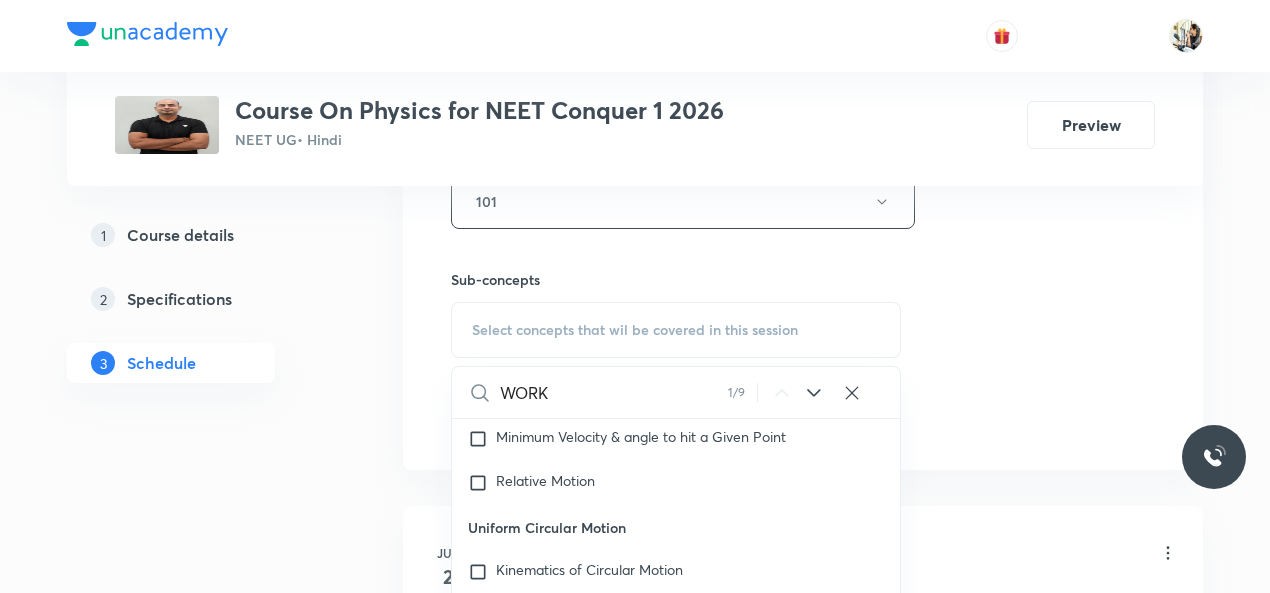 scroll, scrollTop: 5032, scrollLeft: 0, axis: vertical 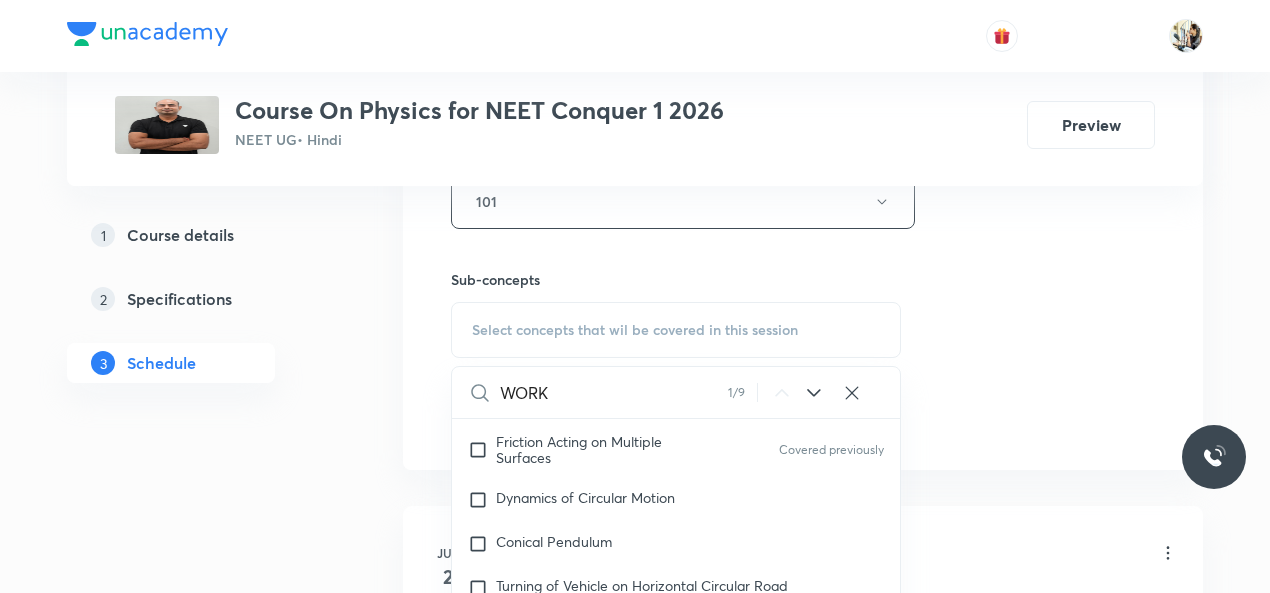 type on "WORK" 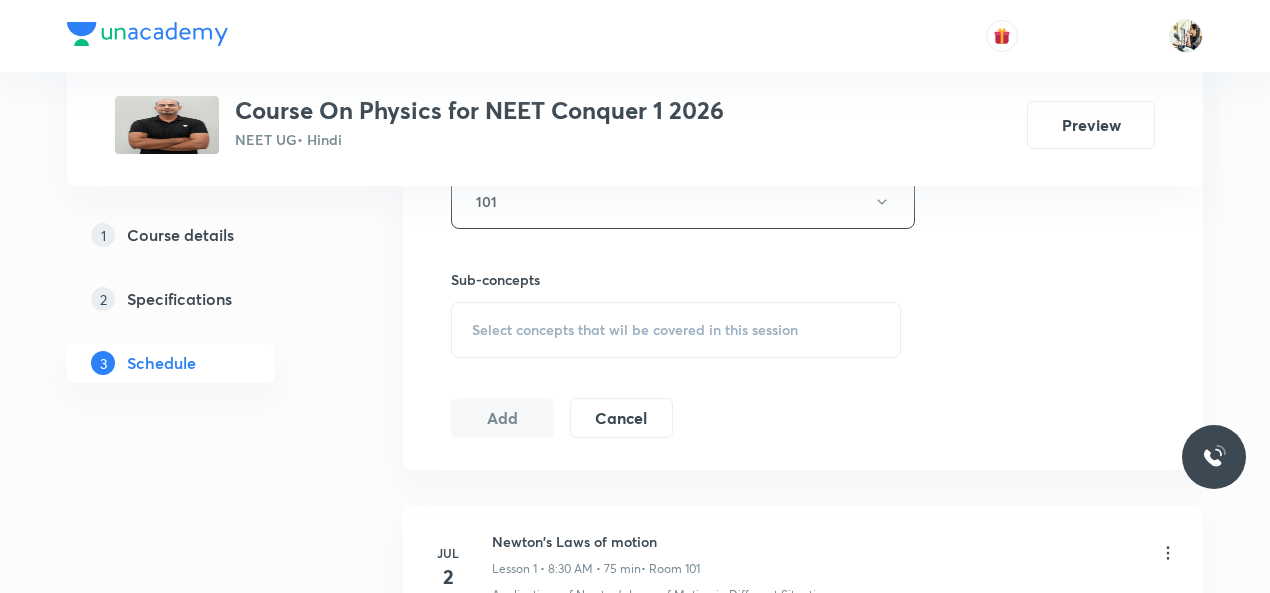 click on "Select concepts that wil be covered in this session" at bounding box center (676, 330) 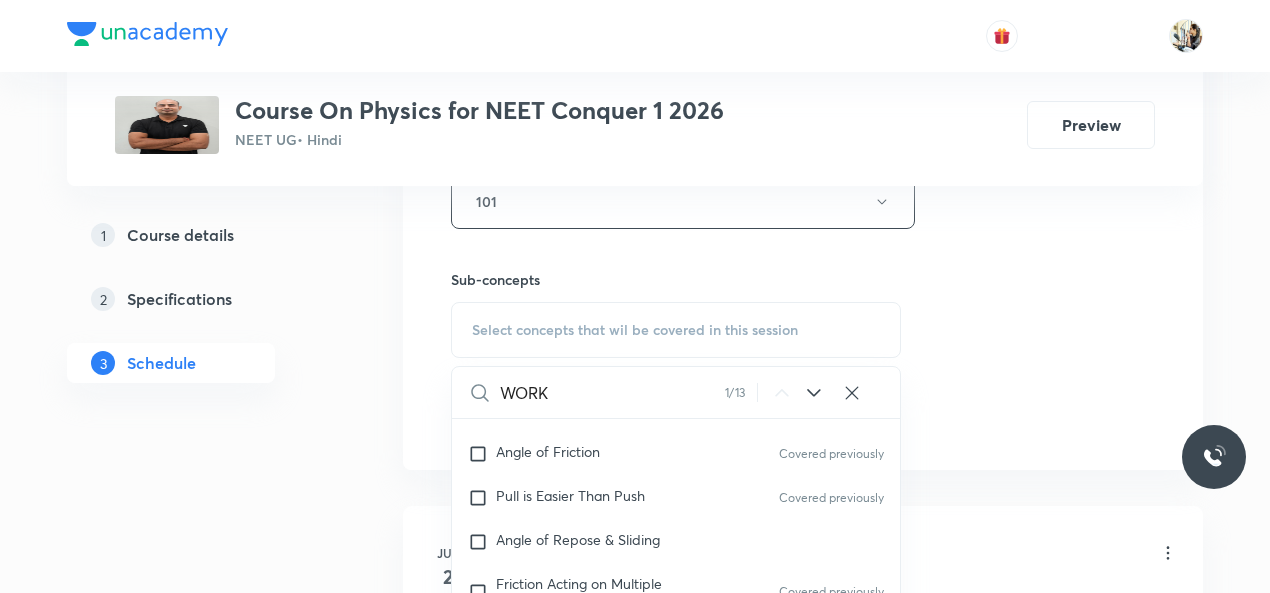 scroll, scrollTop: 5032, scrollLeft: 0, axis: vertical 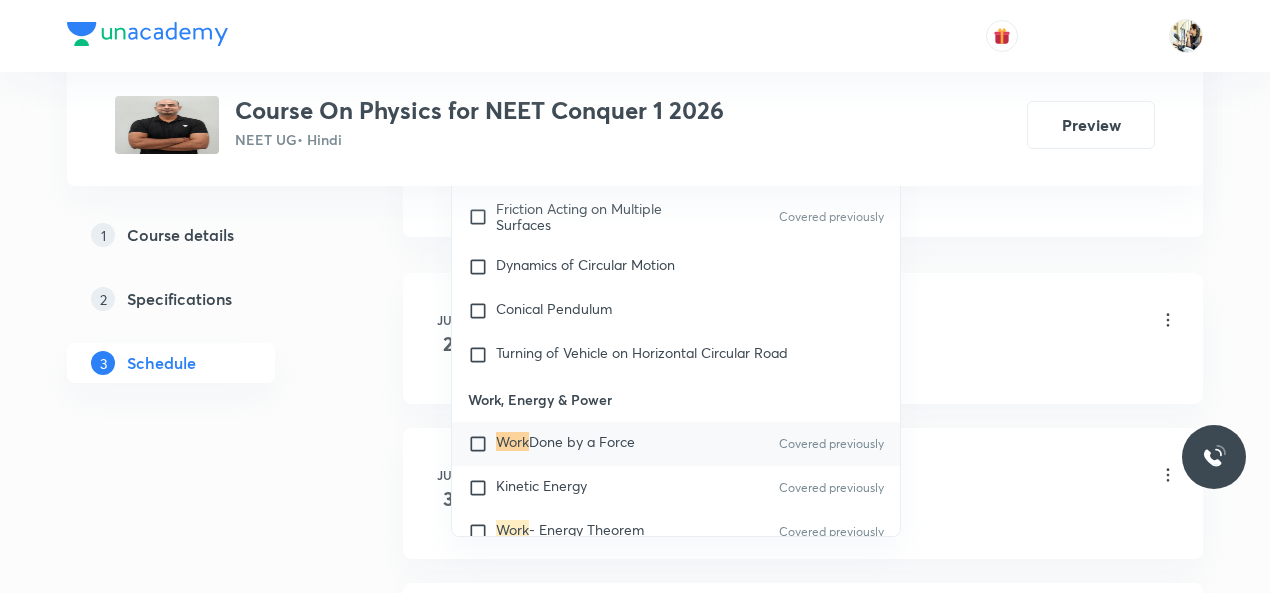 type on "WORK" 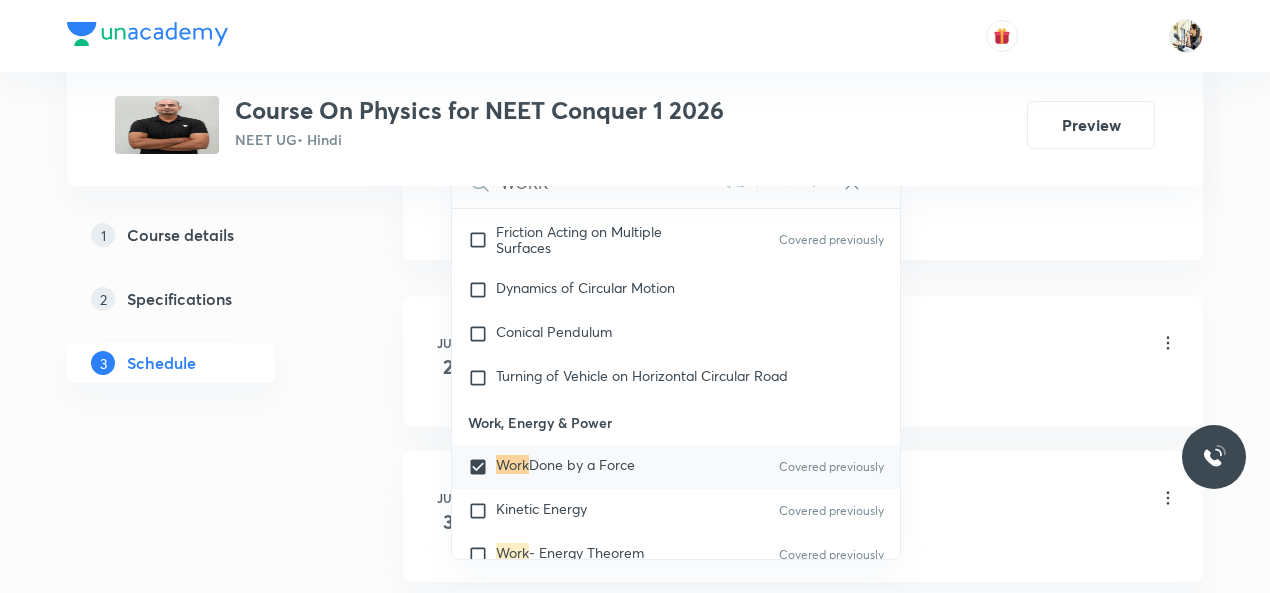 click on "Applications of Newton's Laws of Motion in Different Situations" at bounding box center (835, 385) 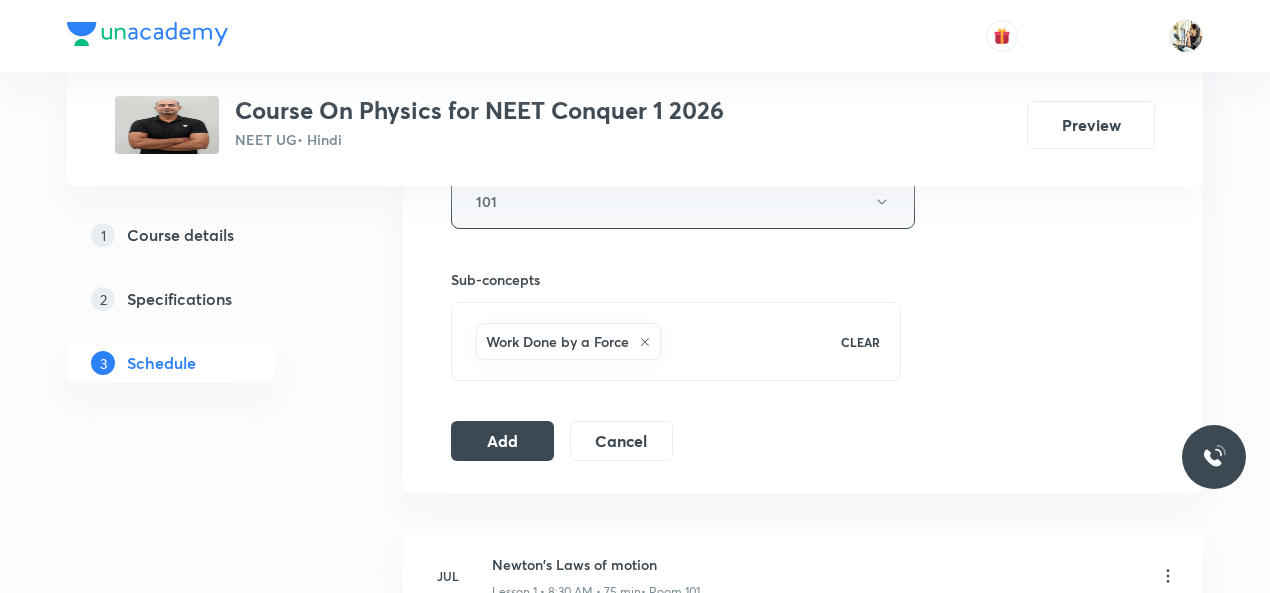 scroll, scrollTop: 233, scrollLeft: 0, axis: vertical 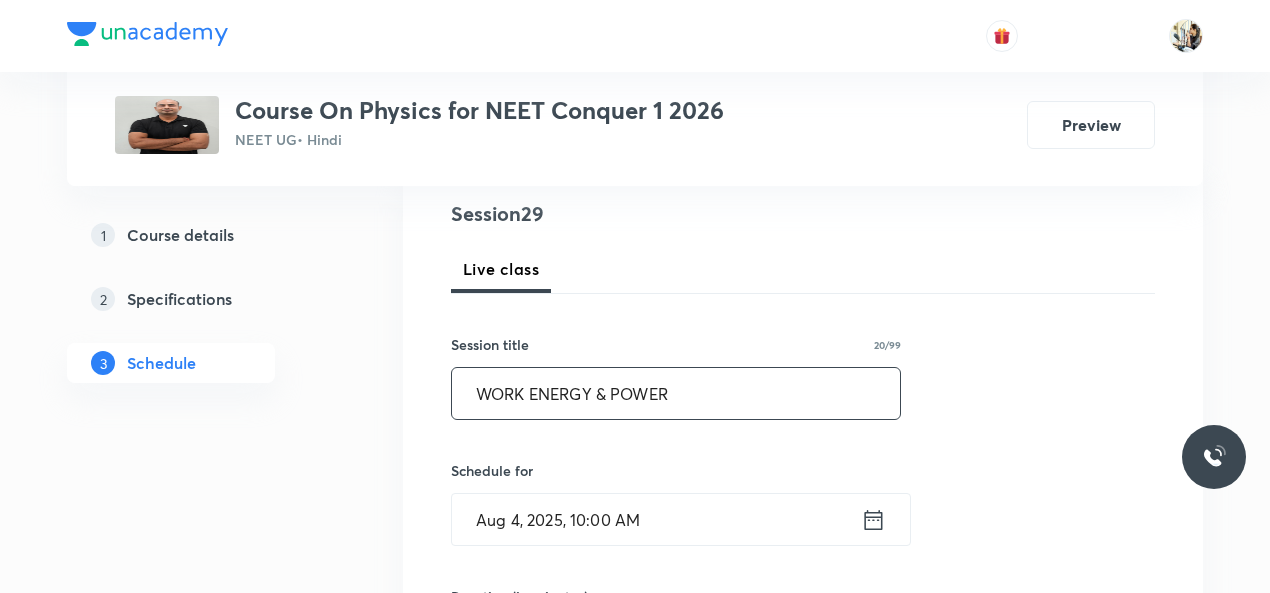 click on "WORK ENERGY & POWER" at bounding box center [676, 393] 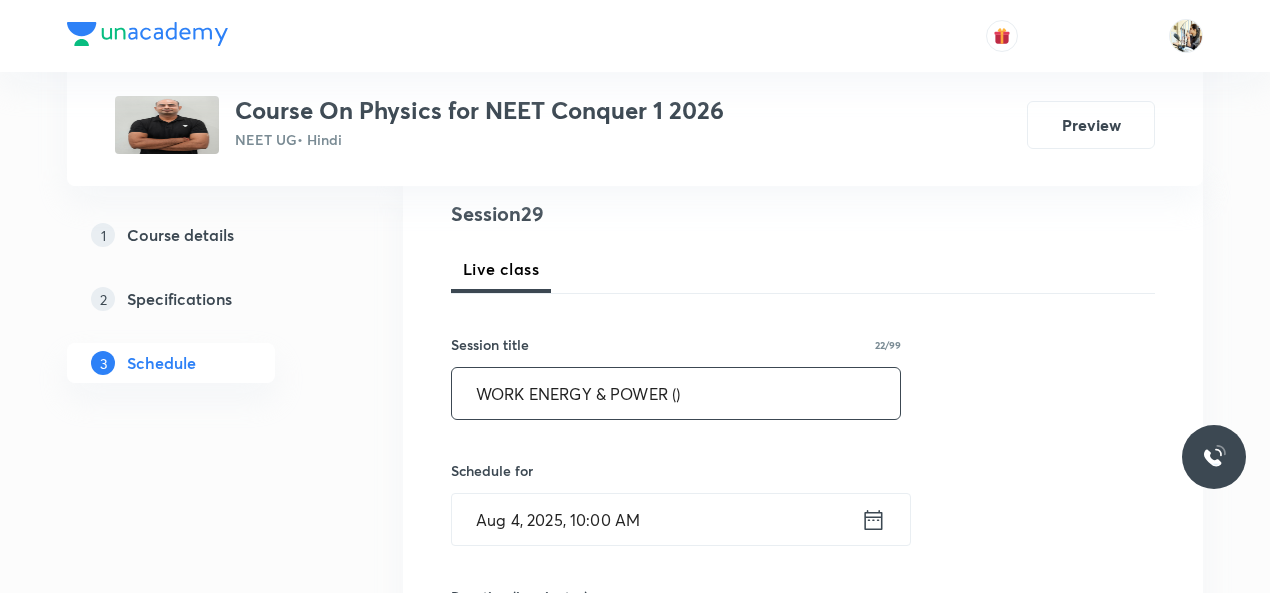 paste on "WORK ENERGY & POWER" 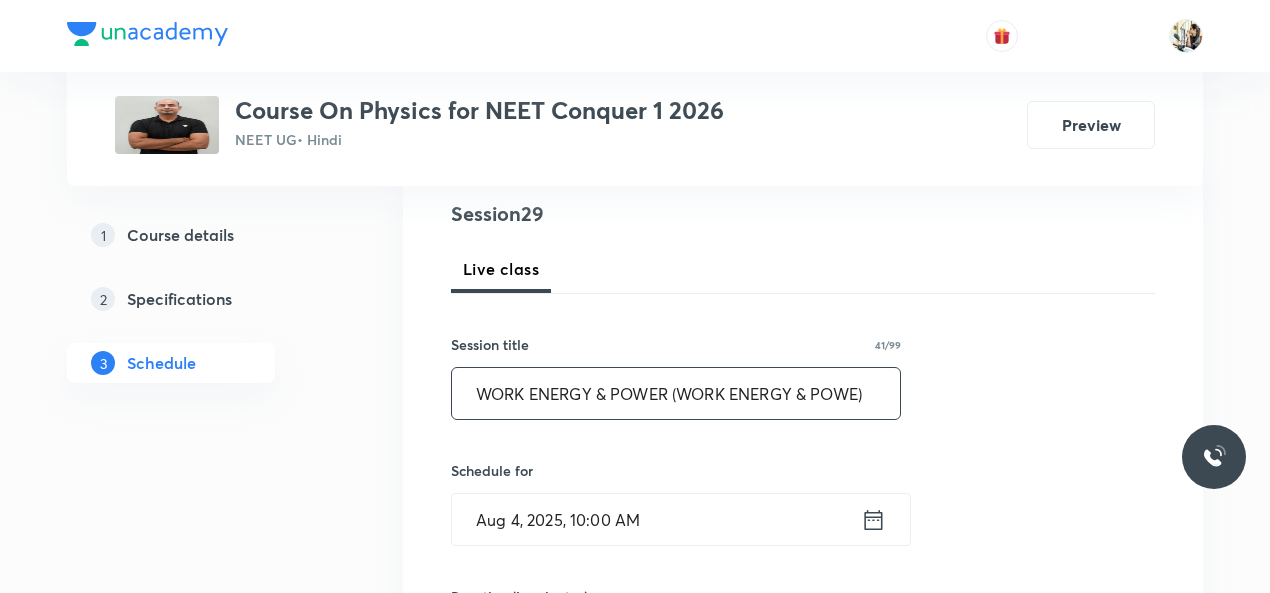 scroll, scrollTop: 0, scrollLeft: 0, axis: both 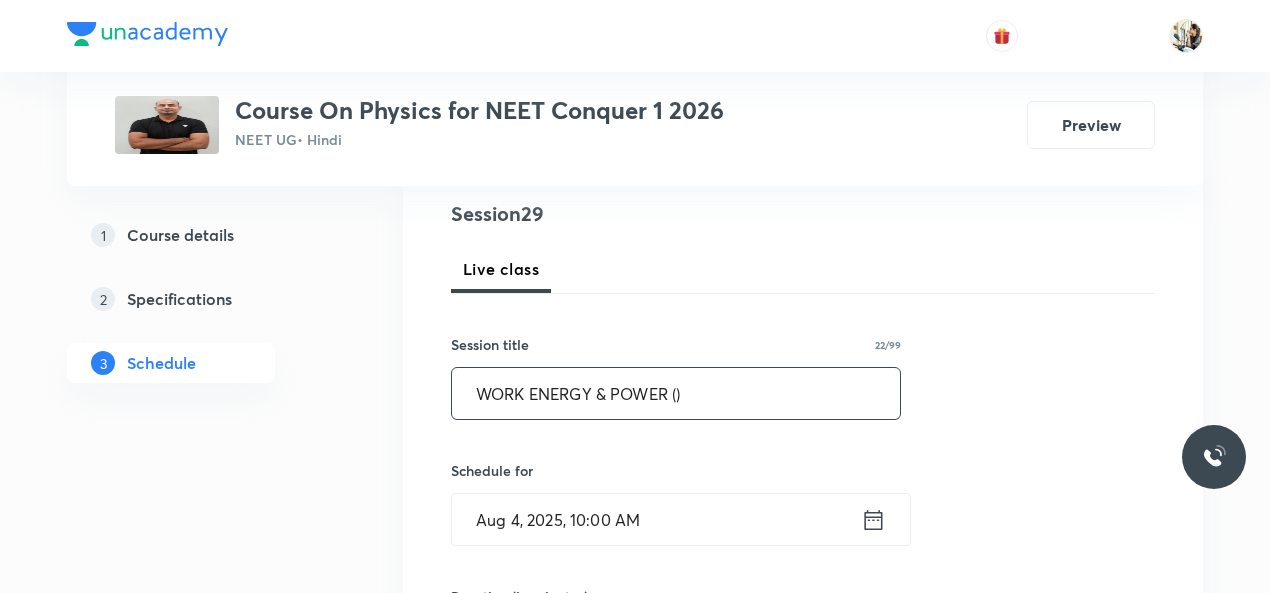 paste on "Numericals" 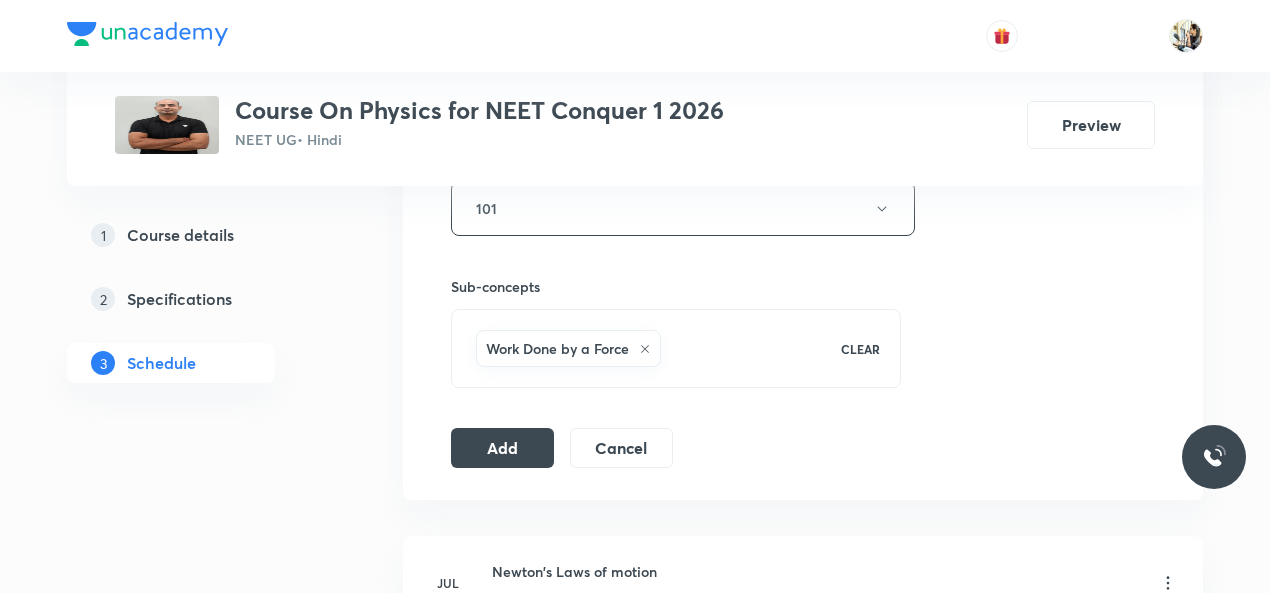 scroll, scrollTop: 933, scrollLeft: 0, axis: vertical 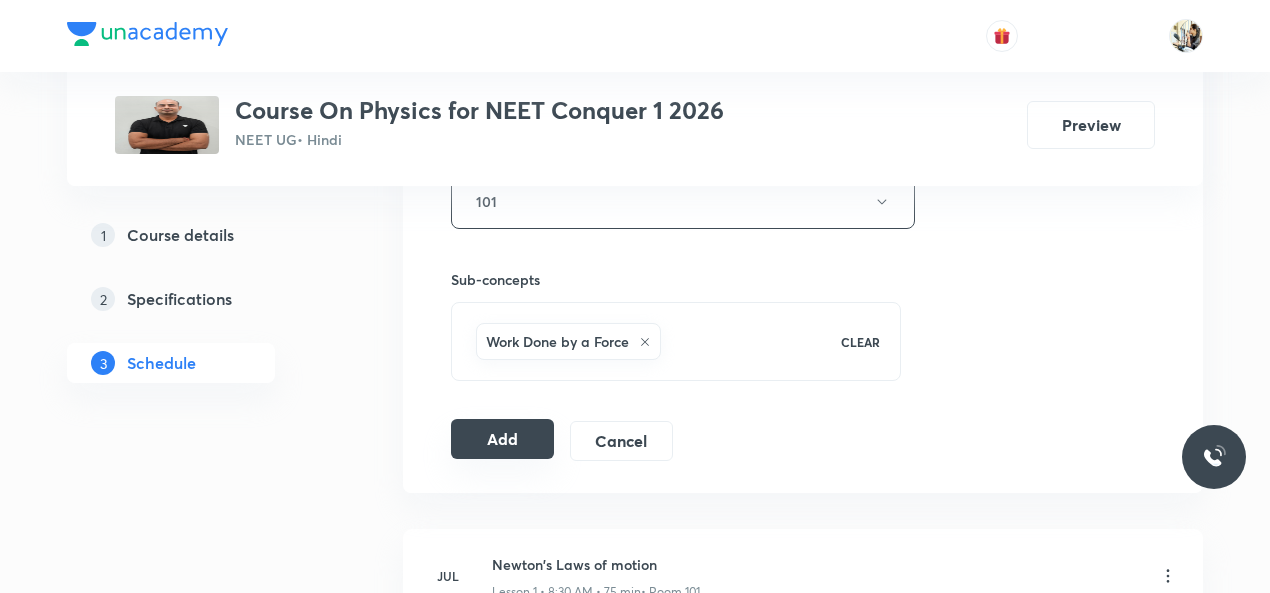 type on "WORK ENERGY & POWER (Numerical)" 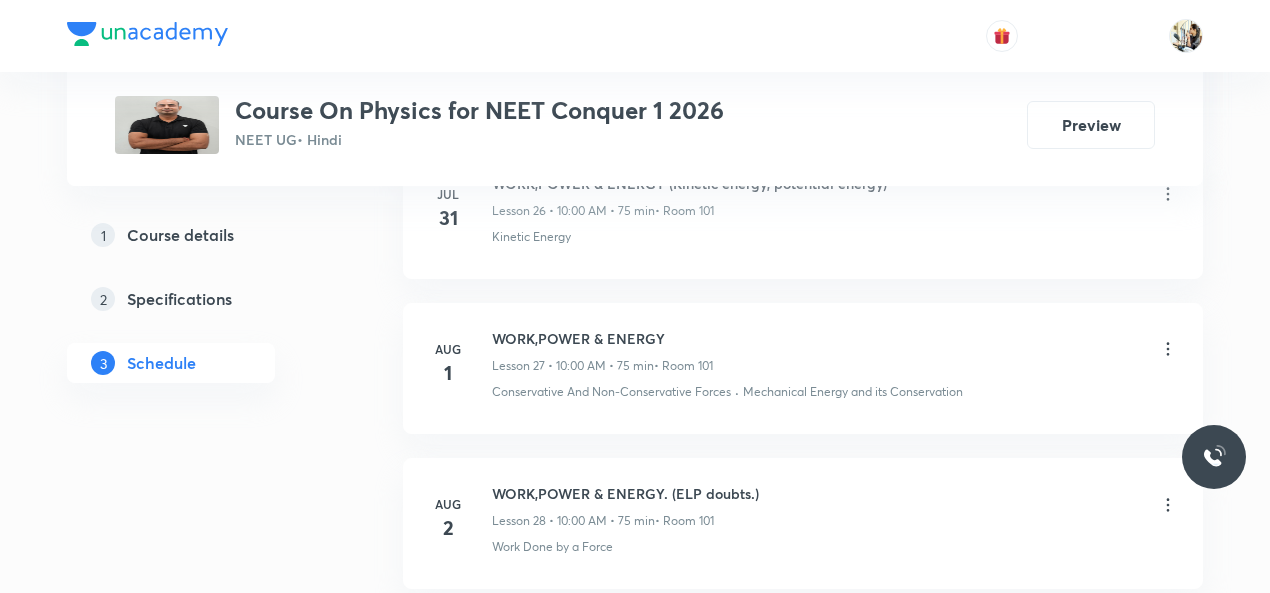 scroll, scrollTop: 5389, scrollLeft: 0, axis: vertical 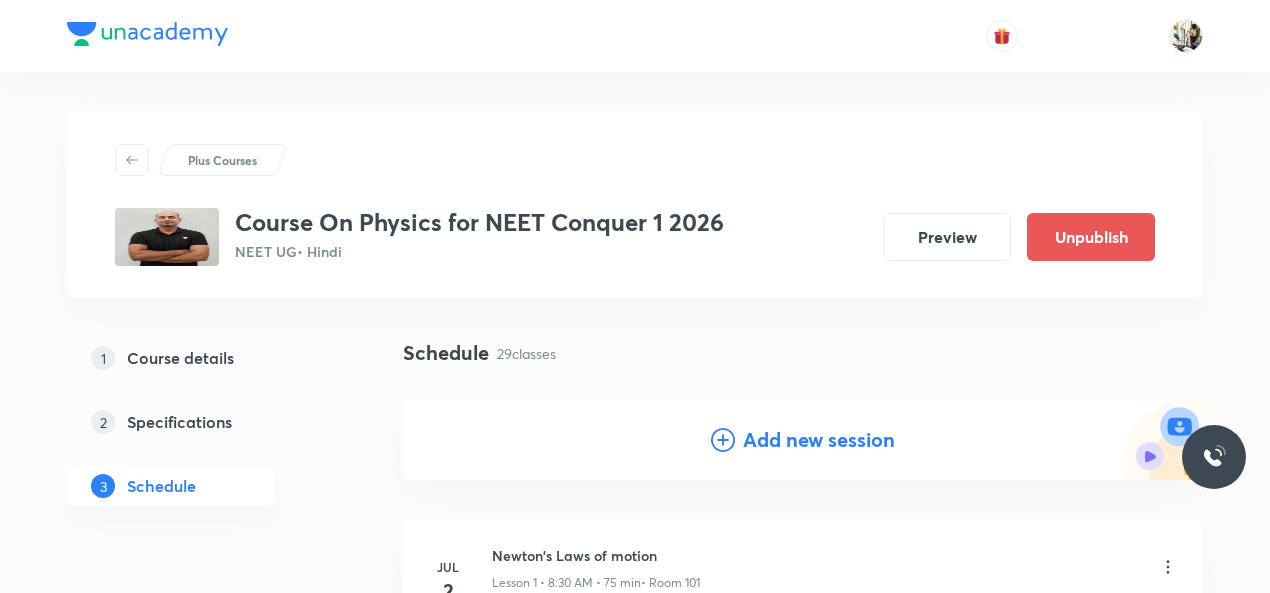click on "Add new session" at bounding box center [819, 440] 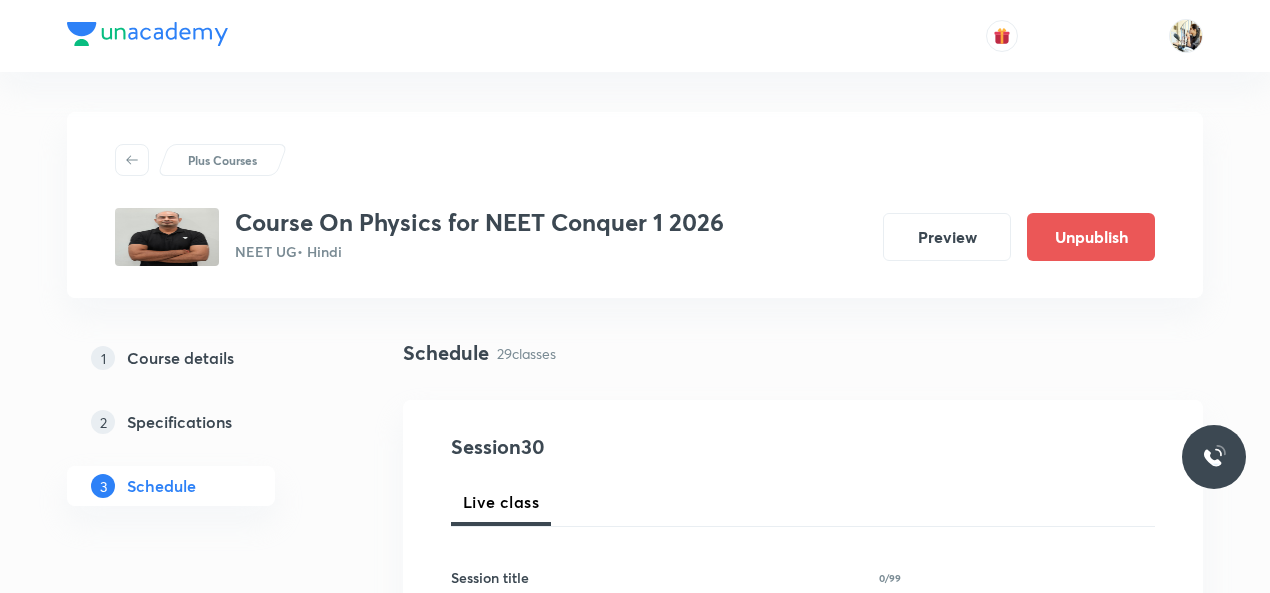 scroll, scrollTop: 233, scrollLeft: 0, axis: vertical 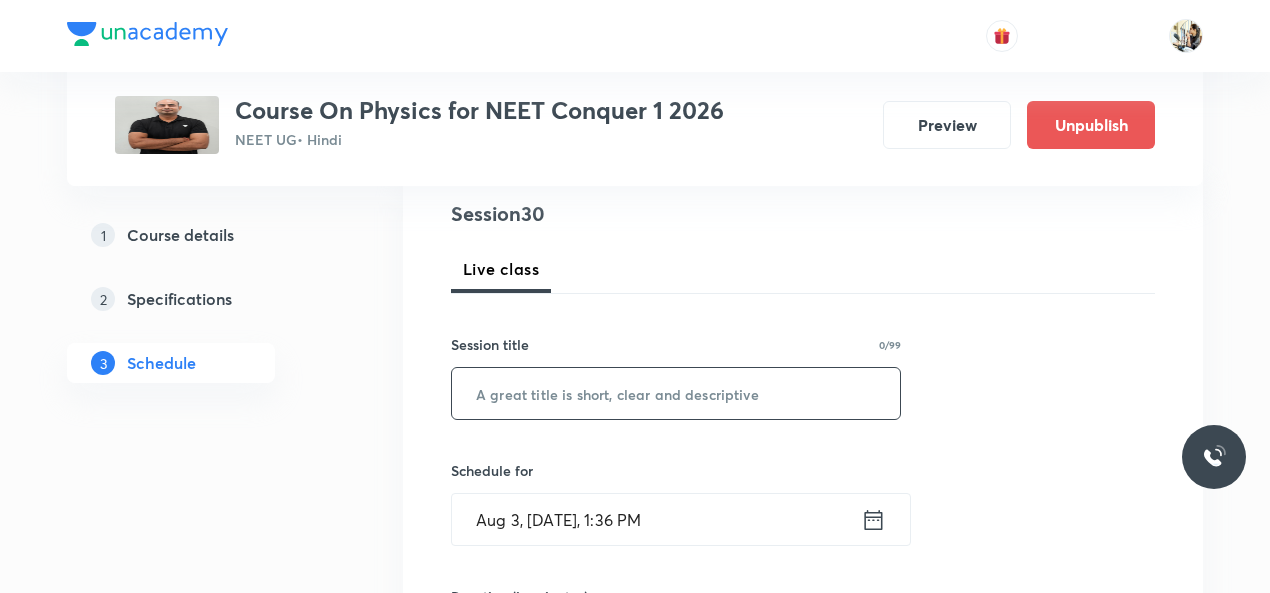 click at bounding box center (676, 393) 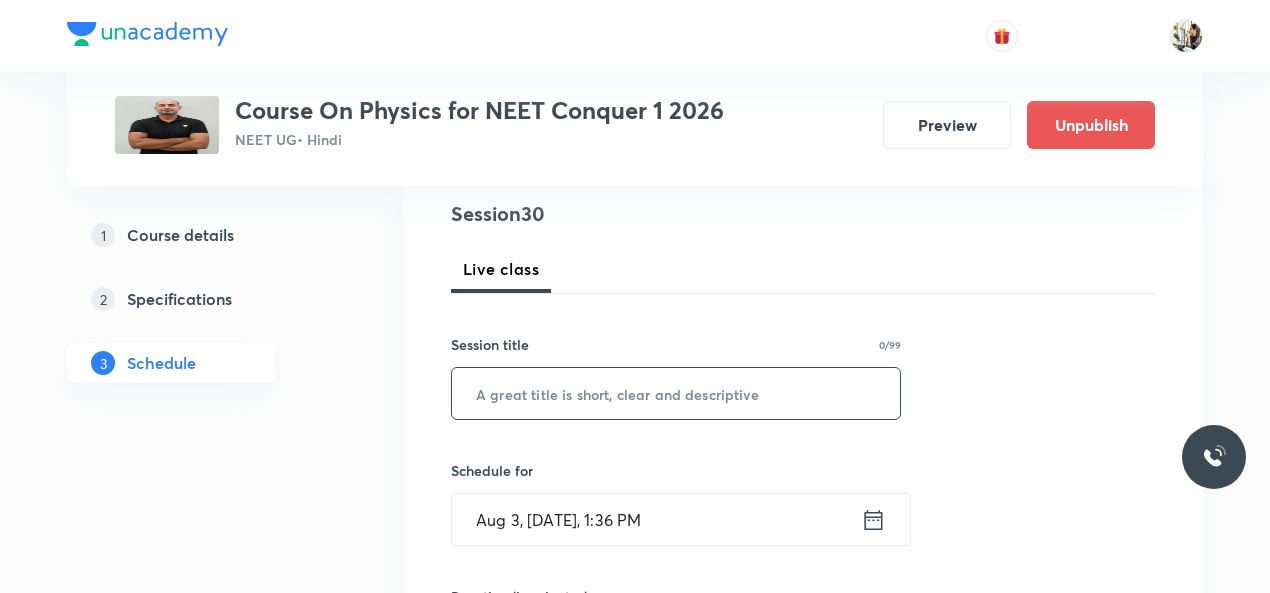 paste on "WORK ENERGY & POWER" 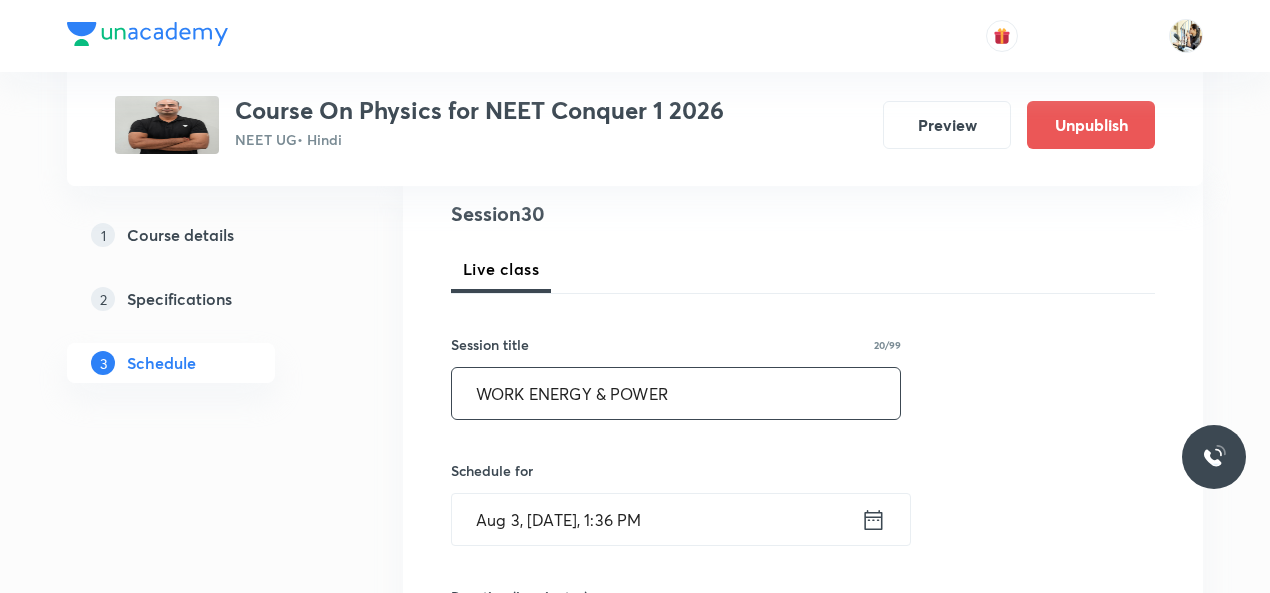 type on "WORK ENERGY & POWER" 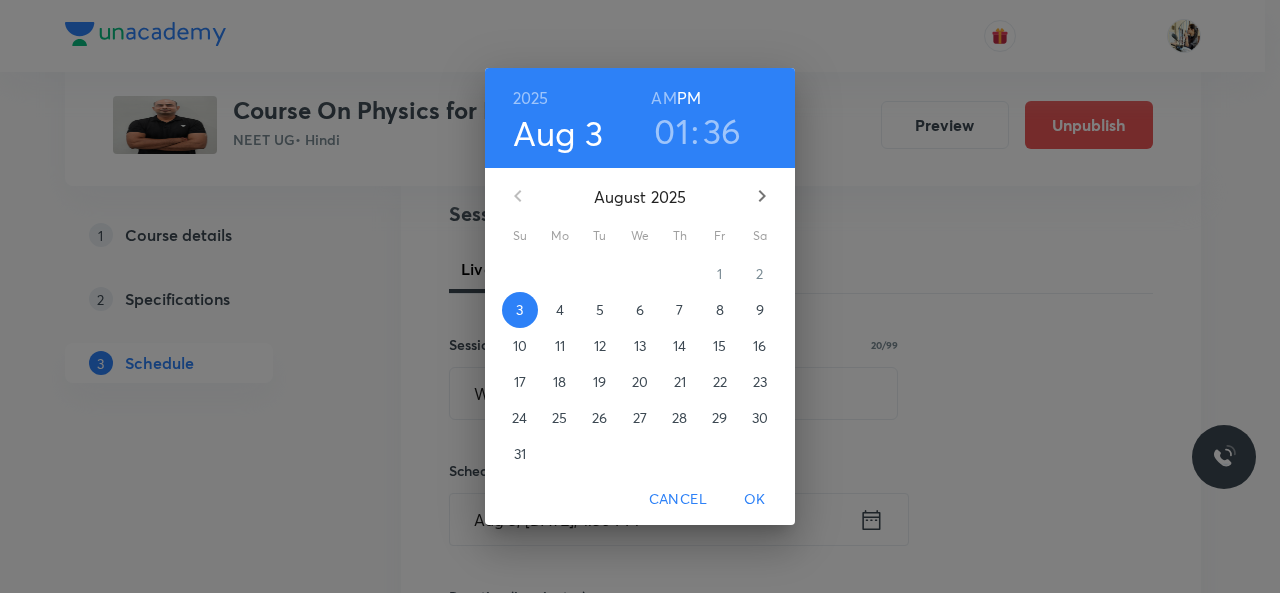click on "5" at bounding box center [600, 310] 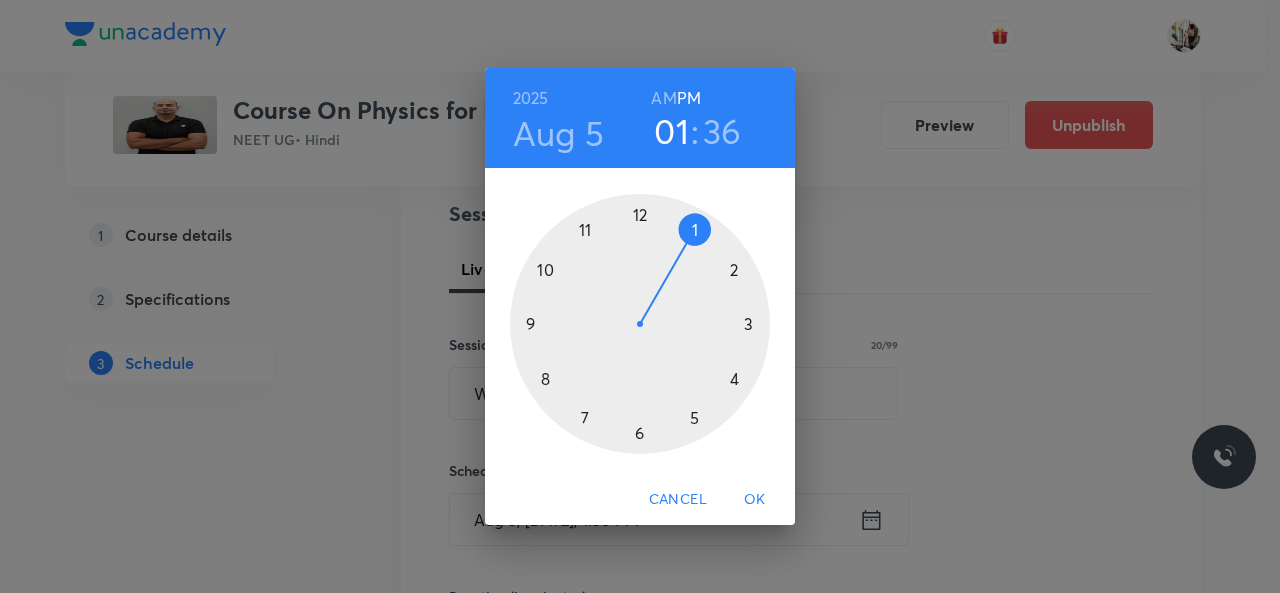 click on "AM" at bounding box center (663, 98) 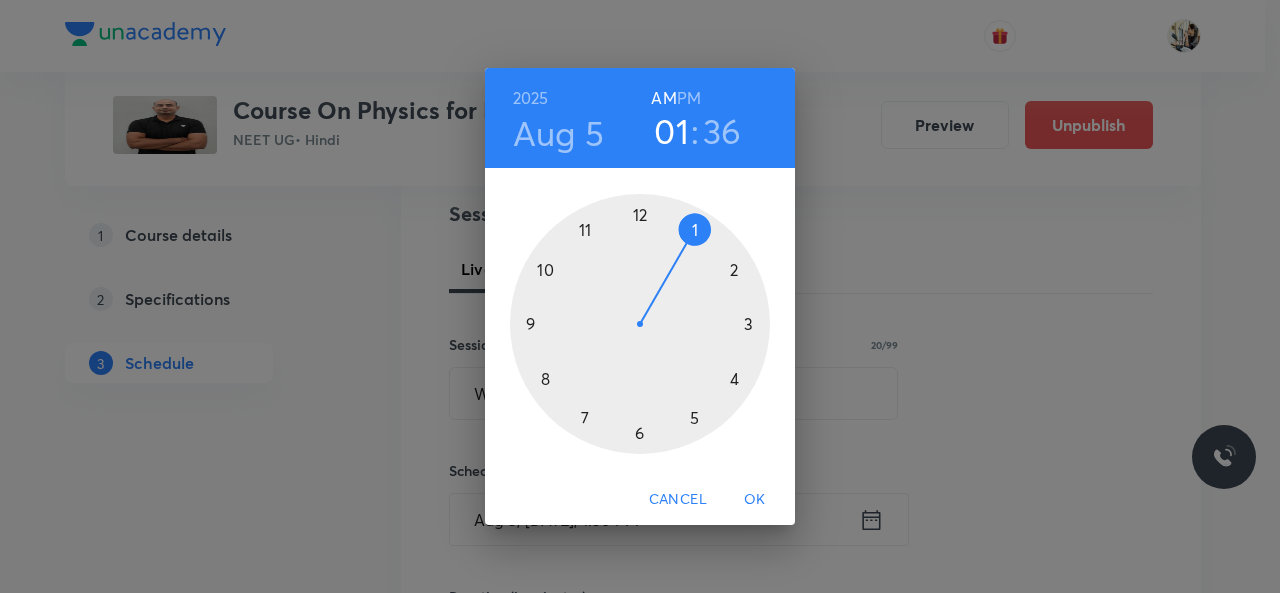 click at bounding box center [640, 324] 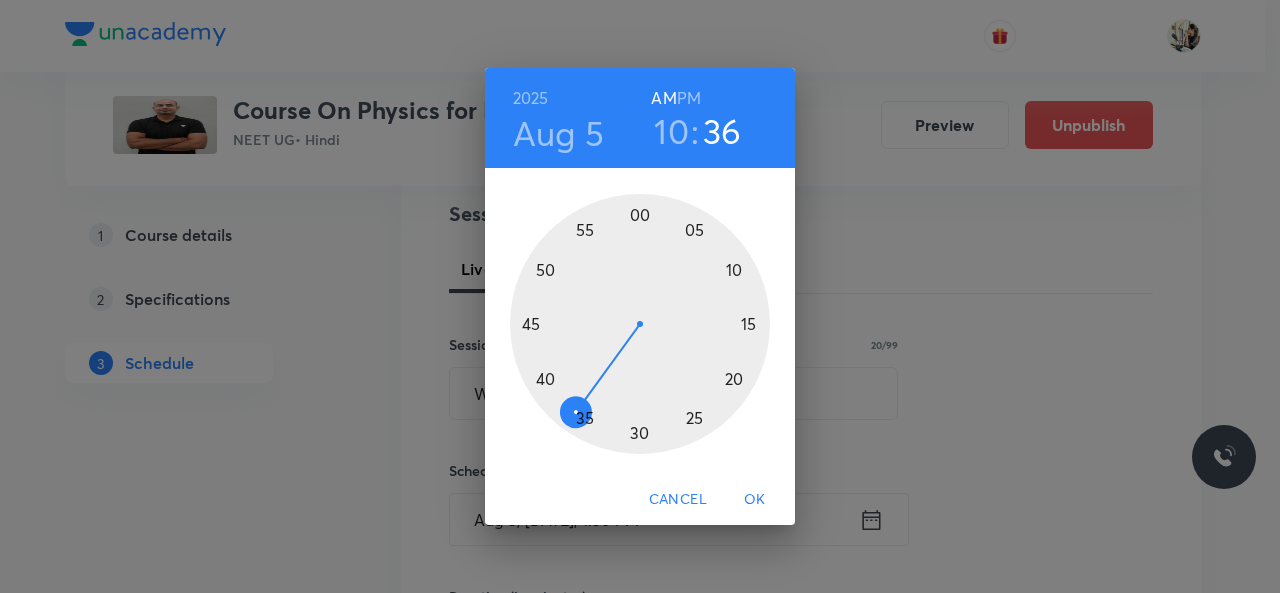 click at bounding box center [640, 324] 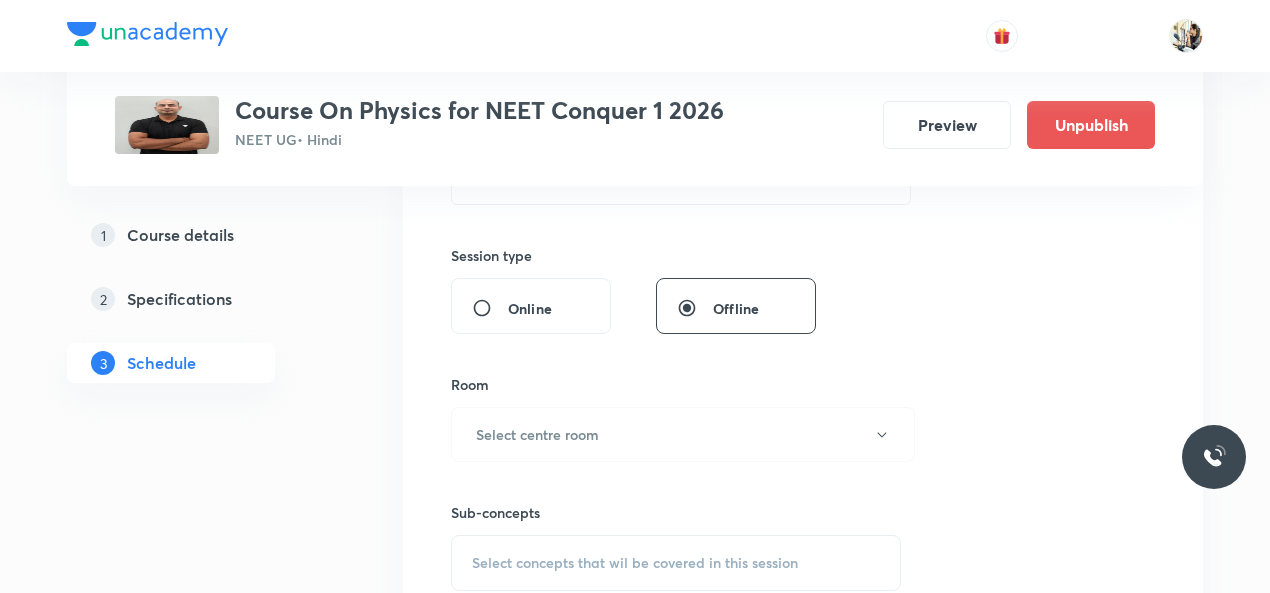 scroll, scrollTop: 466, scrollLeft: 0, axis: vertical 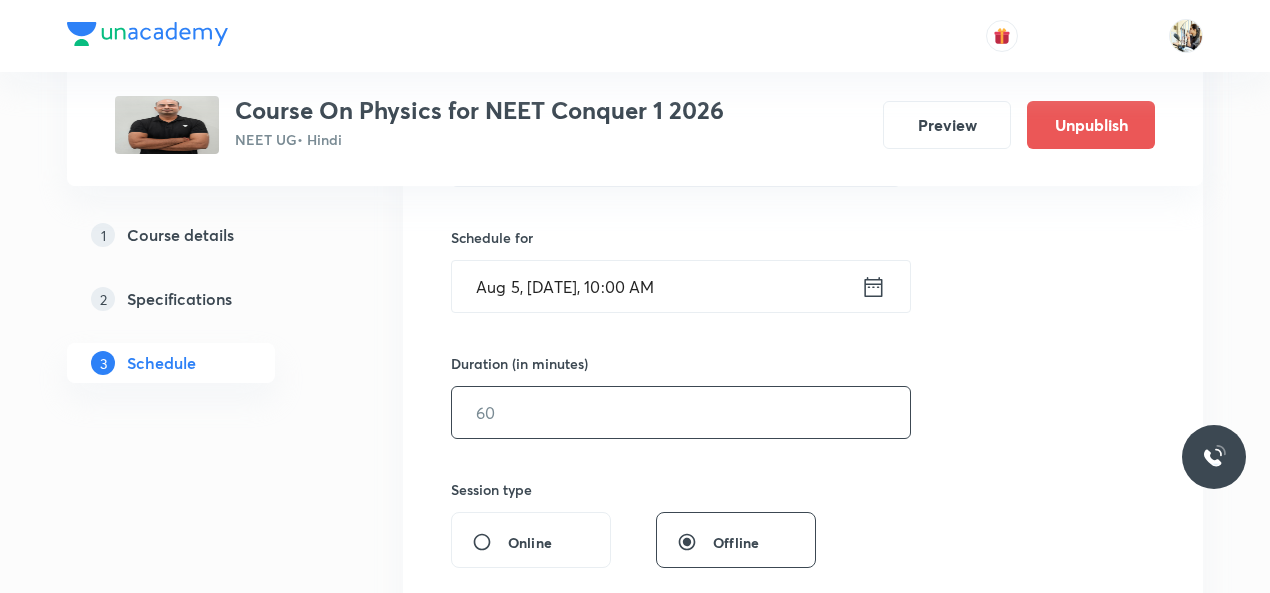 click at bounding box center [681, 412] 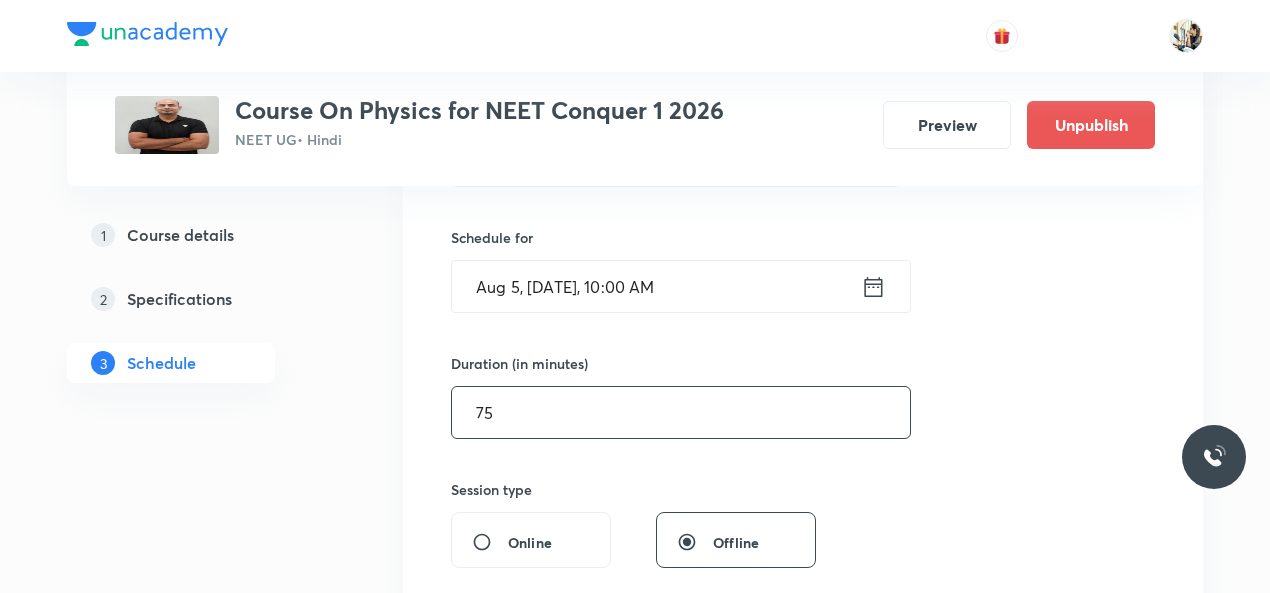 scroll, scrollTop: 700, scrollLeft: 0, axis: vertical 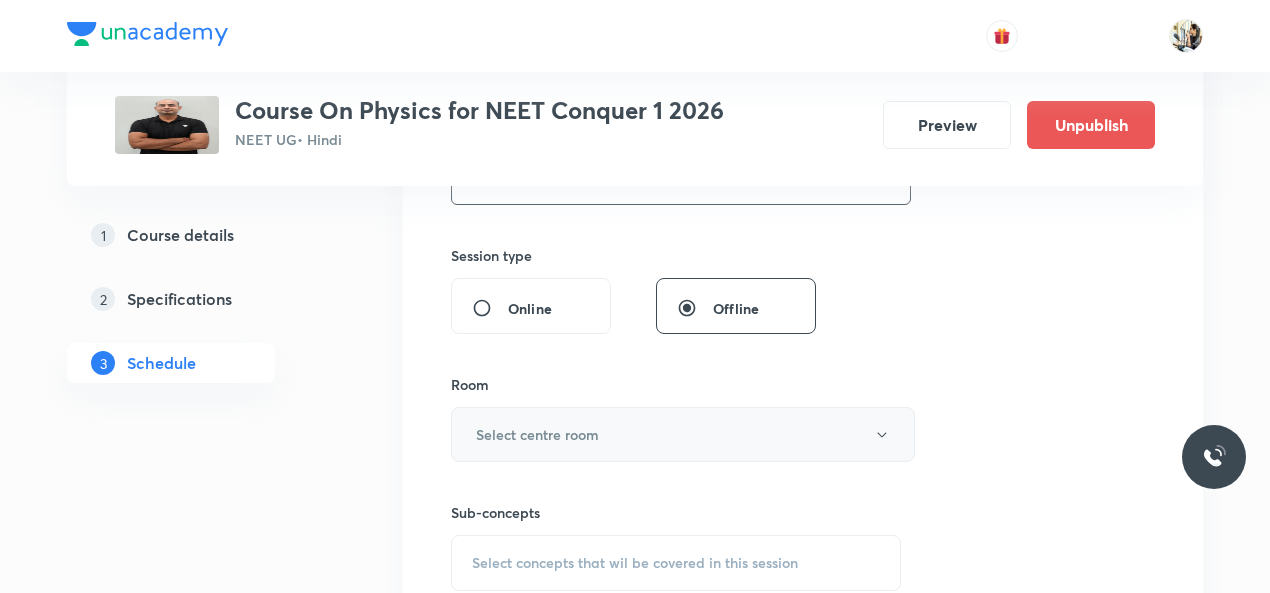 type on "75" 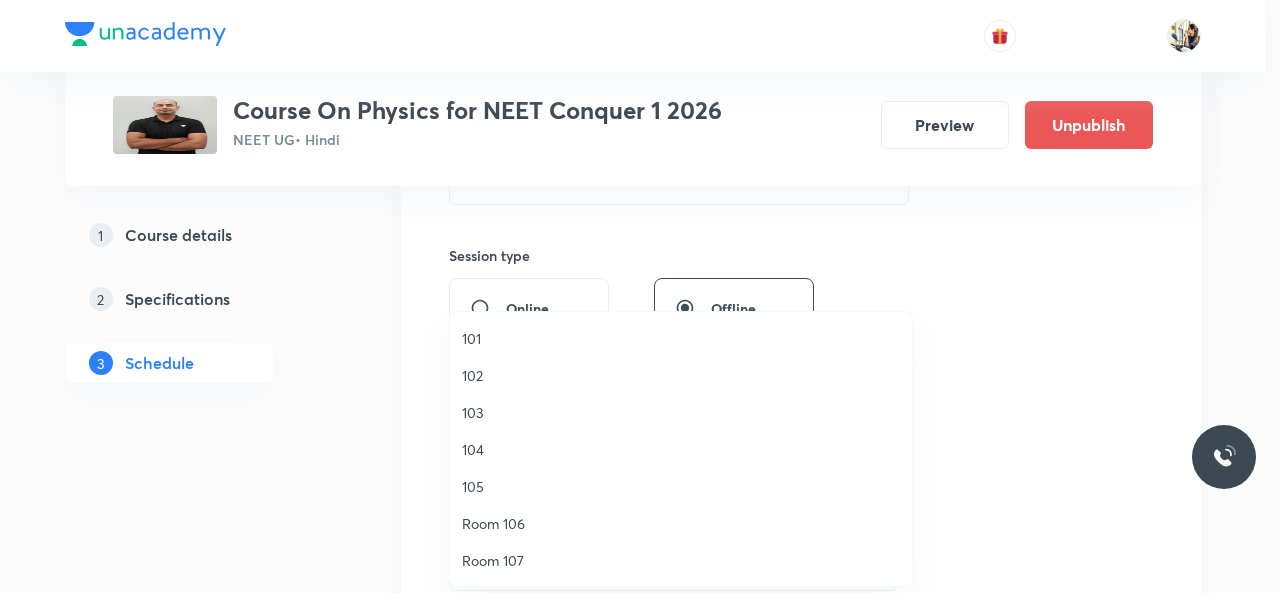 click on "101" at bounding box center (681, 338) 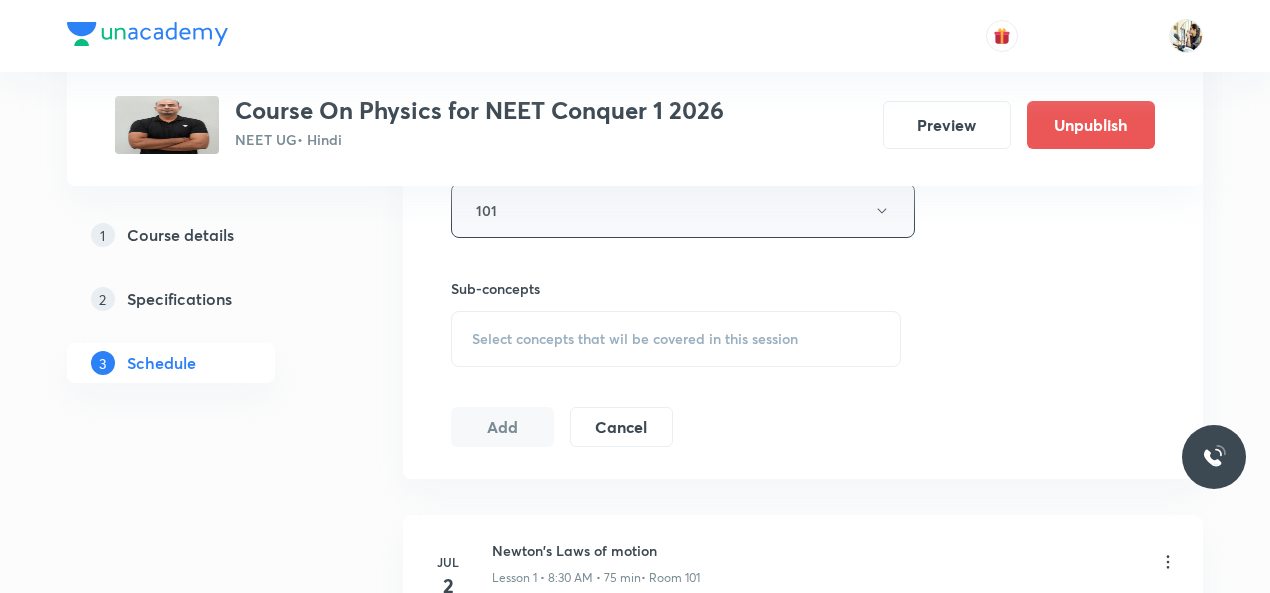 scroll, scrollTop: 933, scrollLeft: 0, axis: vertical 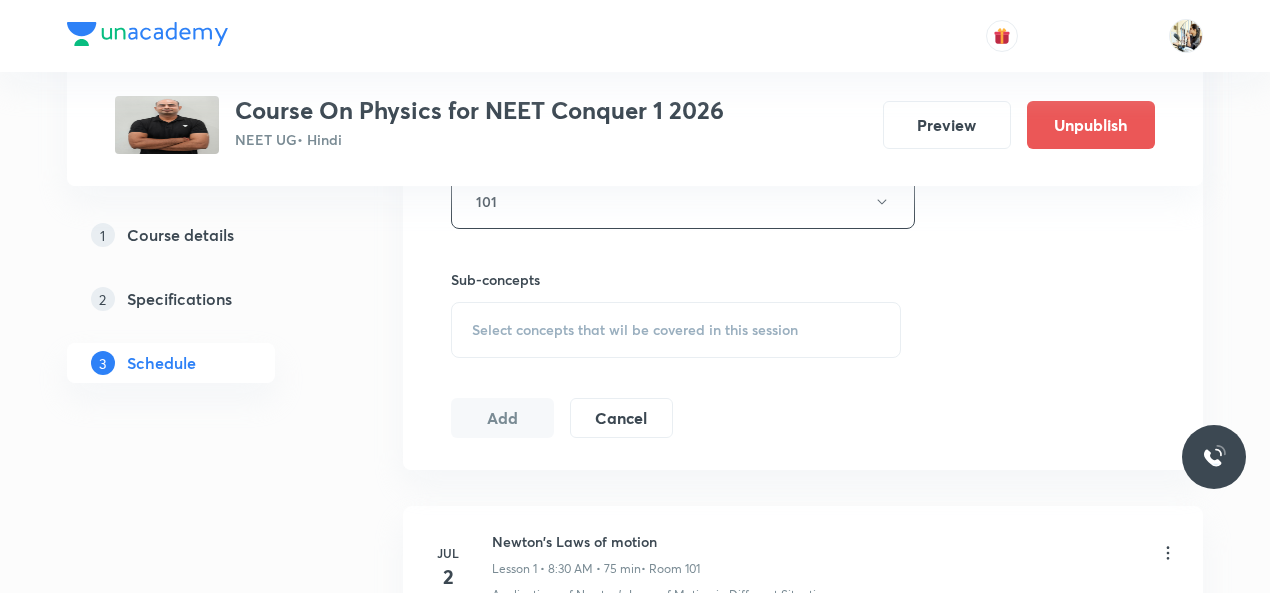 click on "Select concepts that wil be covered in this session" at bounding box center [635, 330] 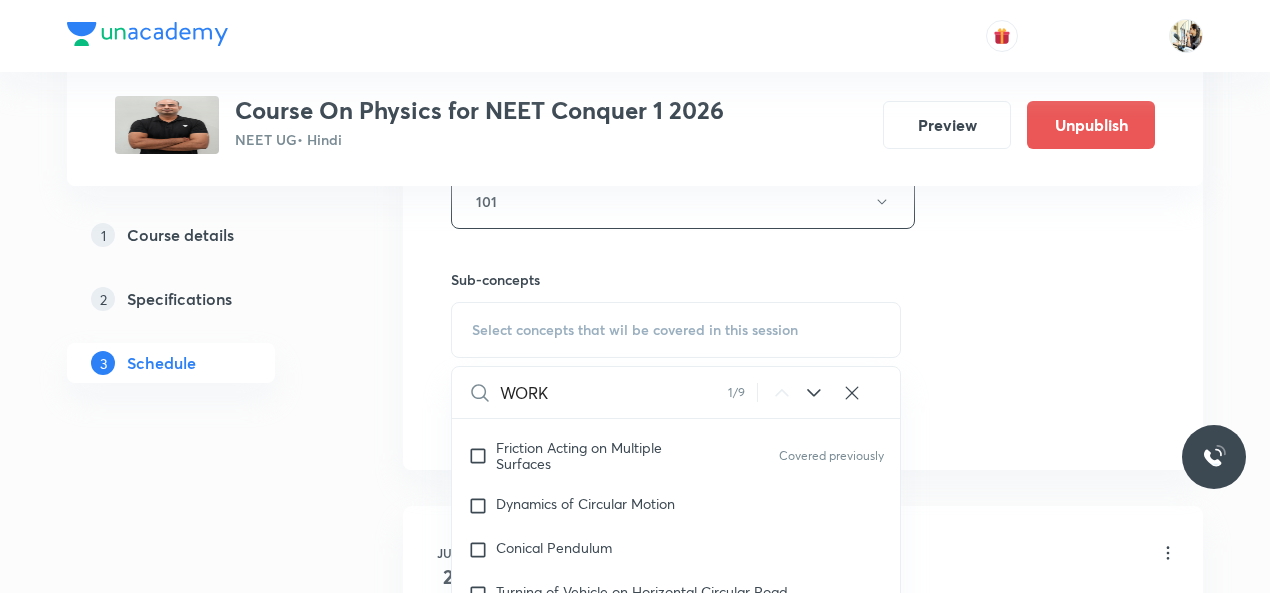 scroll, scrollTop: 5032, scrollLeft: 0, axis: vertical 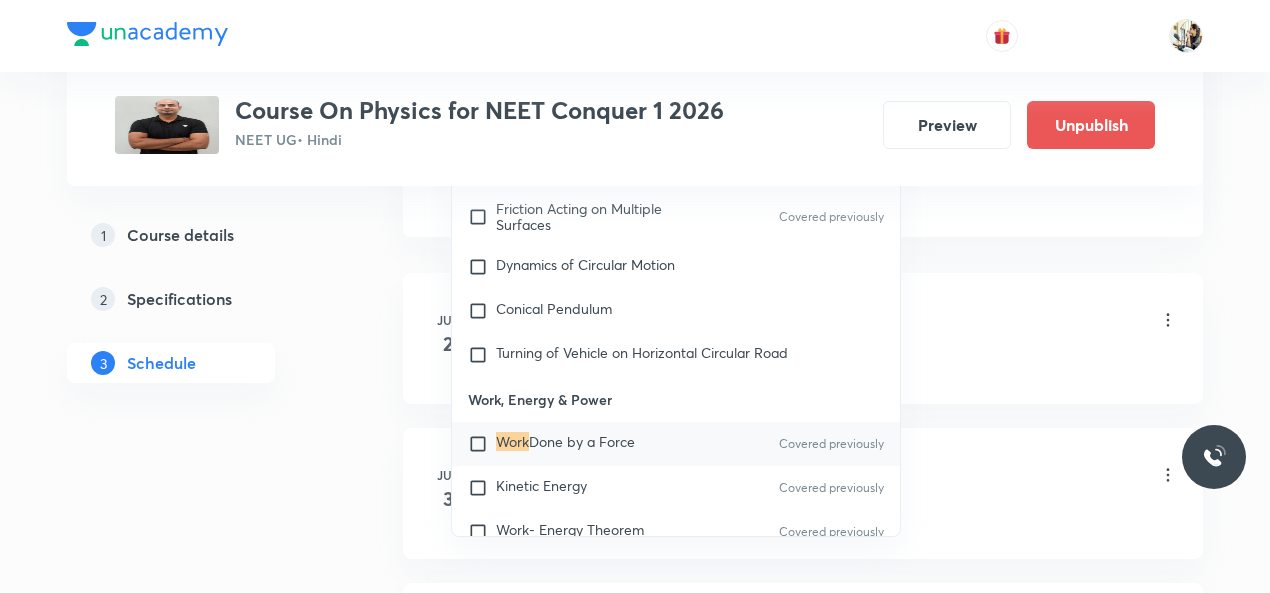 type on "WORK" 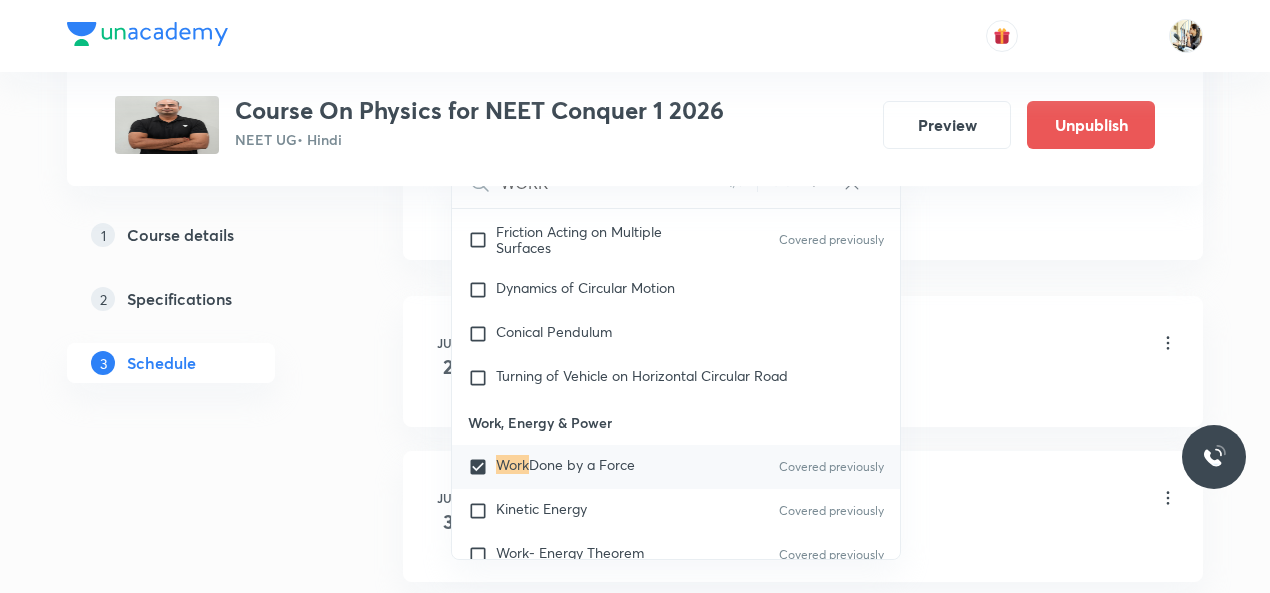 click on "Newton's Laws of motion Lesson 1 • 8:30 AM • 75 min  • Room 101 Applications of Newton's Laws of Motion in Different Situations" at bounding box center [835, 357] 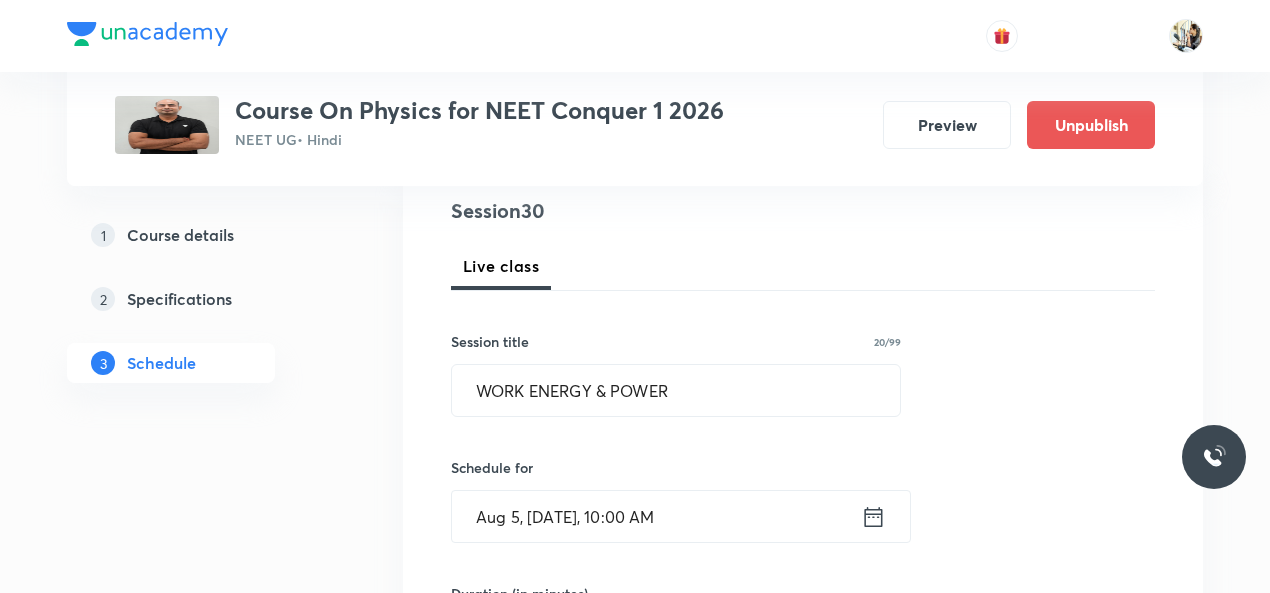 scroll, scrollTop: 233, scrollLeft: 0, axis: vertical 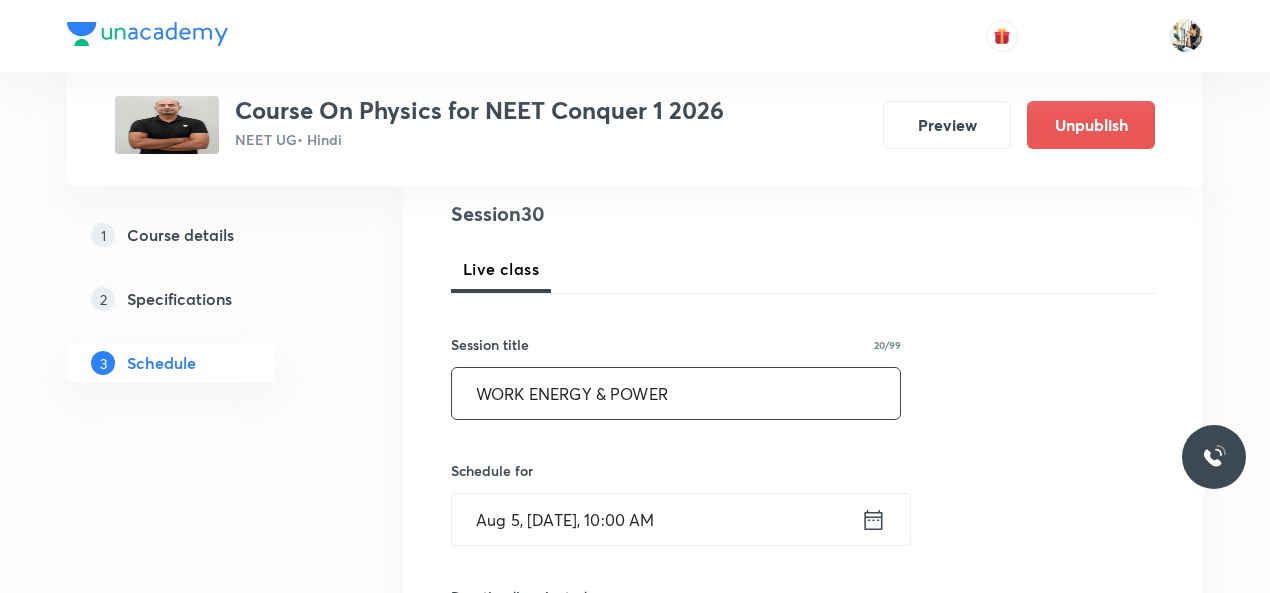 click on "WORK ENERGY & POWER" at bounding box center (676, 393) 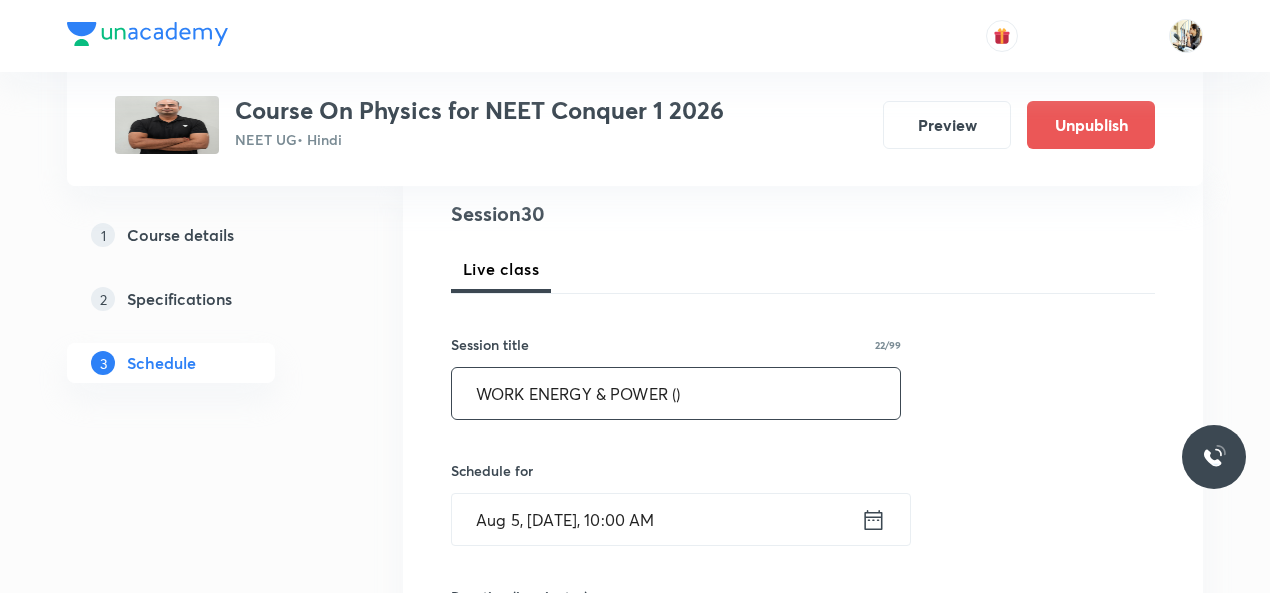 paste on "Numericals" 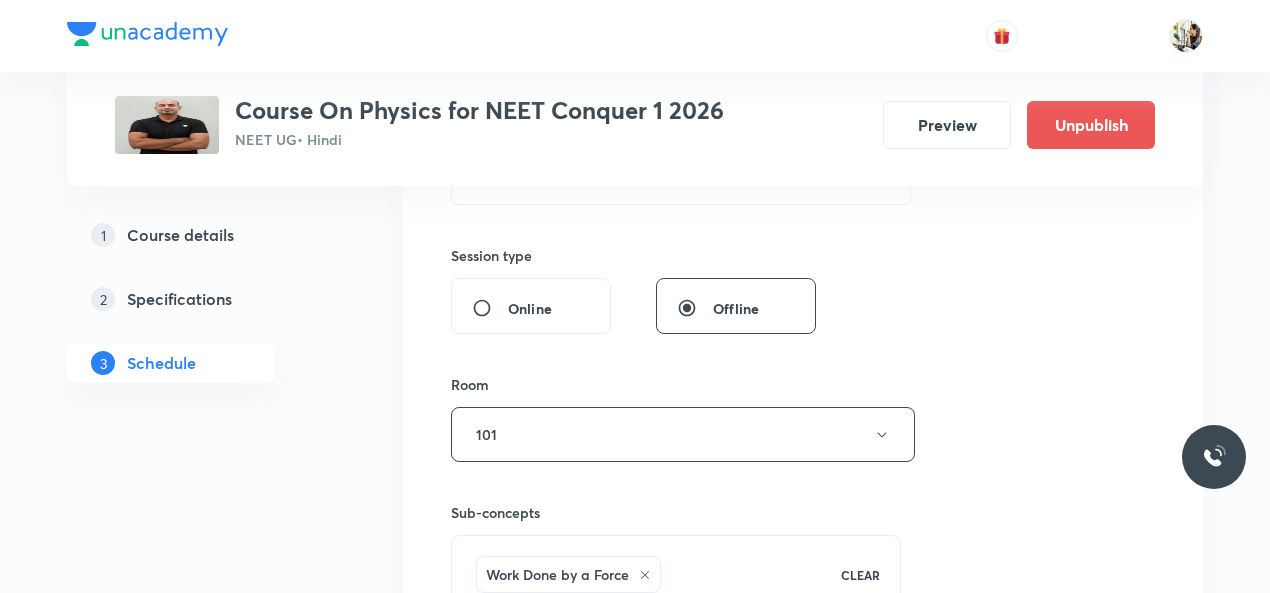 scroll, scrollTop: 933, scrollLeft: 0, axis: vertical 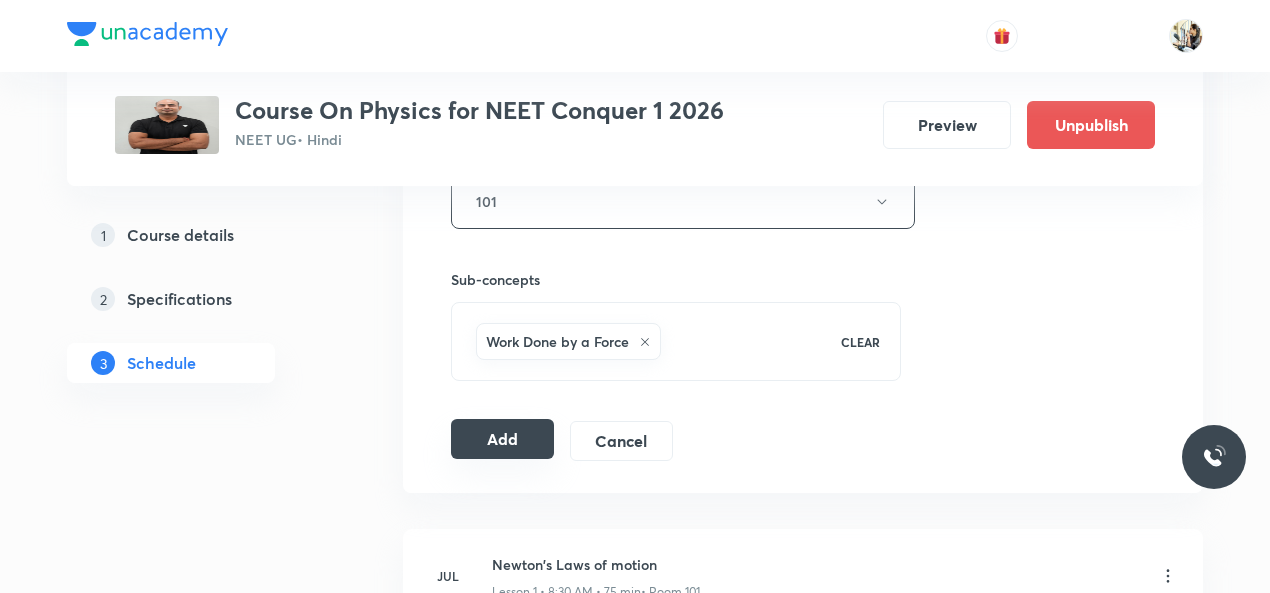 type on "WORK ENERGY & POWER (Numerical)" 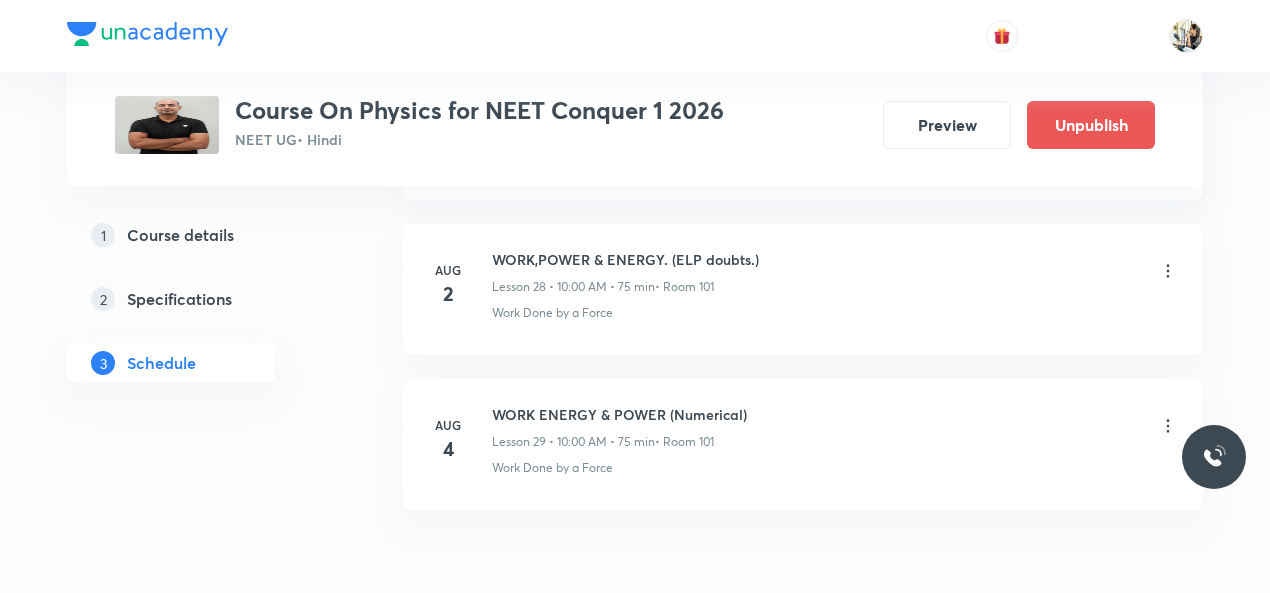 scroll, scrollTop: 5544, scrollLeft: 0, axis: vertical 